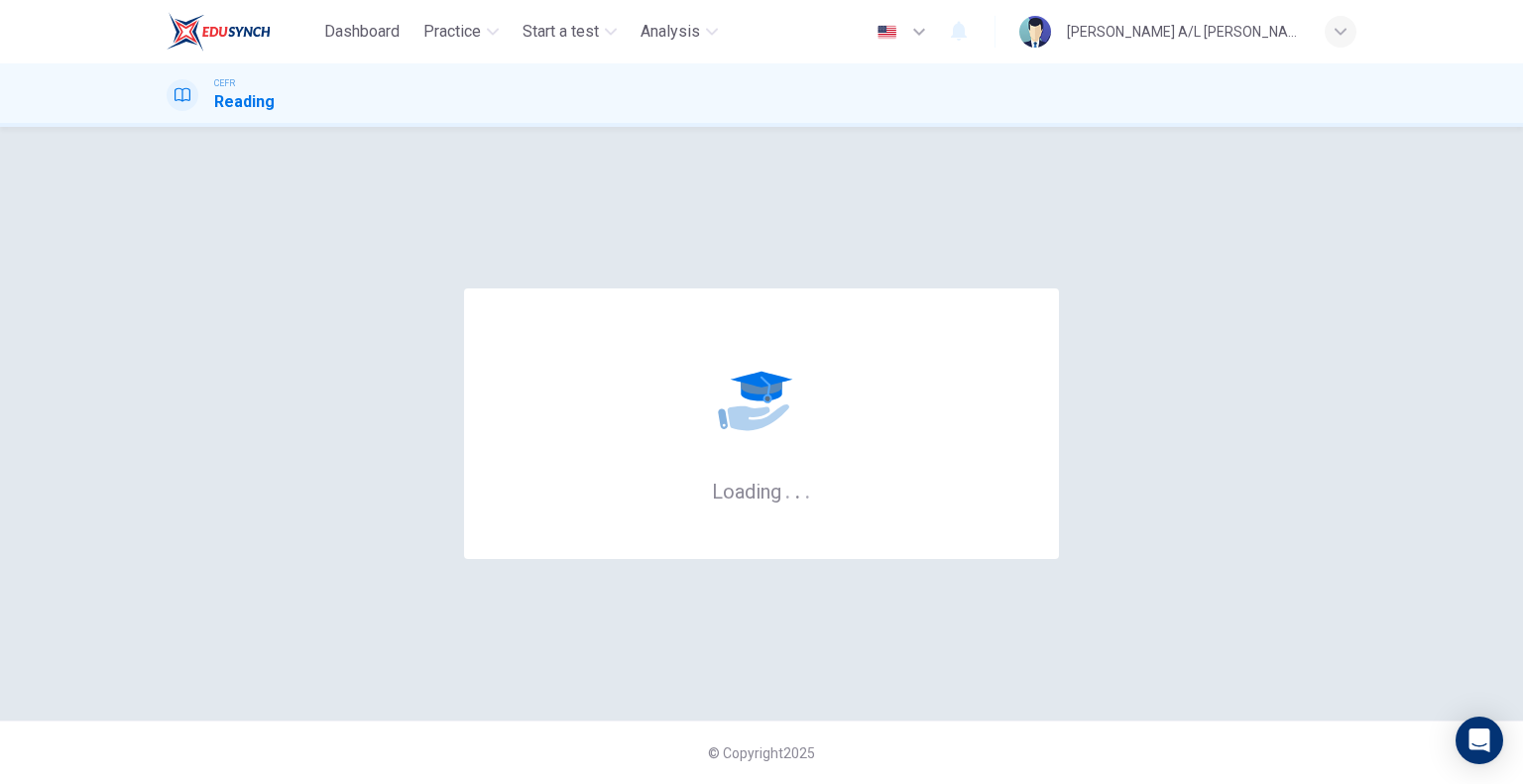 scroll, scrollTop: 0, scrollLeft: 0, axis: both 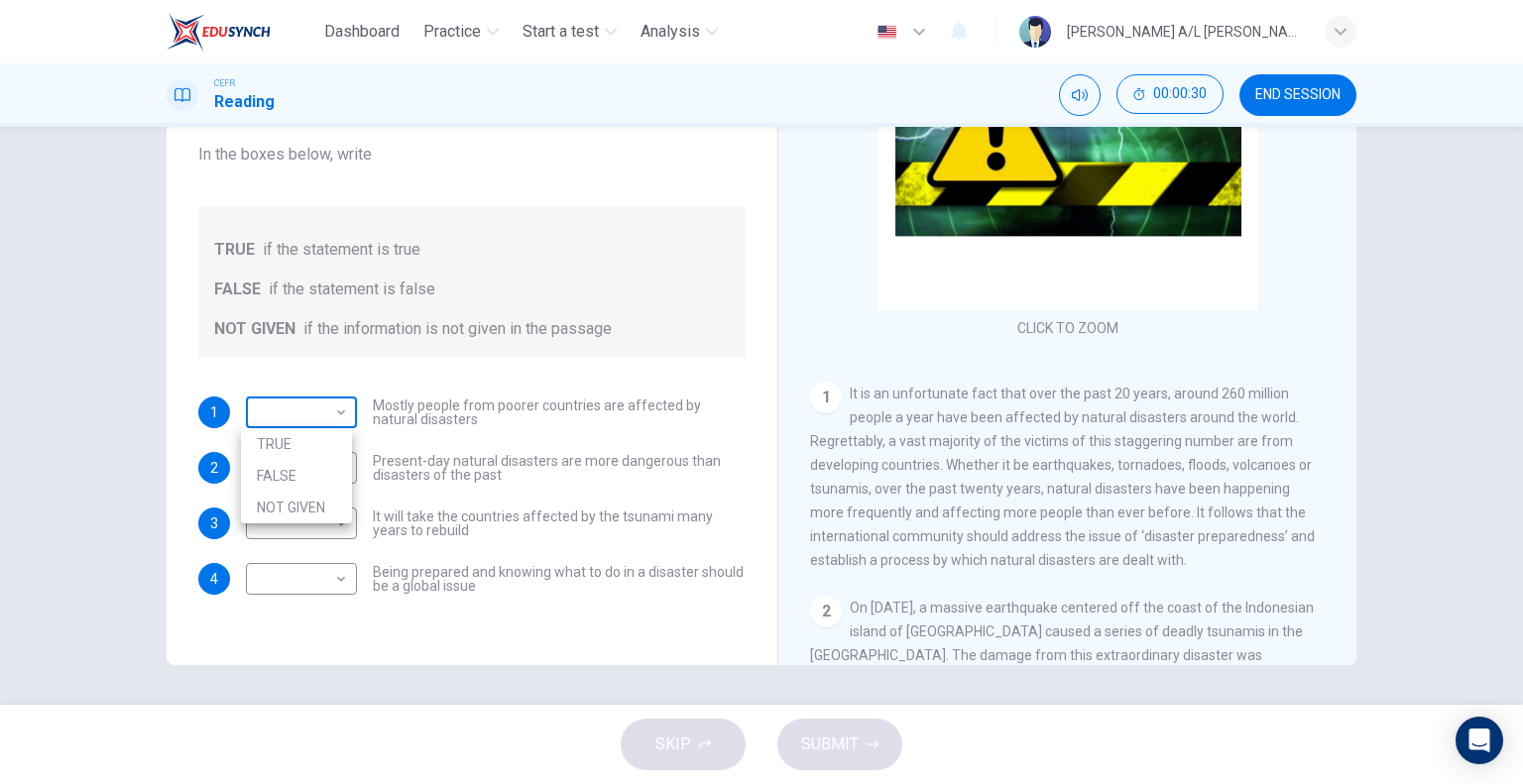 click on "Dashboard Practice Start a test Analysis English en ​ SREERAM NAIDU A/L RENGANATHAN CEFR Reading 00:00:30 END SESSION Questions 1 - 4 Do the following statements agree with the information given in the Reading Passage?
In the boxes below, write TRUE if the statement is true FALSE if the statement is false NOT GIVEN if the information is not given in the passage 1 ​ ​ Mostly people from poorer countries are affected by natural disasters 2 ​ ​ Present-day natural disasters are more dangerous than disasters of the past 3 ​ ​ It will take the countries affected by the tsunami many years to rebuild 4 ​ ​ Being prepared and knowing what to do in a disaster should be a global issue Preparing for the Threat CLICK TO ZOOM Click to Zoom 1 2 3 4 5 6 SKIP SUBMIT EduSynch - Online Language Proficiency Testing
Dashboard Practice Start a test Analysis Notifications © Copyright  2025 TRUE FALSE NOT GIVEN" at bounding box center (762, 392) 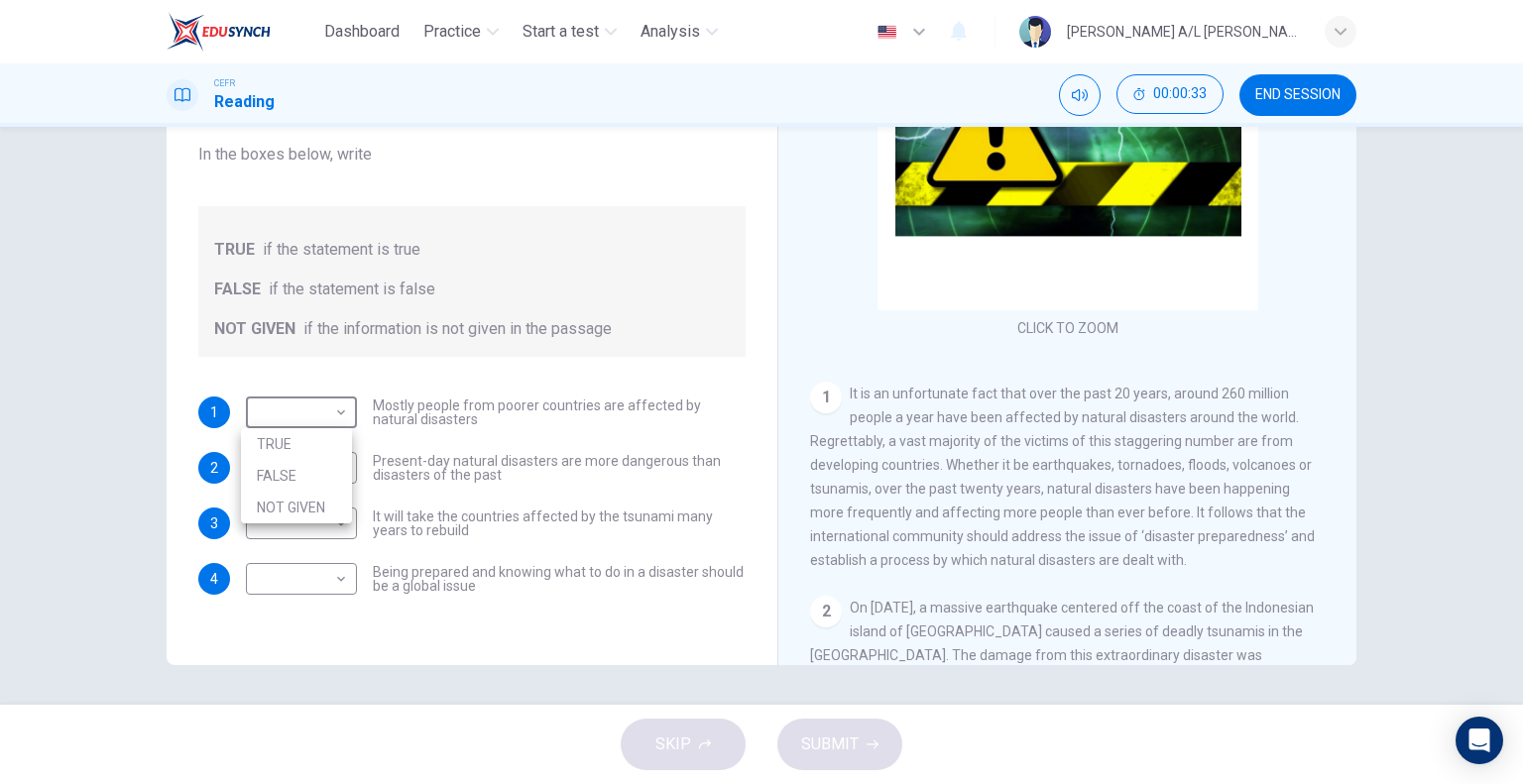click on "FALSE" at bounding box center [296, 476] 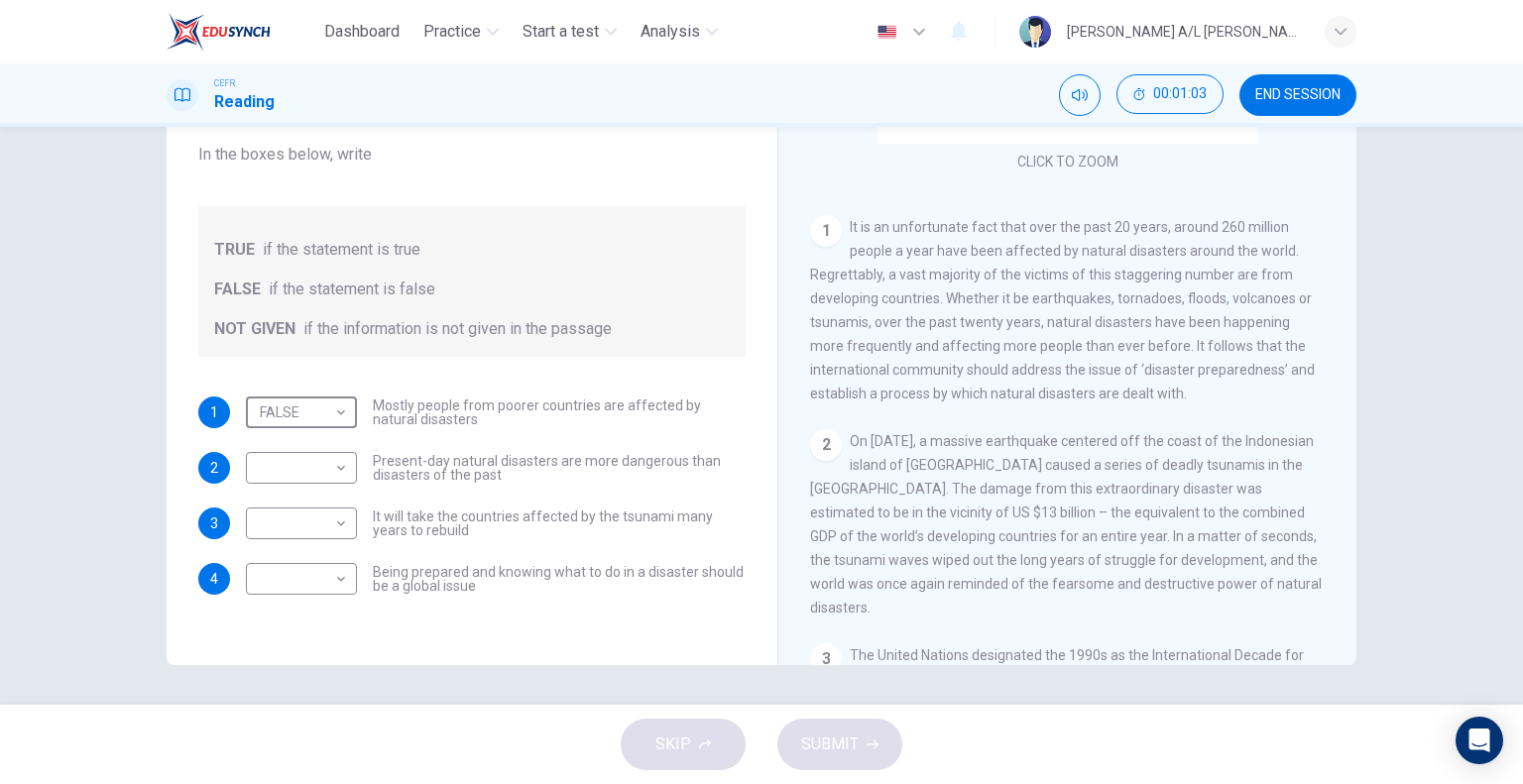 scroll, scrollTop: 297, scrollLeft: 0, axis: vertical 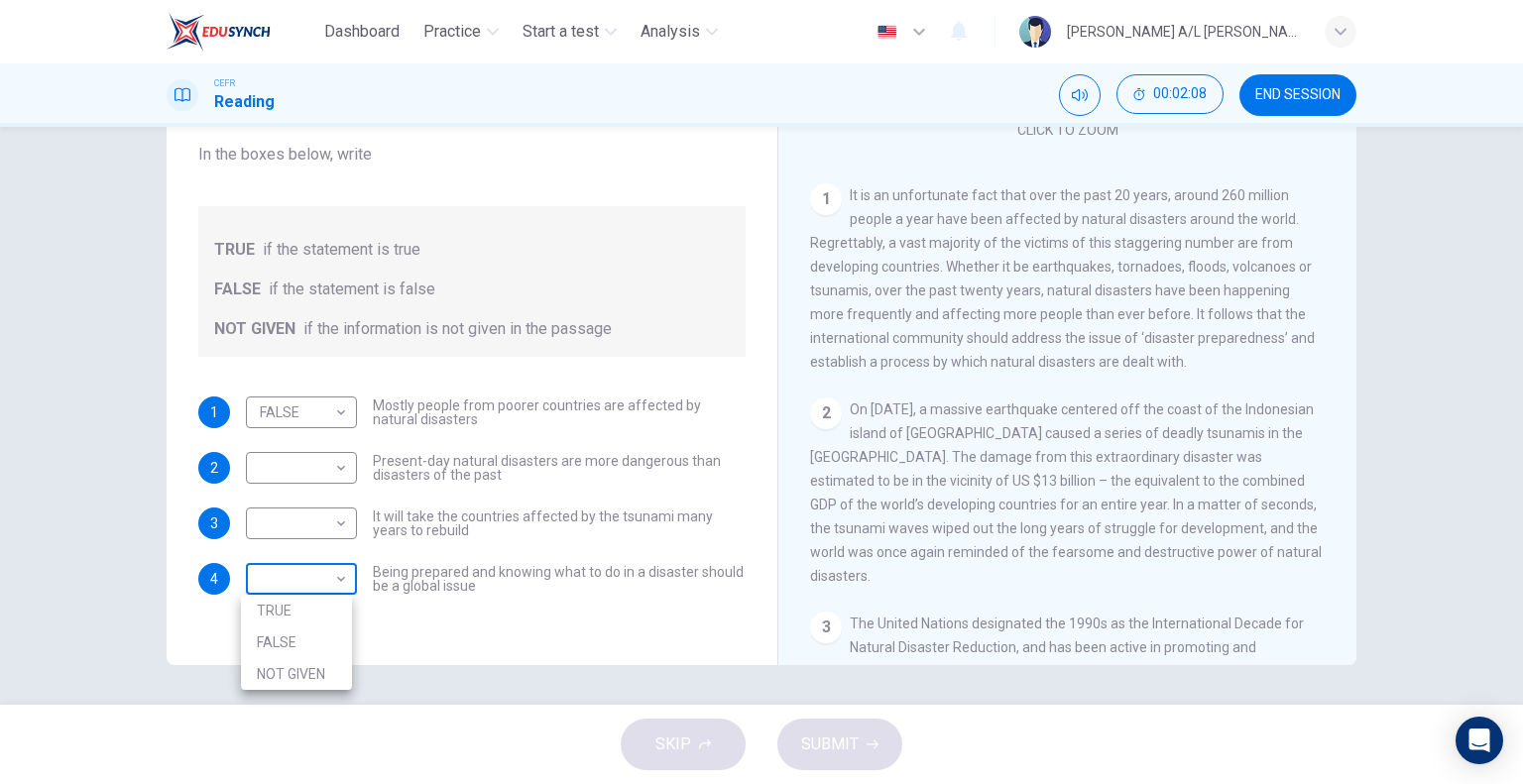 click on "Dashboard Practice Start a test Analysis English en ​ SREERAM NAIDU A/L RENGANATHAN CEFR Reading 00:02:08 END SESSION Questions 1 - 4 Do the following statements agree with the information given in the Reading Passage?
In the boxes below, write TRUE if the statement is true FALSE if the statement is false NOT GIVEN if the information is not given in the passage 1 FALSE FALSE ​ Mostly people from poorer countries are affected by natural disasters 2 ​ ​ Present-day natural disasters are more dangerous than disasters of the past 3 ​ ​ It will take the countries affected by the tsunami many years to rebuild 4 ​ ​ Being prepared and knowing what to do in a disaster should be a global issue Preparing for the Threat CLICK TO ZOOM Click to Zoom 1 2 3 4 5 6 SKIP SUBMIT EduSynch - Online Language Proficiency Testing
Dashboard Practice Start a test Analysis Notifications © Copyright  2025 TRUE FALSE NOT GIVEN" at bounding box center (762, 392) 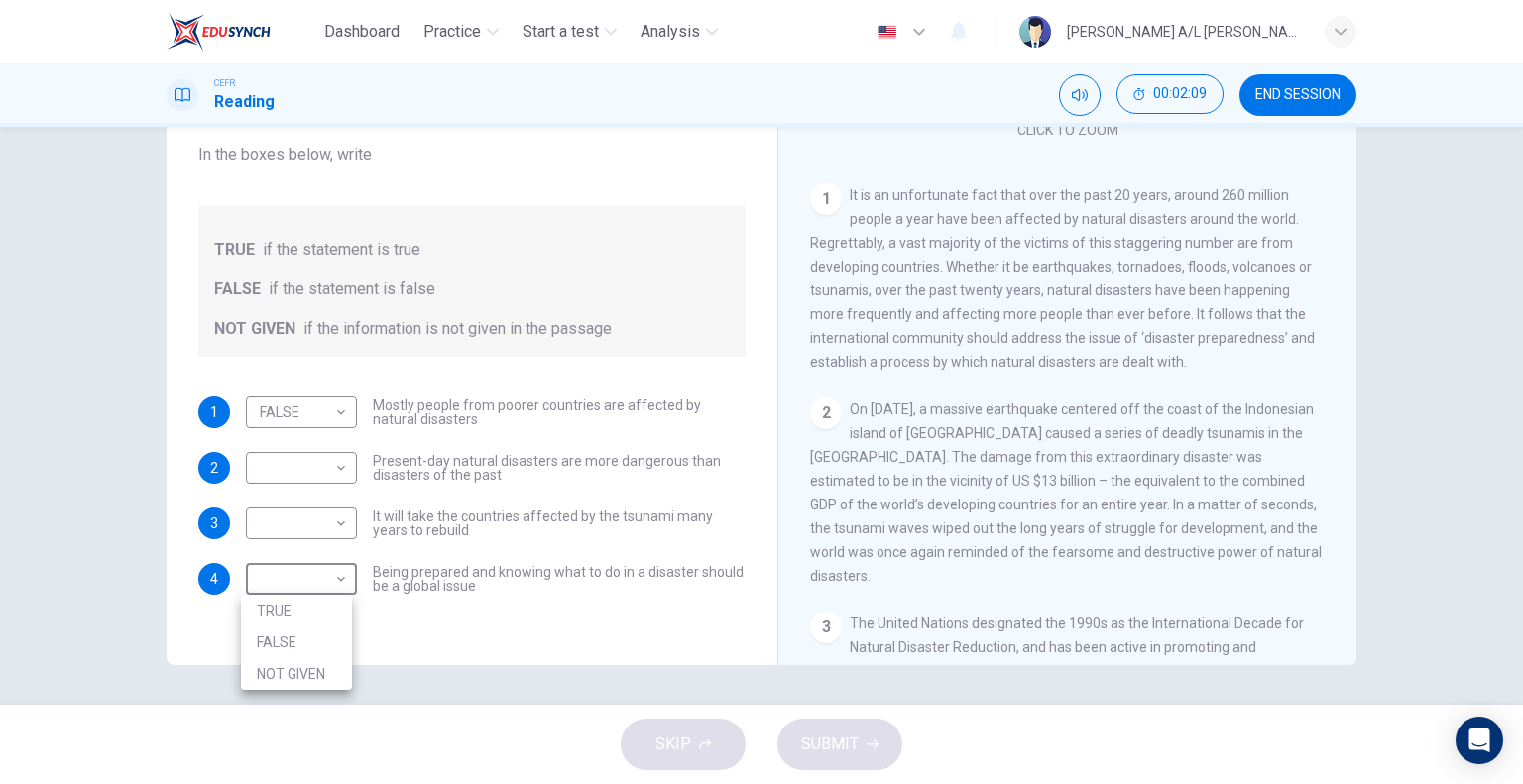 click on "TRUE" at bounding box center [296, 611] 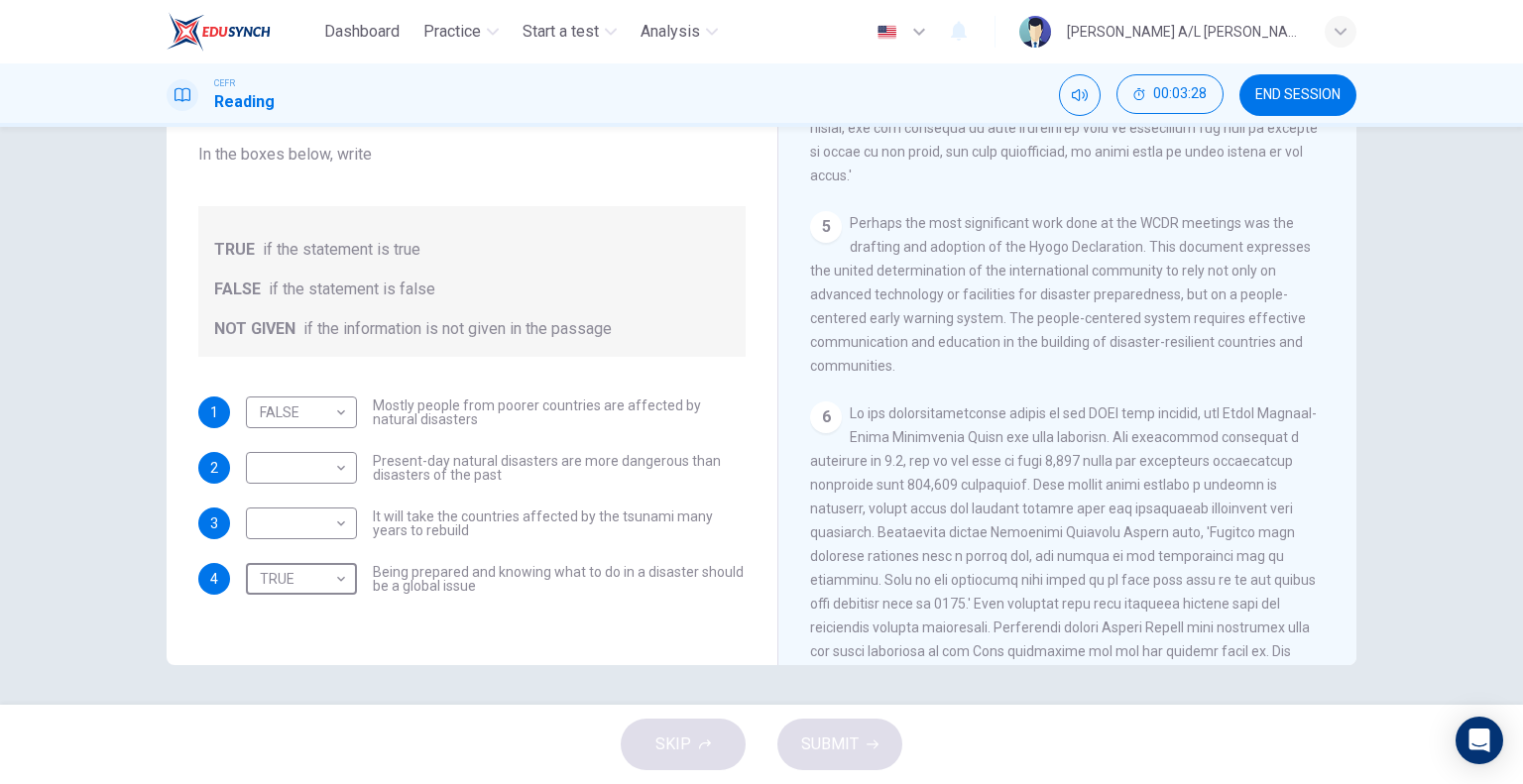 scroll, scrollTop: 1487, scrollLeft: 0, axis: vertical 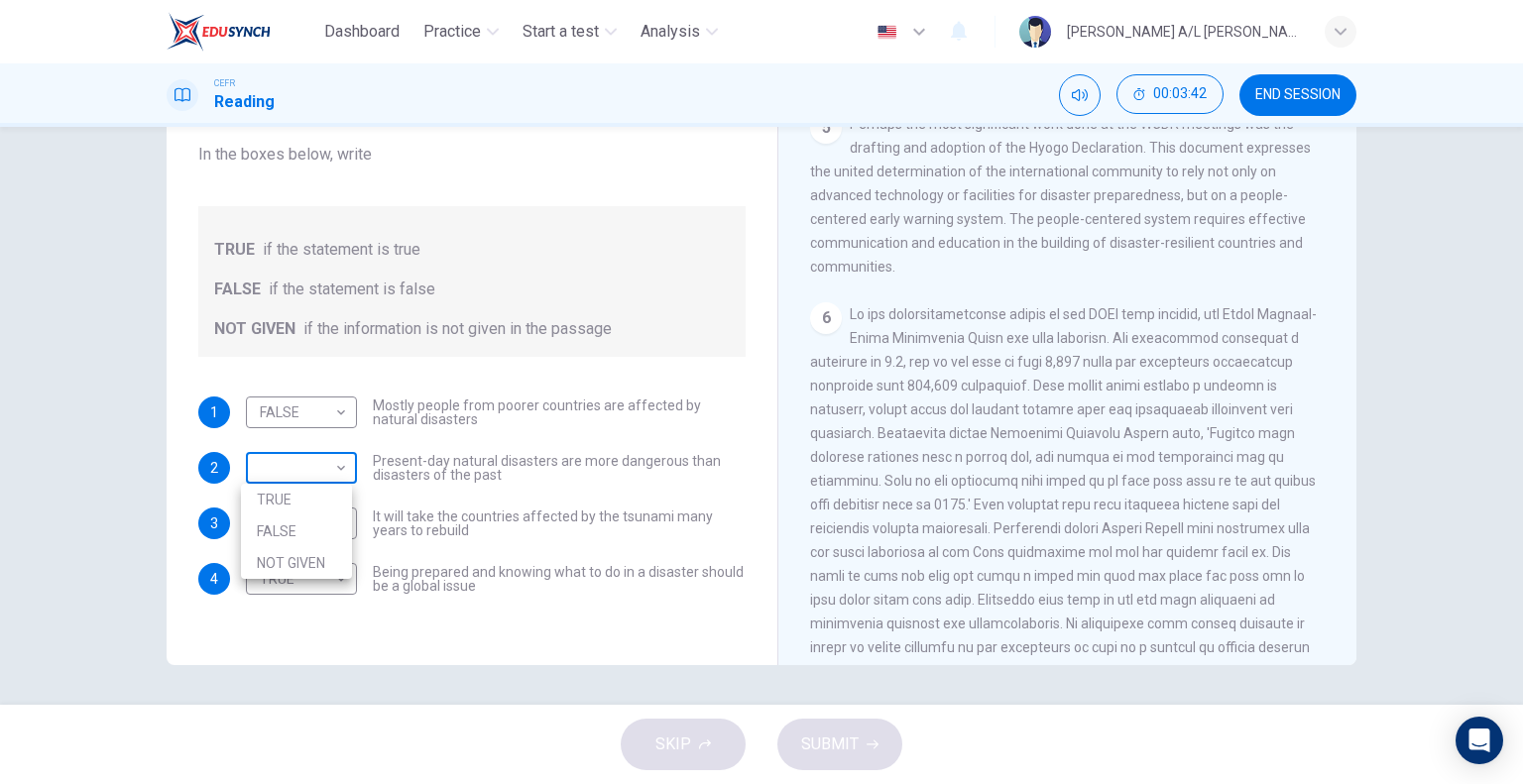 click on "Dashboard Practice Start a test Analysis English en ​ SREERAM NAIDU A/L RENGANATHAN CEFR Reading 00:03:42 END SESSION Questions 1 - 4 Do the following statements agree with the information given in the Reading Passage?
In the boxes below, write TRUE if the statement is true FALSE if the statement is false NOT GIVEN if the information is not given in the passage 1 FALSE FALSE ​ Mostly people from poorer countries are affected by natural disasters 2 ​ ​ Present-day natural disasters are more dangerous than disasters of the past 3 ​ ​ It will take the countries affected by the tsunami many years to rebuild 4 TRUE TRUE ​ Being prepared and knowing what to do in a disaster should be a global issue Preparing for the Threat CLICK TO ZOOM Click to Zoom 1 2 3 4 5 6 SKIP SUBMIT EduSynch - Online Language Proficiency Testing
Dashboard Practice Start a test Analysis Notifications © Copyright  2025 TRUE FALSE NOT GIVEN" at bounding box center [762, 392] 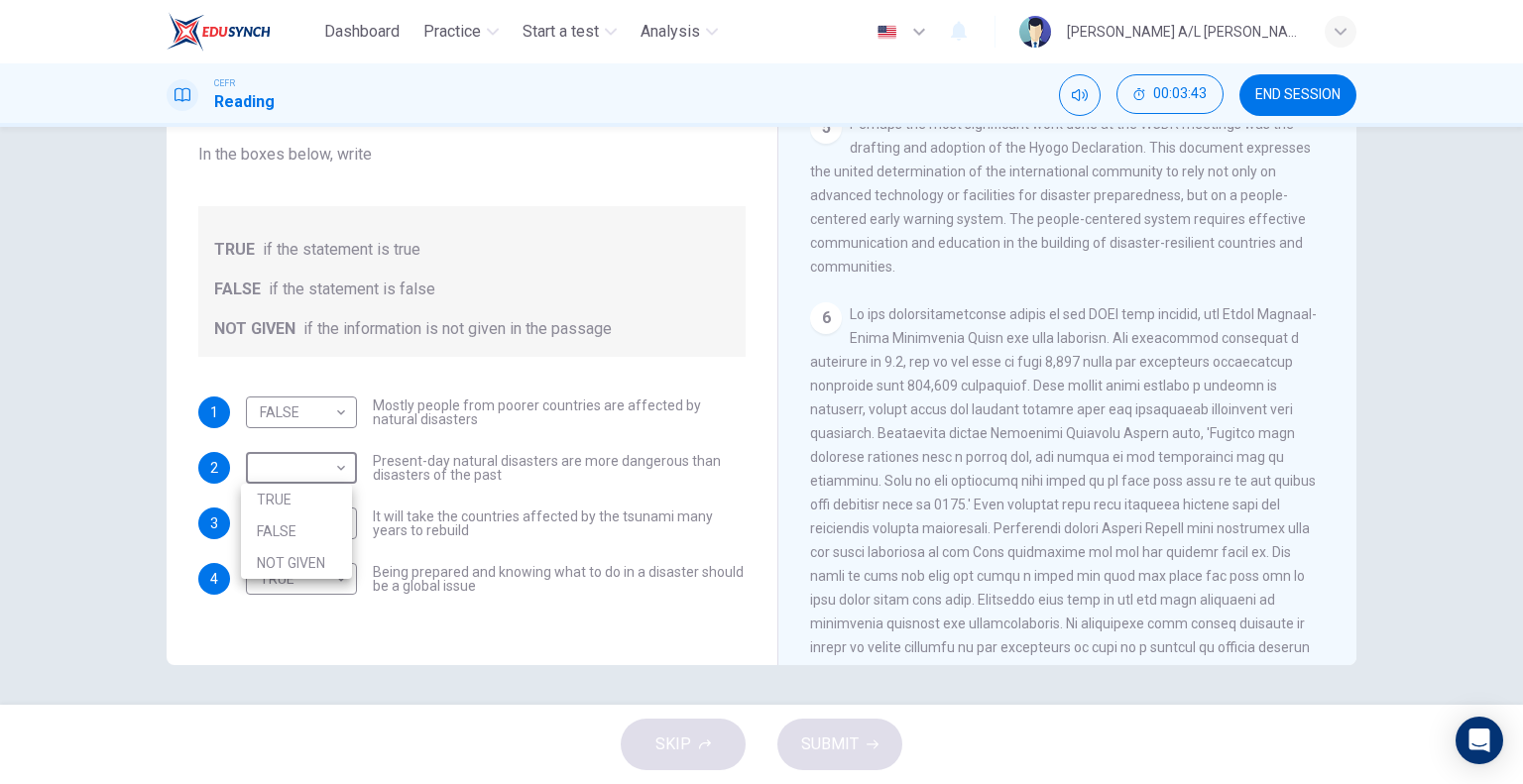 click on "NOT GIVEN" at bounding box center [296, 563] 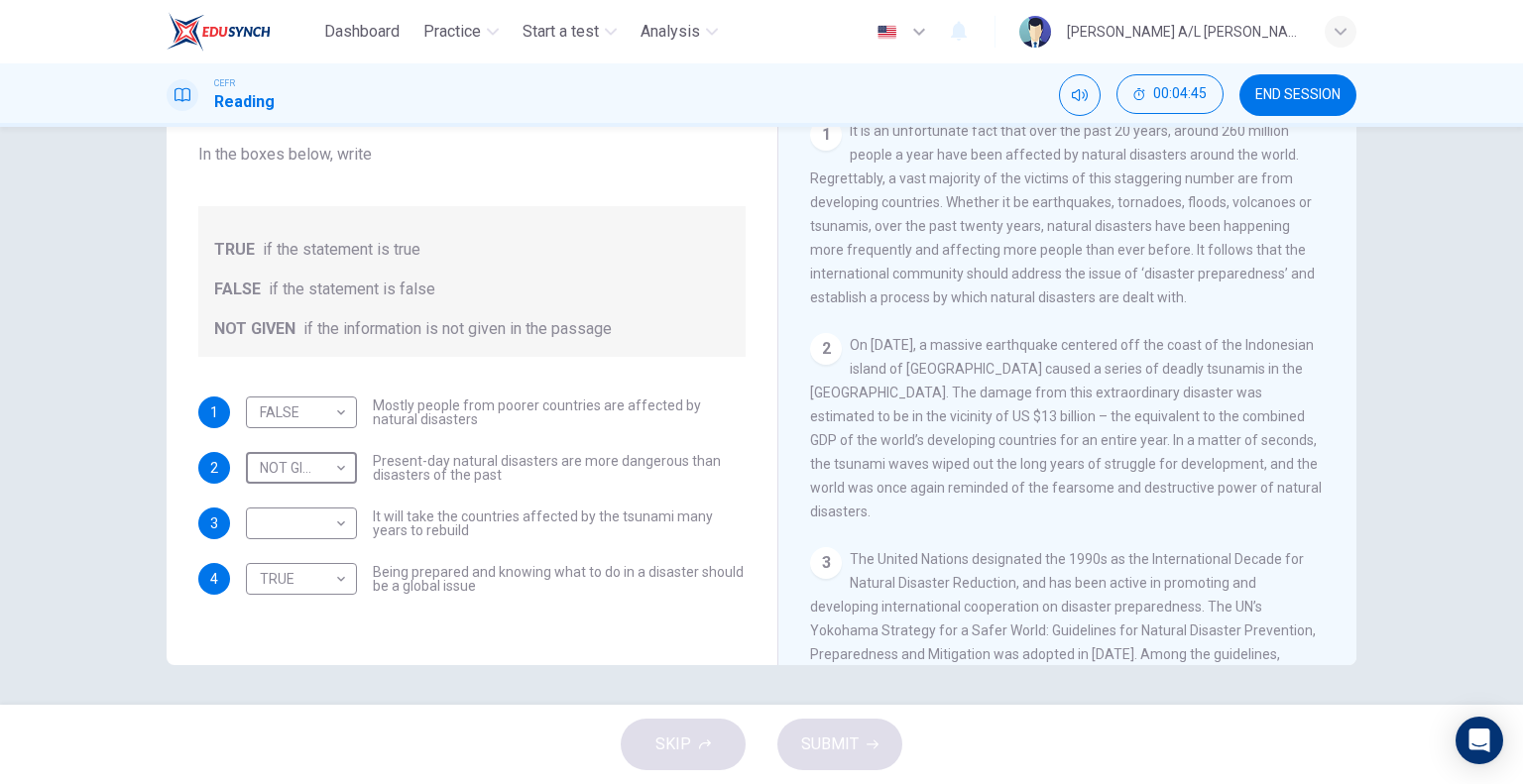 scroll, scrollTop: 396, scrollLeft: 0, axis: vertical 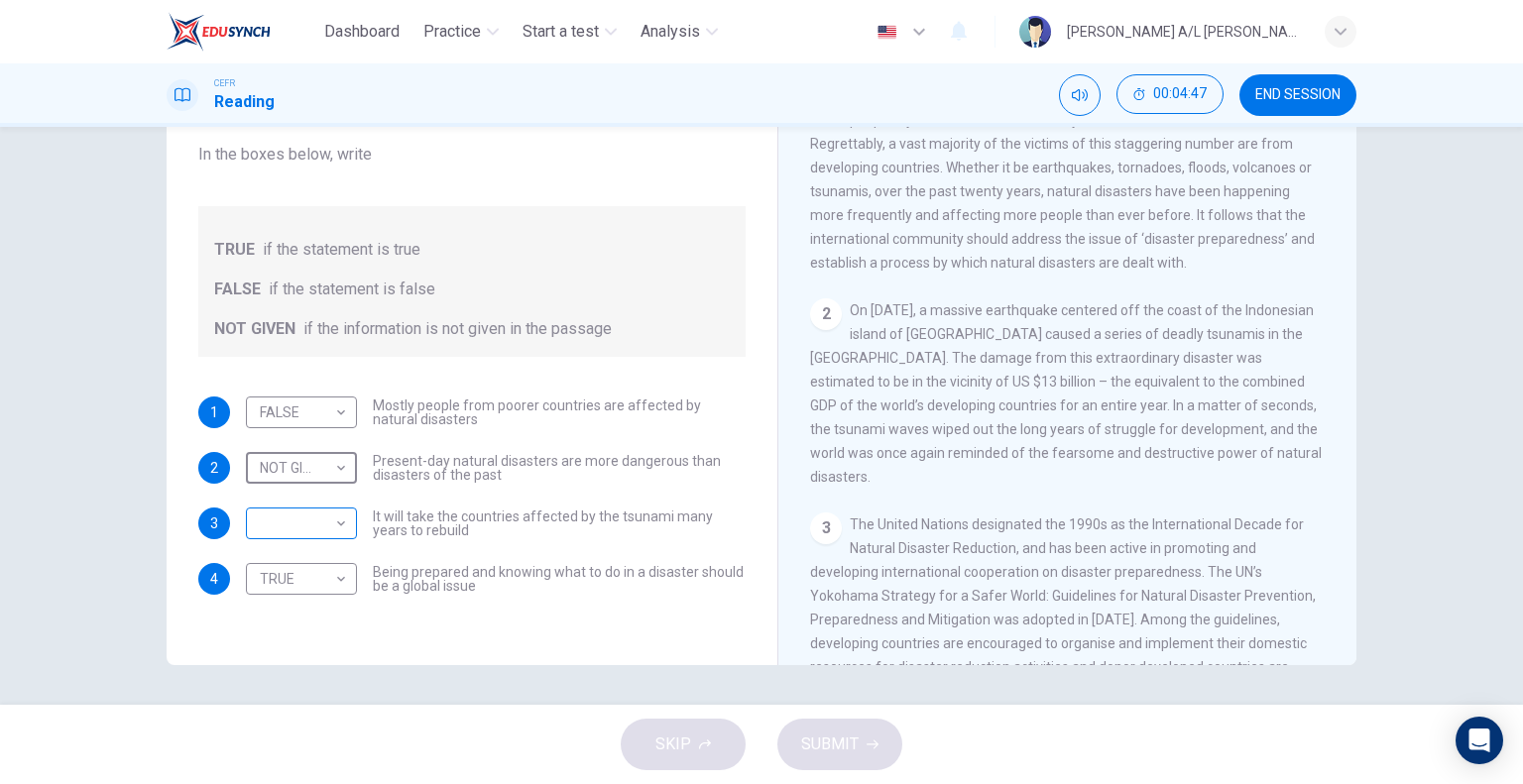 click on "Dashboard Practice Start a test Analysis English en ​ SREERAM NAIDU A/L RENGANATHAN CEFR Reading 00:04:47 END SESSION Questions 1 - 4 Do the following statements agree with the information given in the Reading Passage?
In the boxes below, write TRUE if the statement is true FALSE if the statement is false NOT GIVEN if the information is not given in the passage 1 FALSE FALSE ​ Mostly people from poorer countries are affected by natural disasters 2 NOT GIVEN NOT GIVEN ​ Present-day natural disasters are more dangerous than disasters of the past 3 ​ ​ It will take the countries affected by the tsunami many years to rebuild 4 TRUE TRUE ​ Being prepared and knowing what to do in a disaster should be a global issue Preparing for the Threat CLICK TO ZOOM Click to Zoom 1 2 3 4 5 6 SKIP SUBMIT EduSynch - Online Language Proficiency Testing
Dashboard Practice Start a test Analysis Notifications © Copyright  2025" at bounding box center (762, 392) 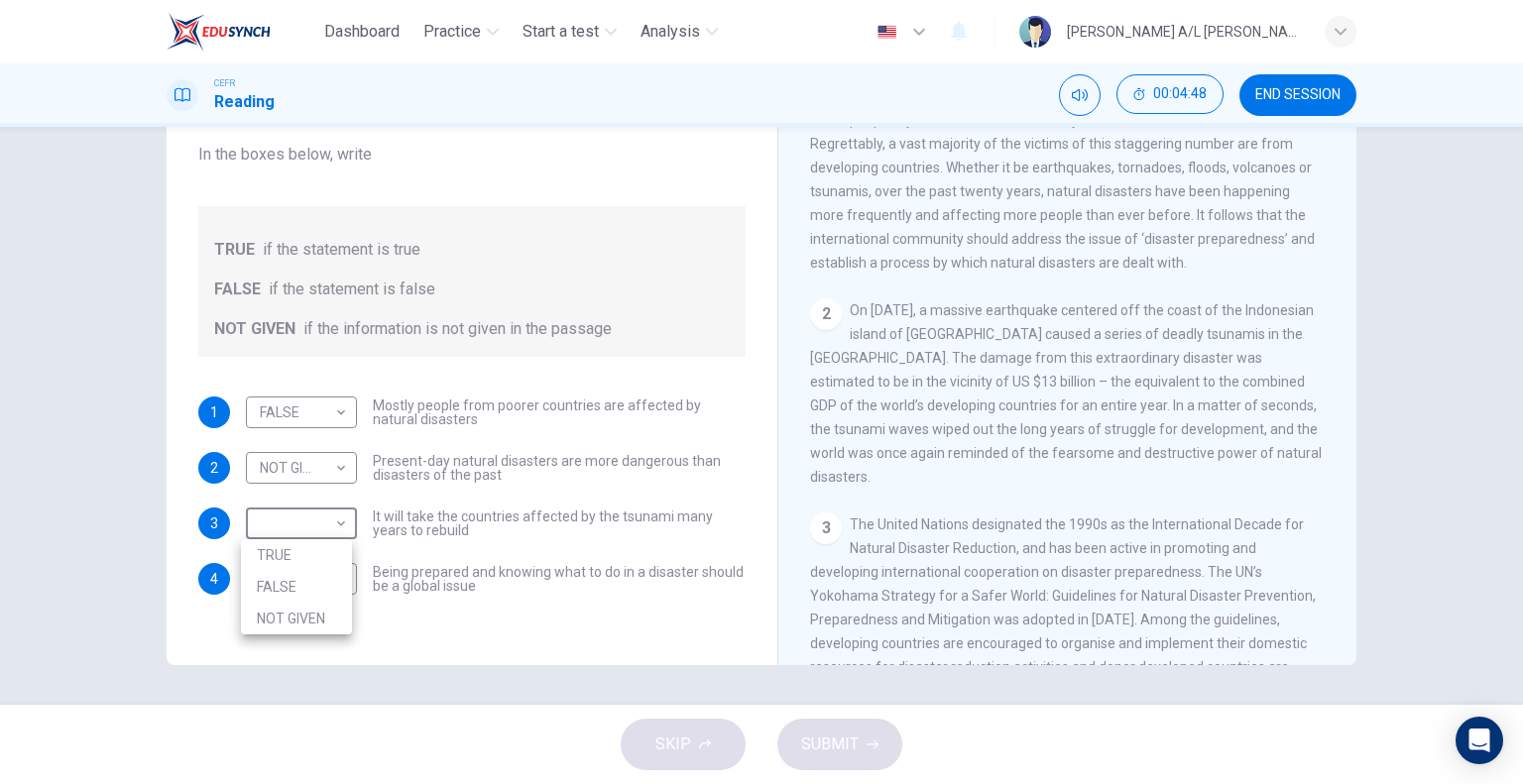 click on "TRUE" at bounding box center (296, 555) 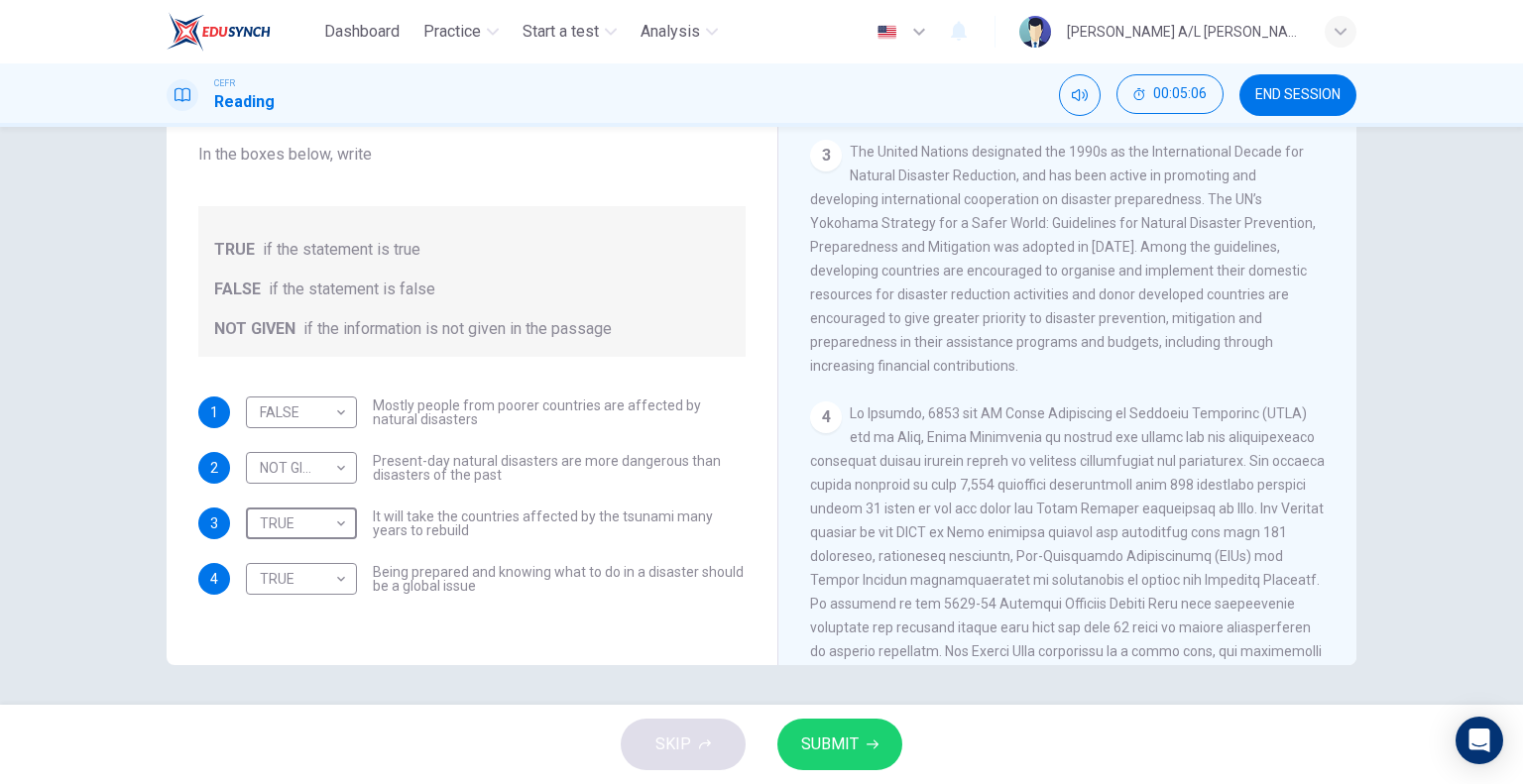 scroll, scrollTop: 793, scrollLeft: 0, axis: vertical 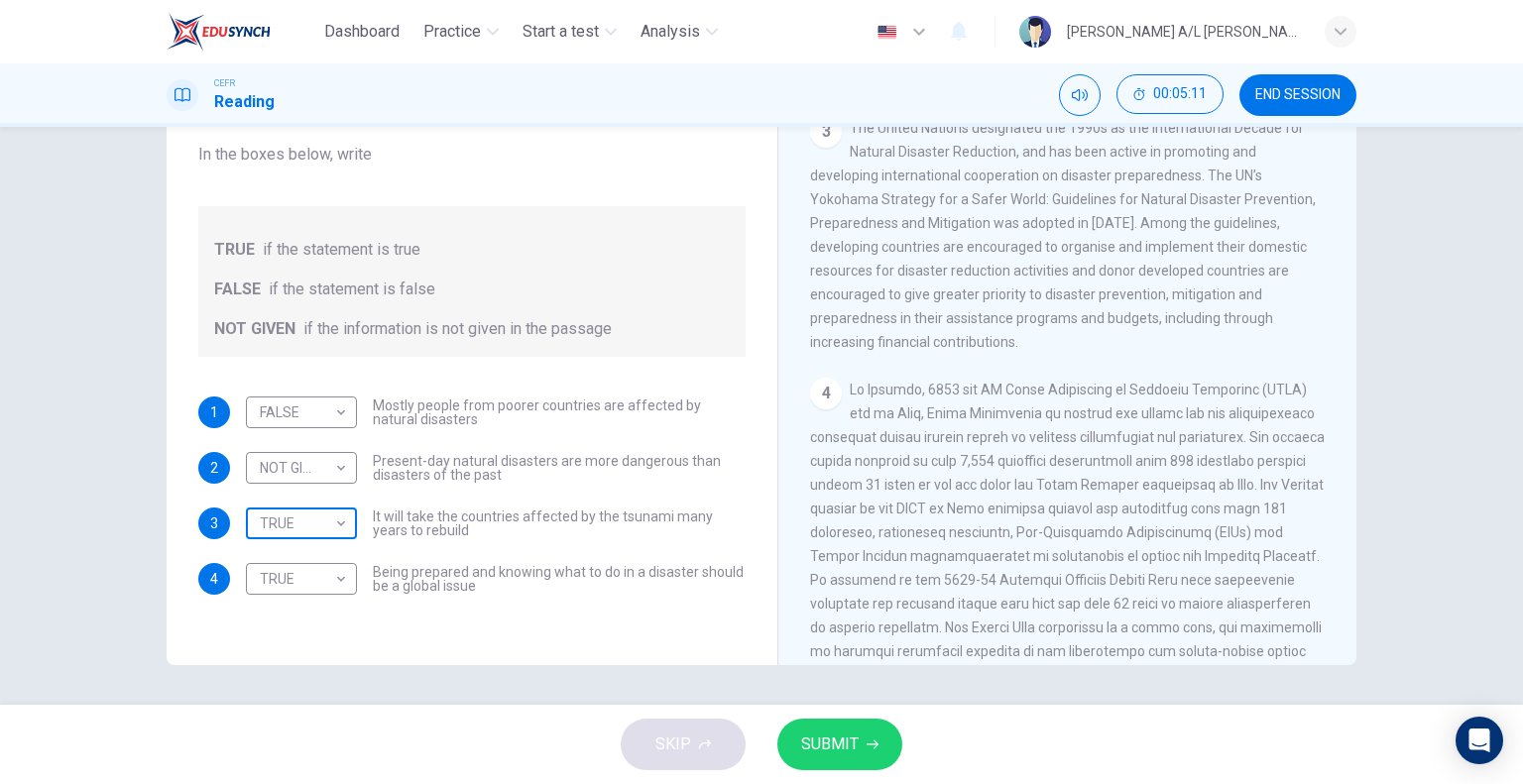 click on "Dashboard Practice Start a test Analysis English en ​ SREERAM NAIDU A/L RENGANATHAN CEFR Reading 00:05:11 END SESSION Questions 1 - 4 Do the following statements agree with the information given in the Reading Passage?
In the boxes below, write TRUE if the statement is true FALSE if the statement is false NOT GIVEN if the information is not given in the passage 1 FALSE FALSE ​ Mostly people from poorer countries are affected by natural disasters 2 NOT GIVEN NOT GIVEN ​ Present-day natural disasters are more dangerous than disasters of the past 3 TRUE TRUE ​ It will take the countries affected by the tsunami many years to rebuild 4 TRUE TRUE ​ Being prepared and knowing what to do in a disaster should be a global issue Preparing for the Threat CLICK TO ZOOM Click to Zoom 1 2 3 4 5 6 SKIP SUBMIT EduSynch - Online Language Proficiency Testing
Dashboard Practice Start a test Analysis Notifications © Copyright  2025" at bounding box center [762, 392] 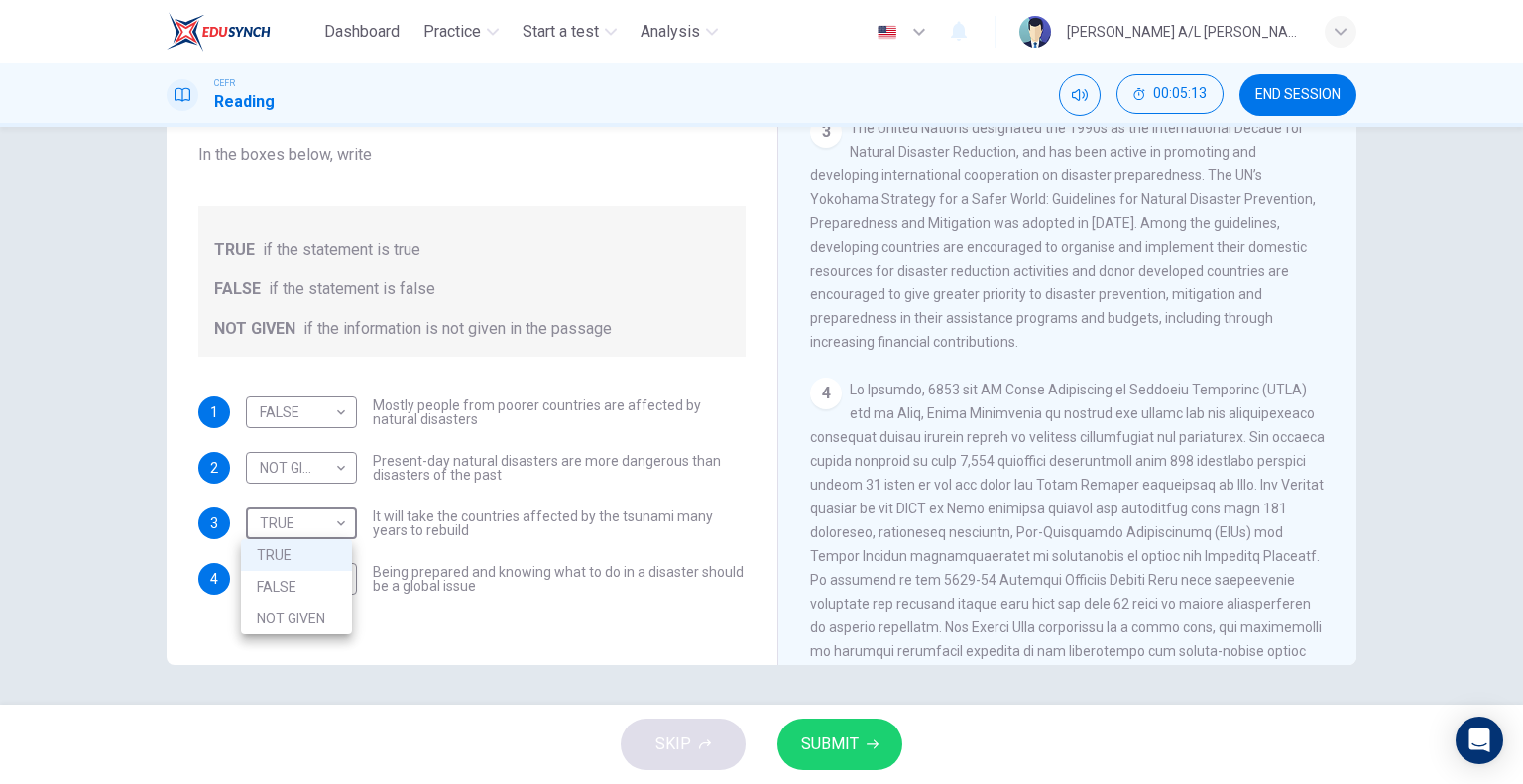 click on "NOT GIVEN" at bounding box center (296, 618) 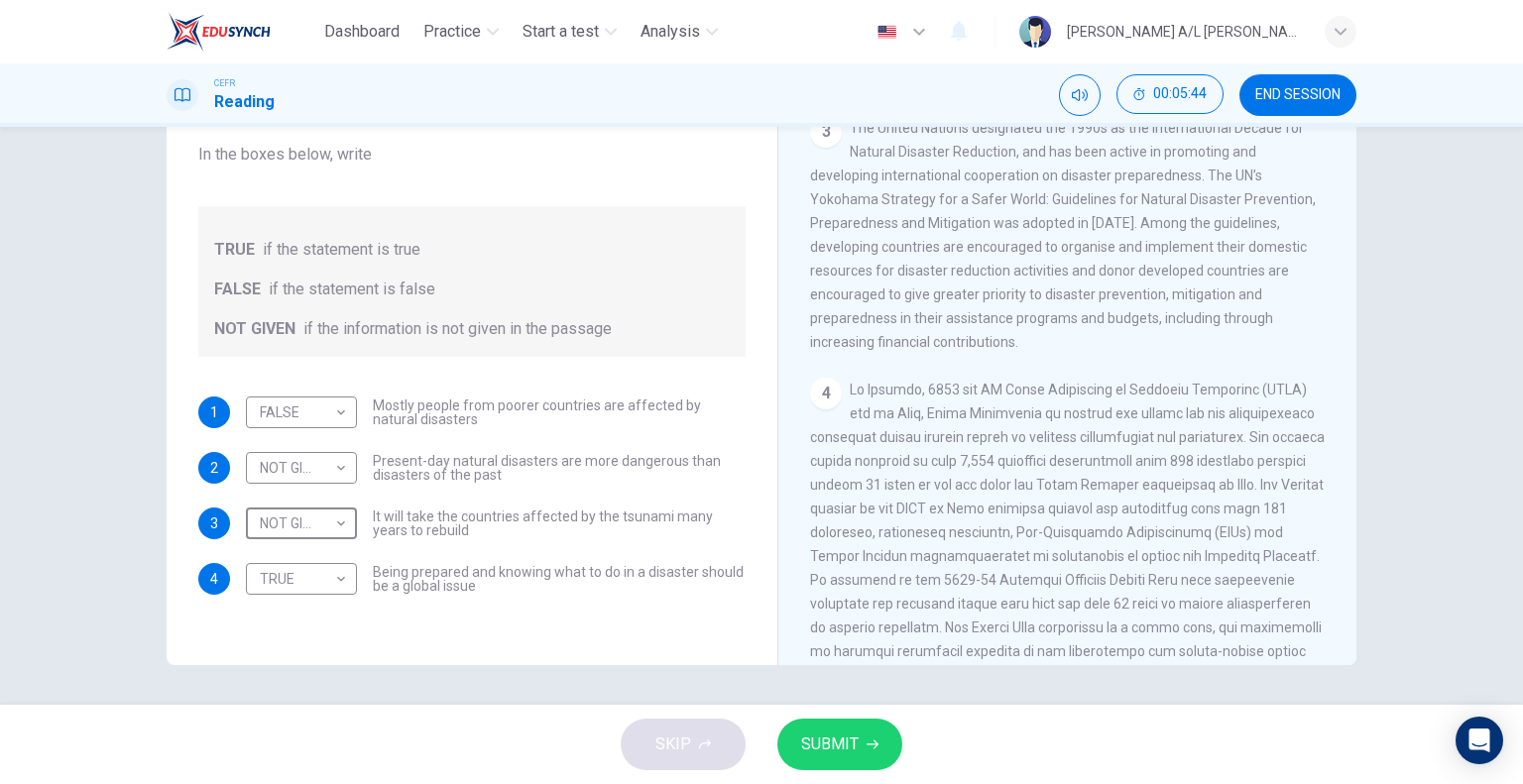 scroll, scrollTop: 892, scrollLeft: 0, axis: vertical 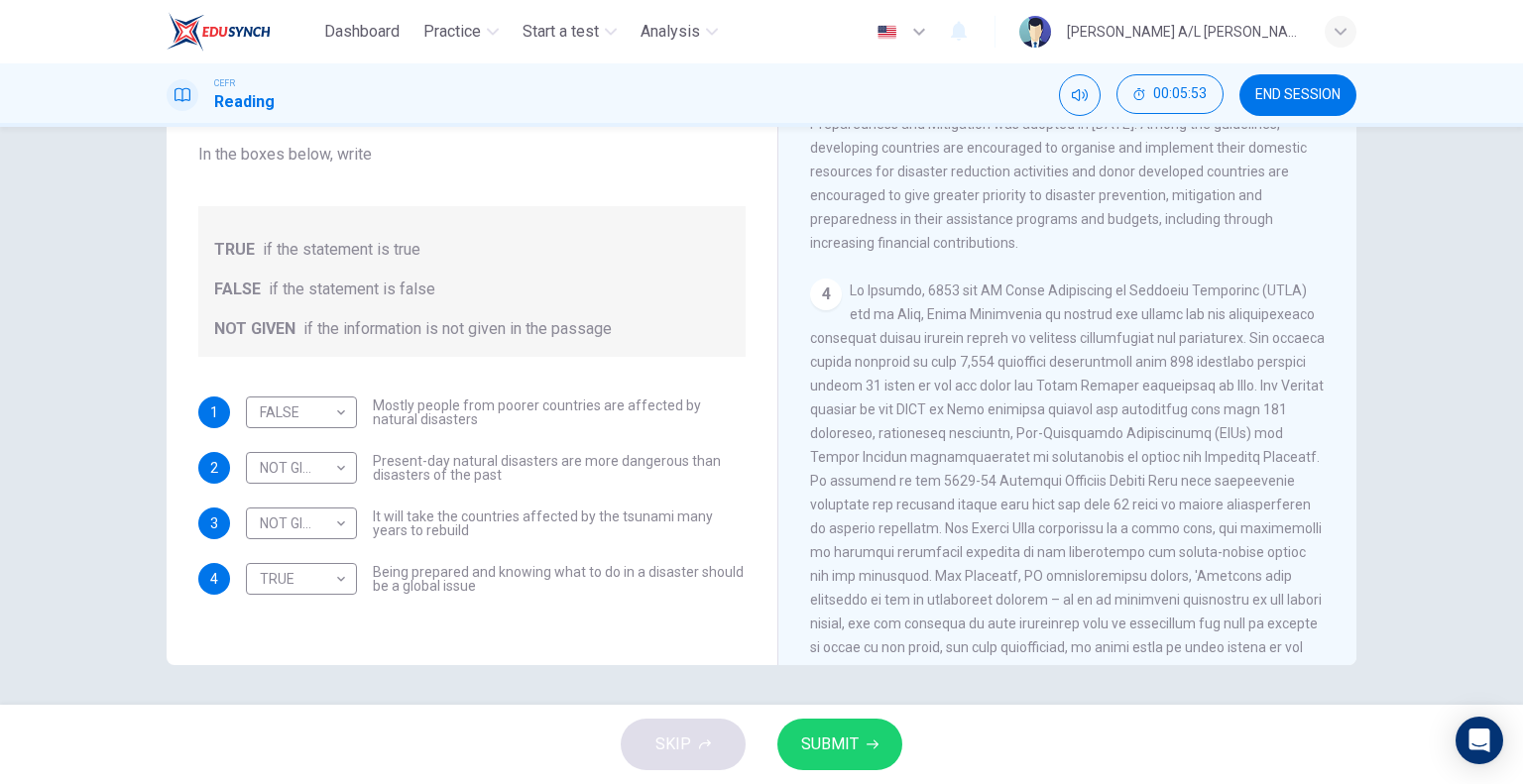 drag, startPoint x: 1005, startPoint y: 534, endPoint x: 1079, endPoint y: 540, distance: 74.24284 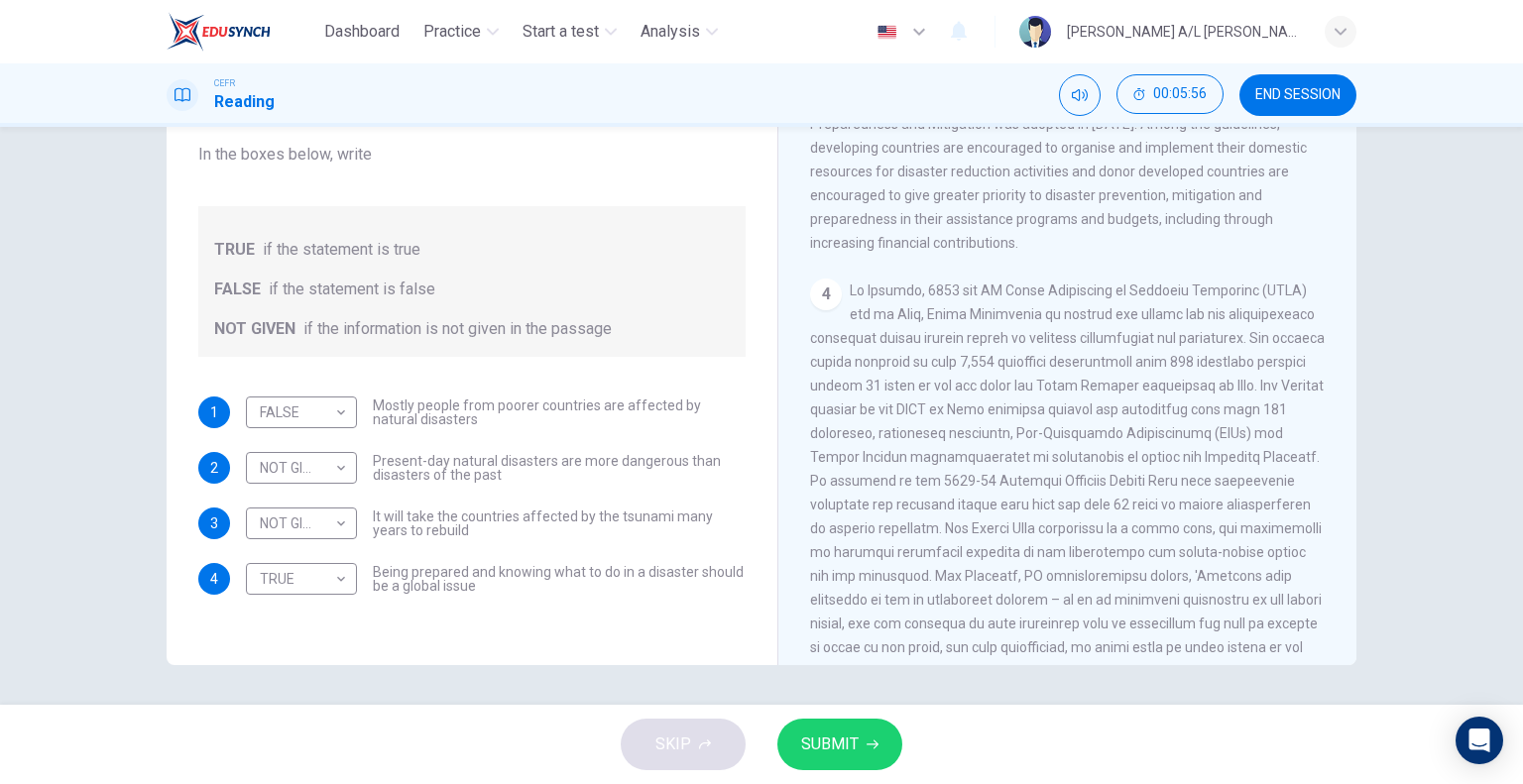 drag, startPoint x: 1009, startPoint y: 525, endPoint x: 1021, endPoint y: 529, distance: 12.649111 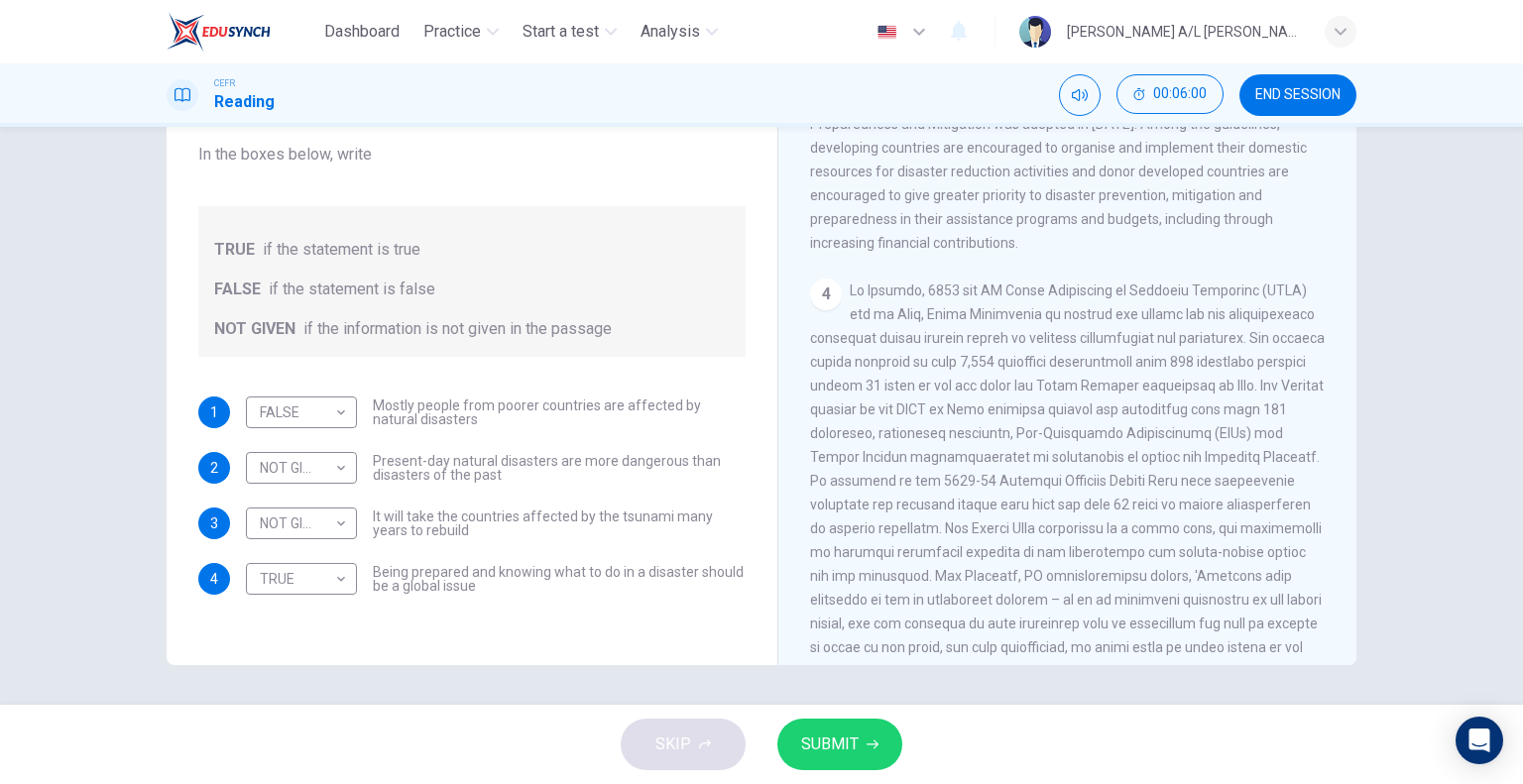 click at bounding box center (1067, 481) 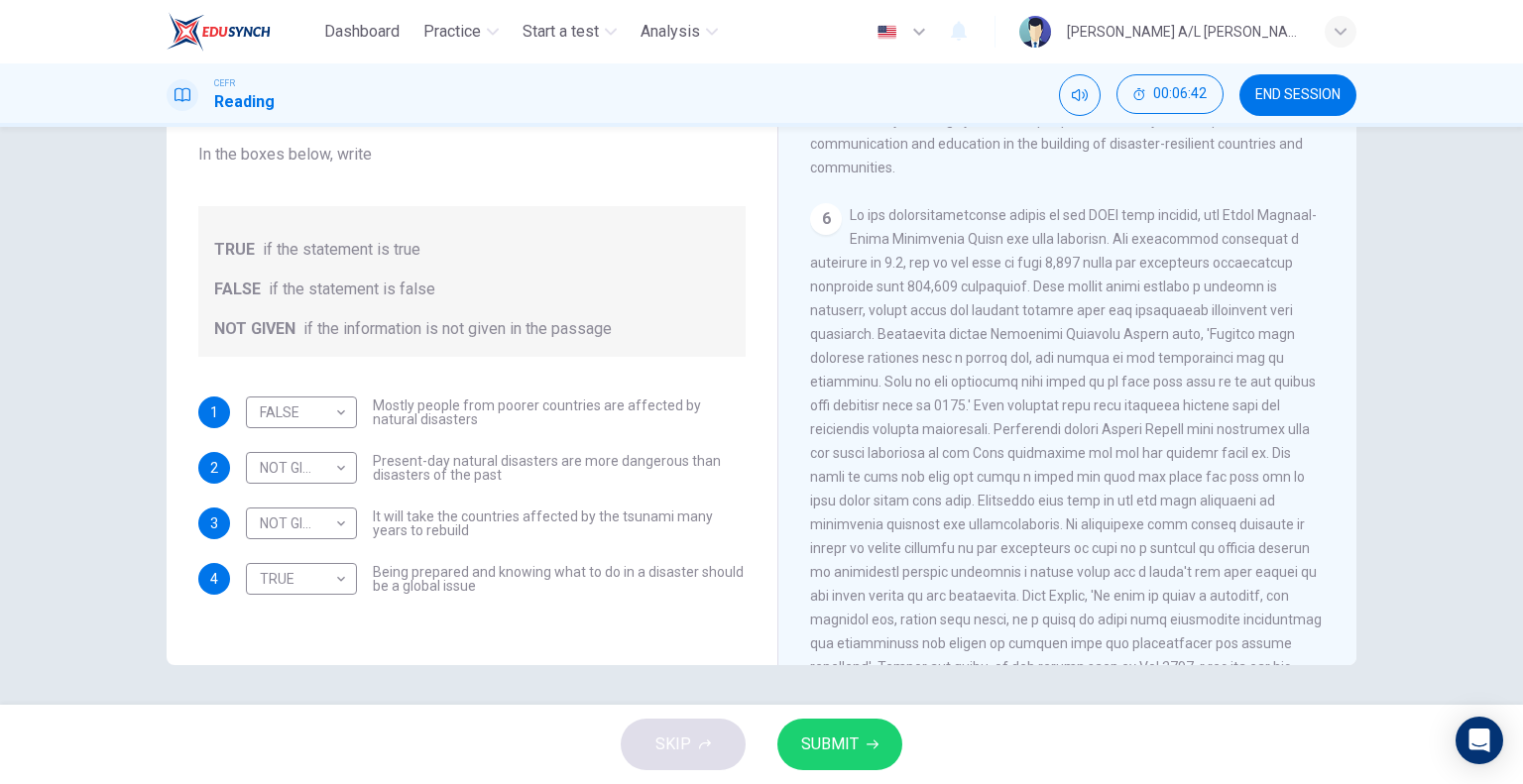 scroll, scrollTop: 1685, scrollLeft: 0, axis: vertical 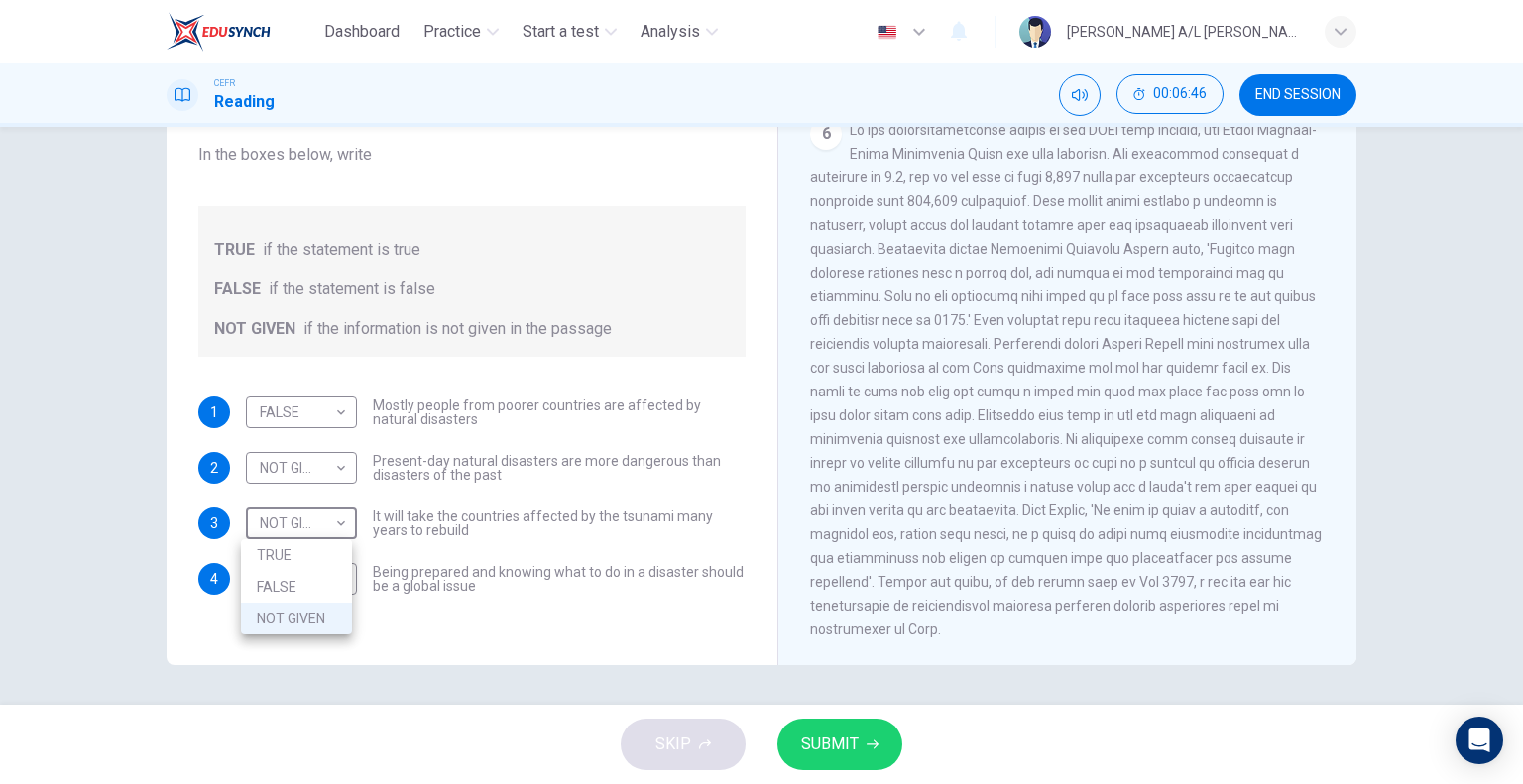 click on "Dashboard Practice Start a test Analysis English en ​ SREERAM NAIDU A/L RENGANATHAN CEFR Reading 00:06:46 END SESSION Questions 1 - 4 Do the following statements agree with the information given in the Reading Passage?
In the boxes below, write TRUE if the statement is true FALSE if the statement is false NOT GIVEN if the information is not given in the passage 1 FALSE FALSE ​ Mostly people from poorer countries are affected by natural disasters 2 NOT GIVEN NOT GIVEN ​ Present-day natural disasters are more dangerous than disasters of the past 3 NOT GIVEN NOT GIVEN ​ It will take the countries affected by the tsunami many years to rebuild 4 TRUE TRUE ​ Being prepared and knowing what to do in a disaster should be a global issue Preparing for the Threat CLICK TO ZOOM Click to Zoom 1 2 3 4 5 6 SKIP SUBMIT EduSynch - Online Language Proficiency Testing
Dashboard Practice Start a test Analysis Notifications © Copyright  2025 TRUE FALSE NOT GIVEN" at bounding box center [762, 392] 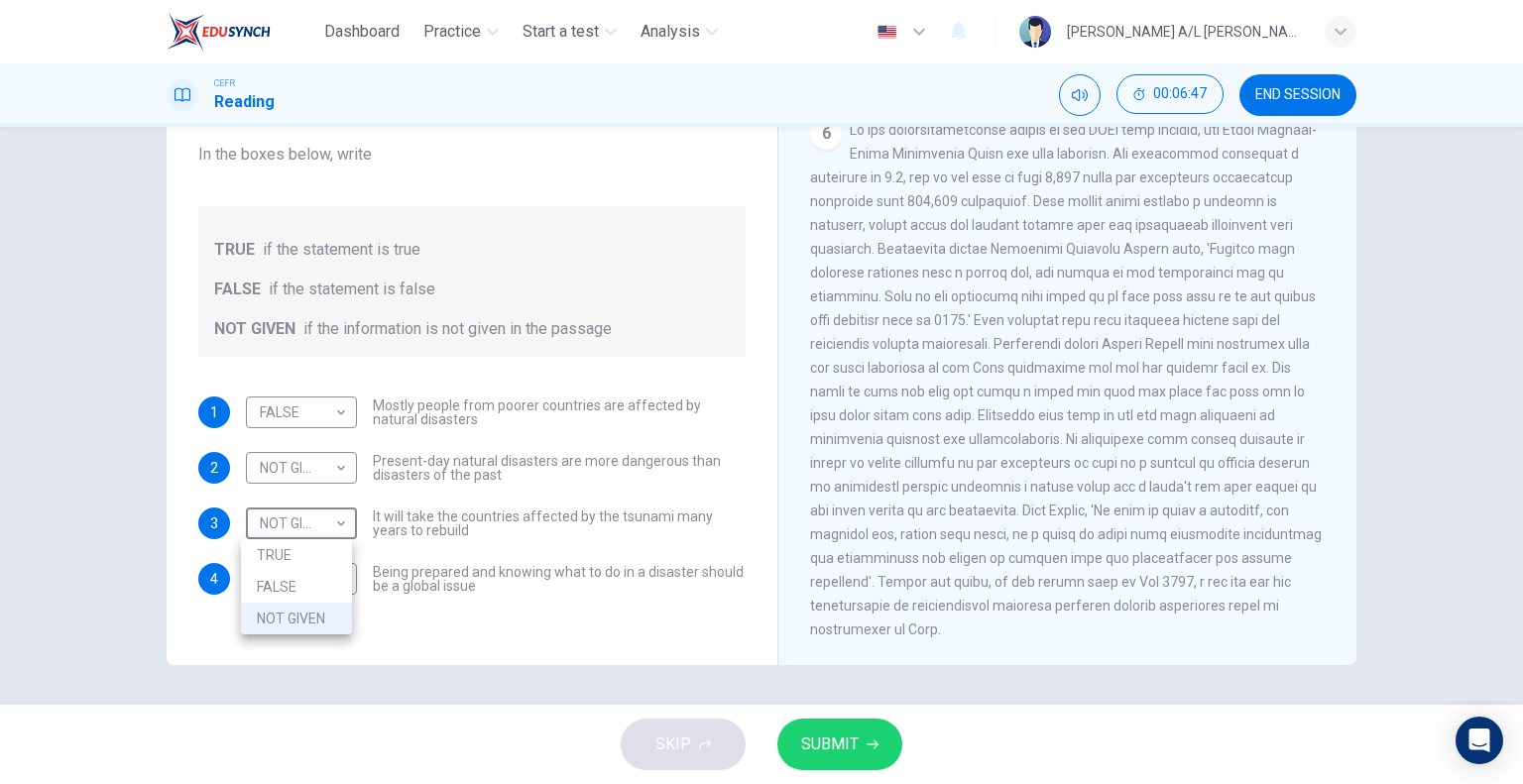 click on "TRUE" at bounding box center [296, 555] 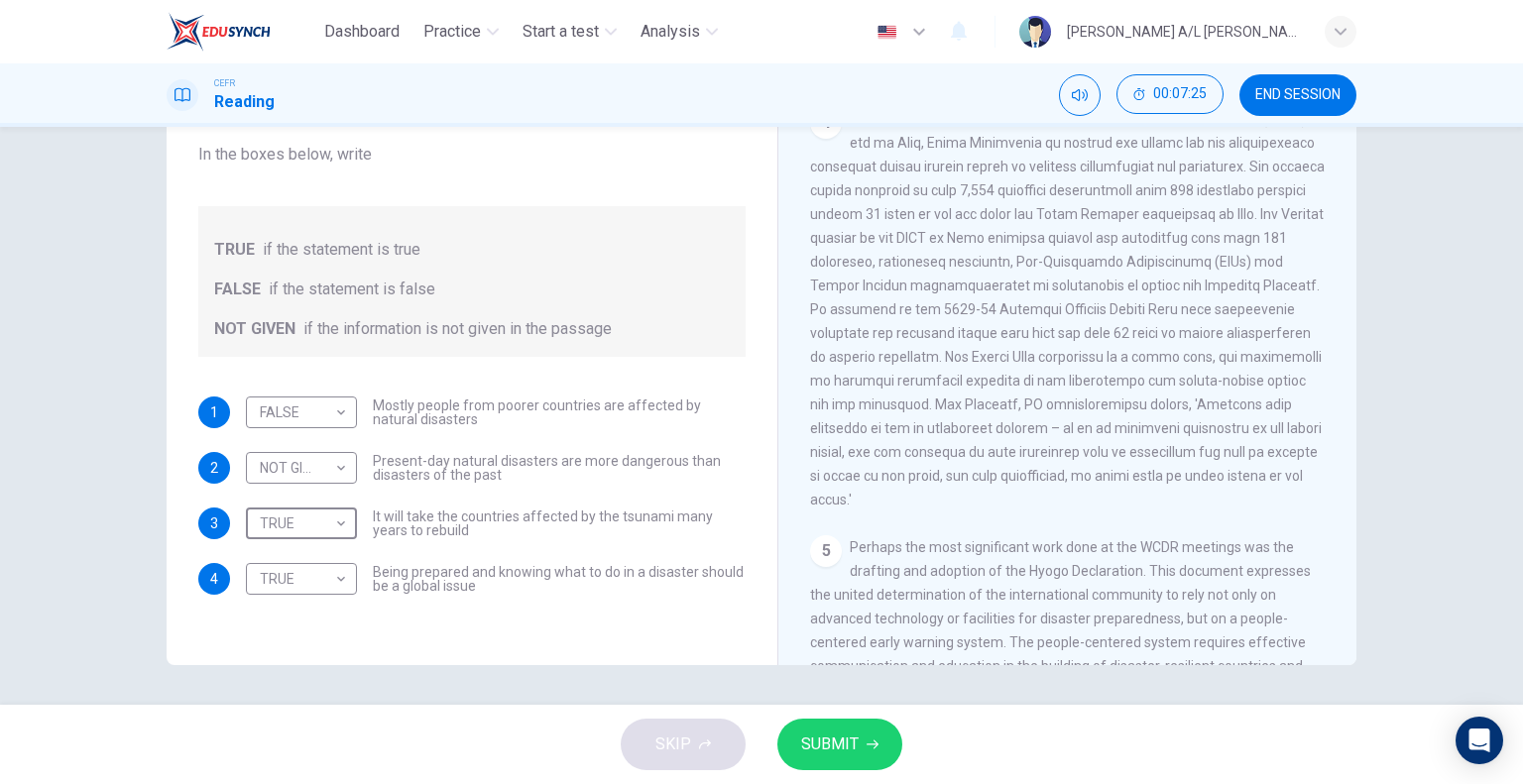 scroll, scrollTop: 1009, scrollLeft: 0, axis: vertical 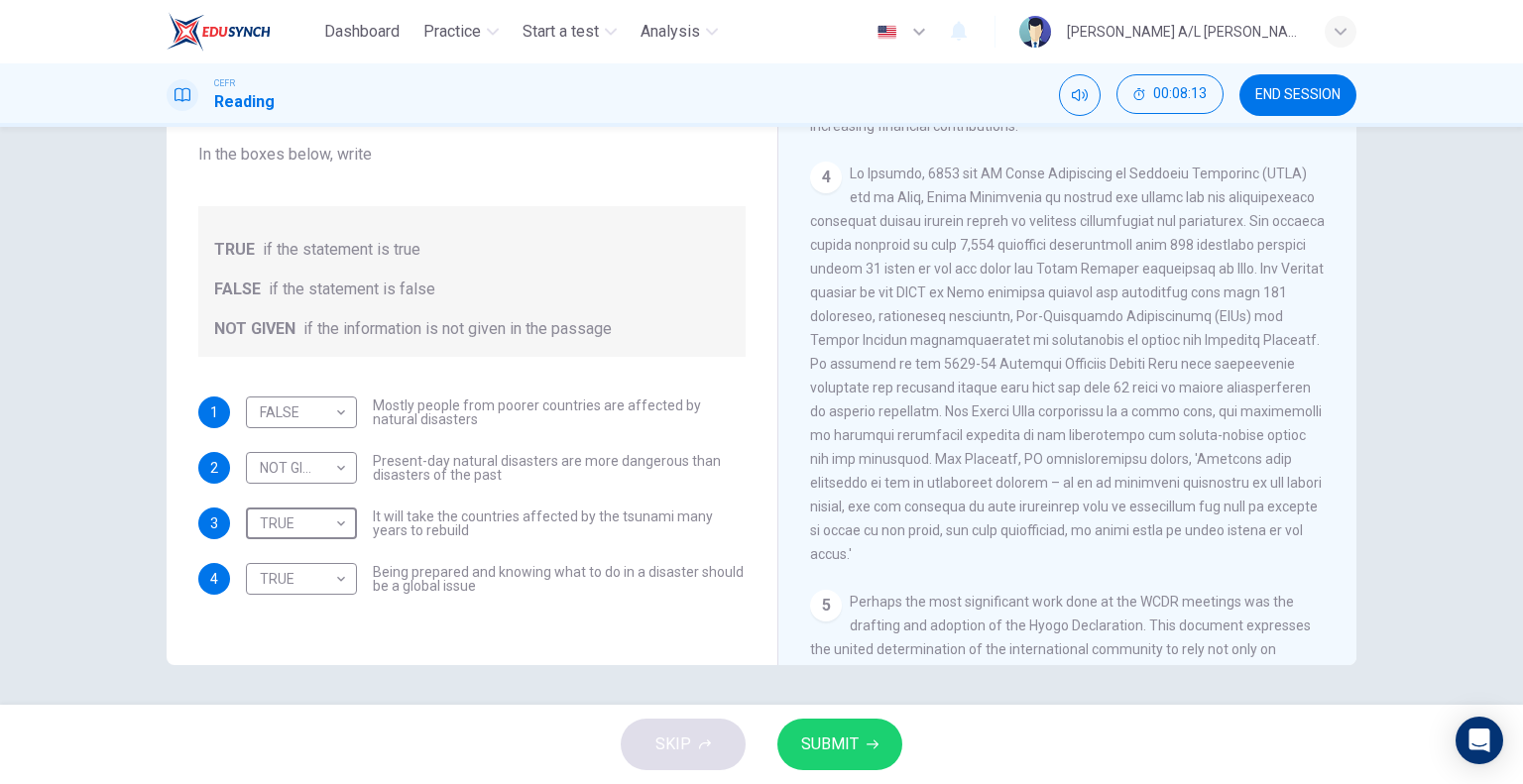 click on "SKIP SUBMIT" at bounding box center (762, 744) 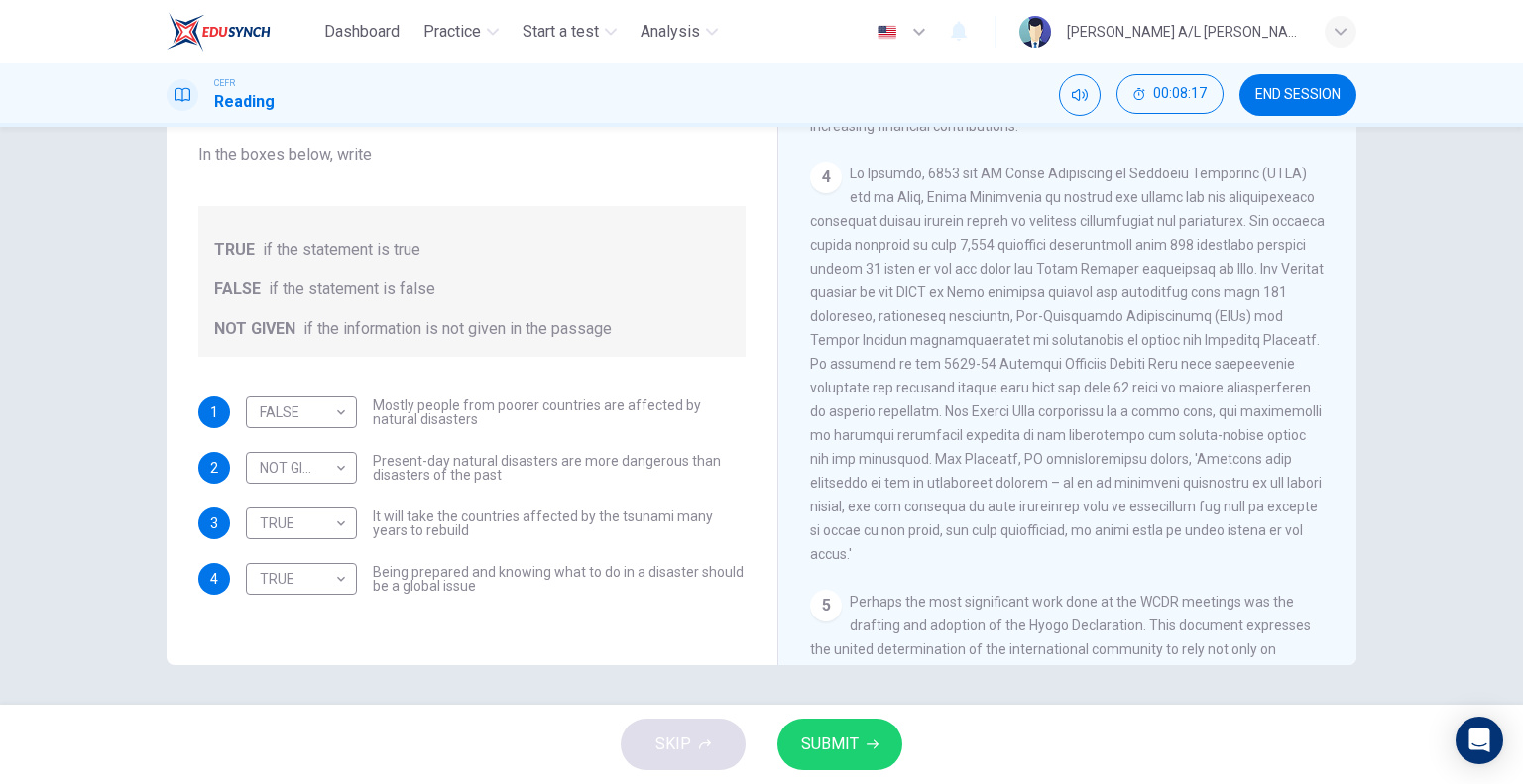 click on "SUBMIT" at bounding box center (830, 744) 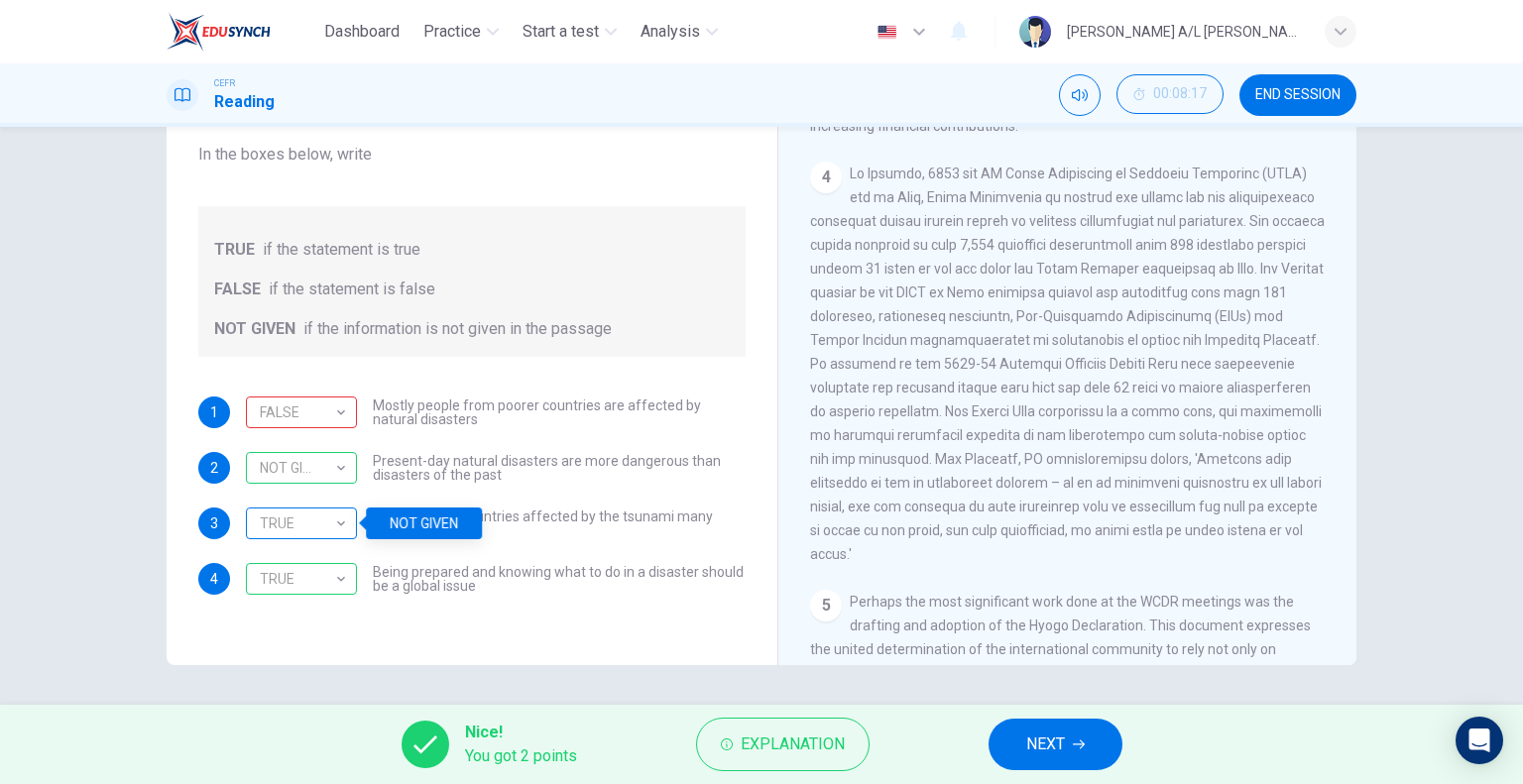 click on "TRUE" at bounding box center (297, 523) 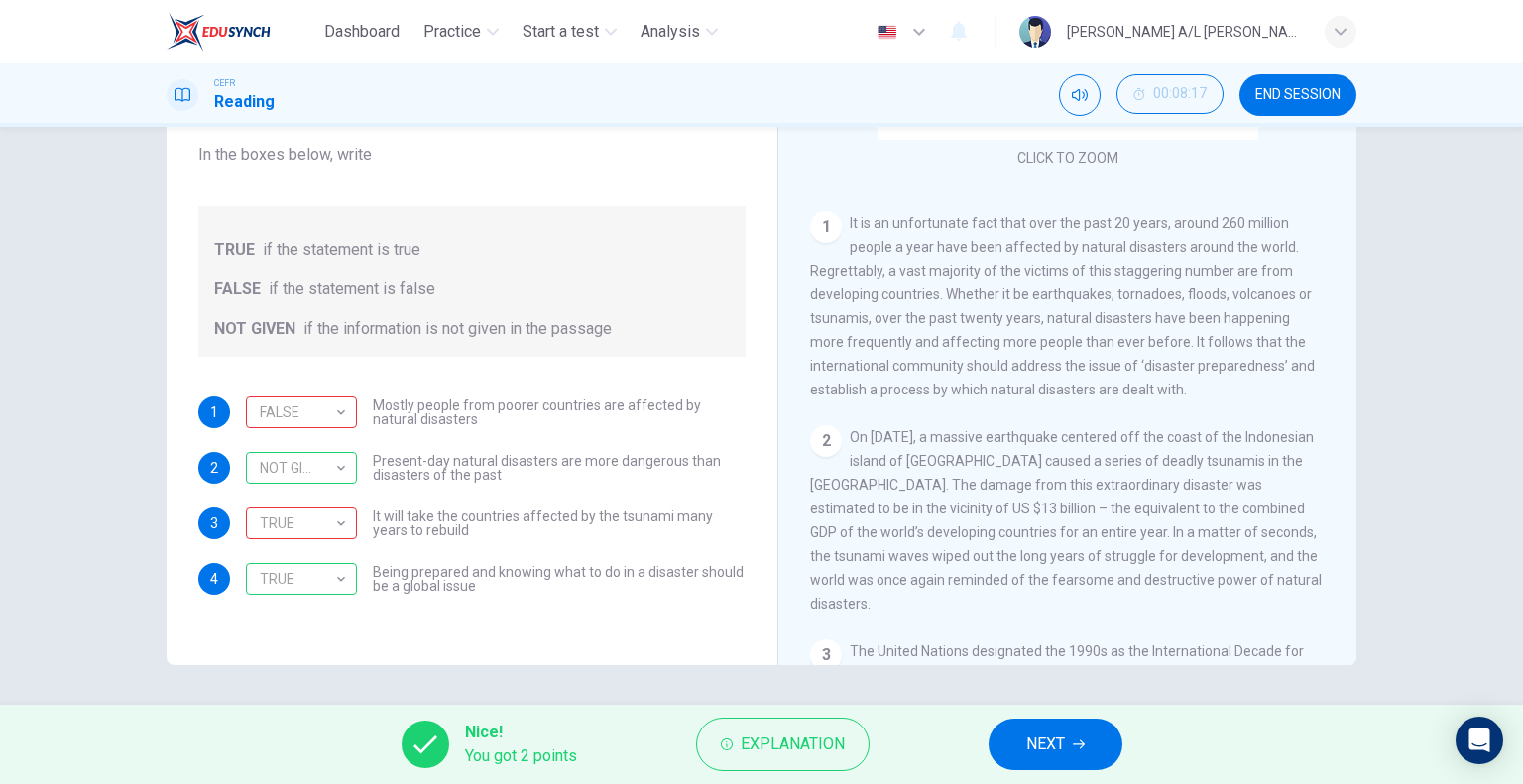scroll, scrollTop: 315, scrollLeft: 0, axis: vertical 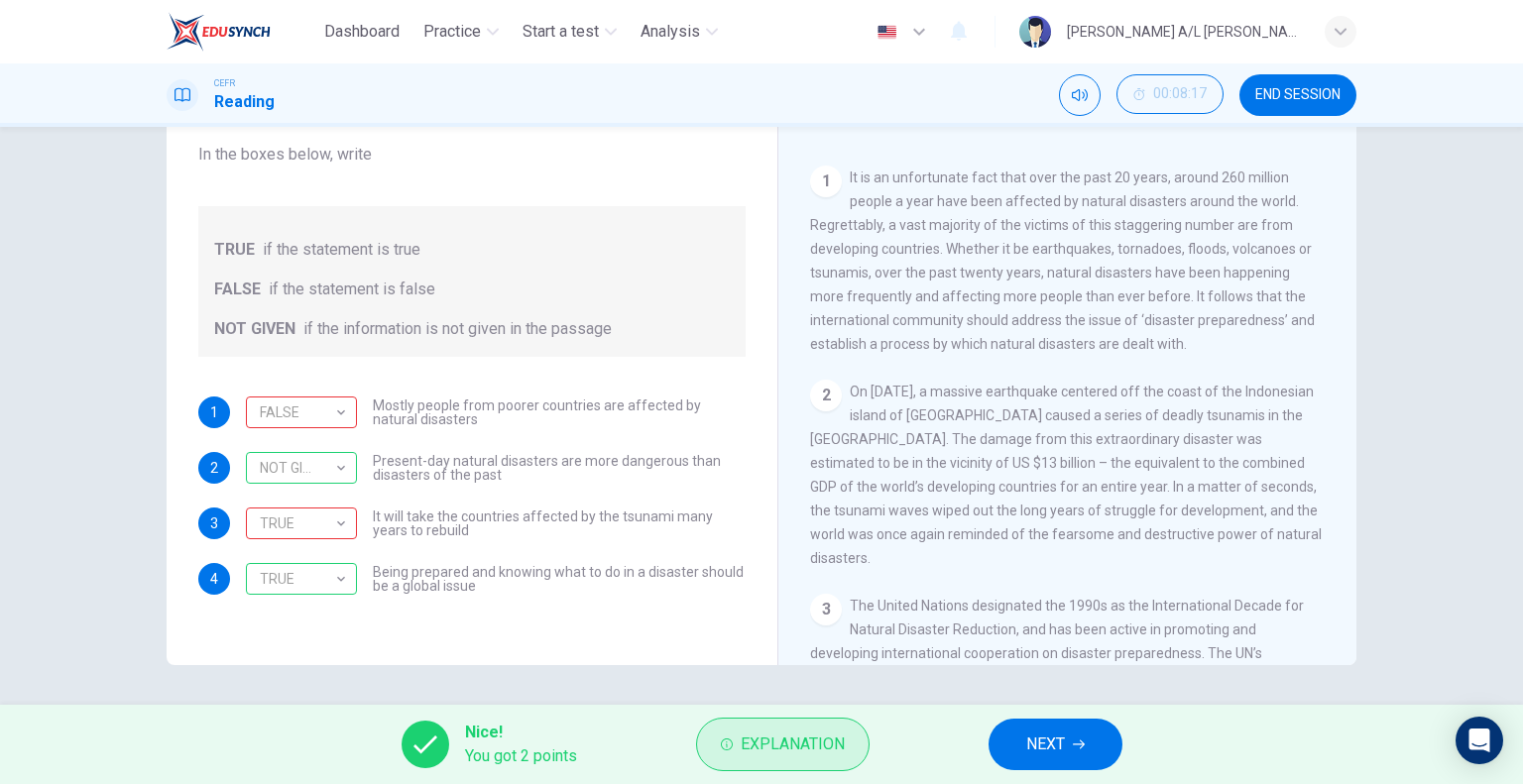 click on "Explanation" at bounding box center [792, 744] 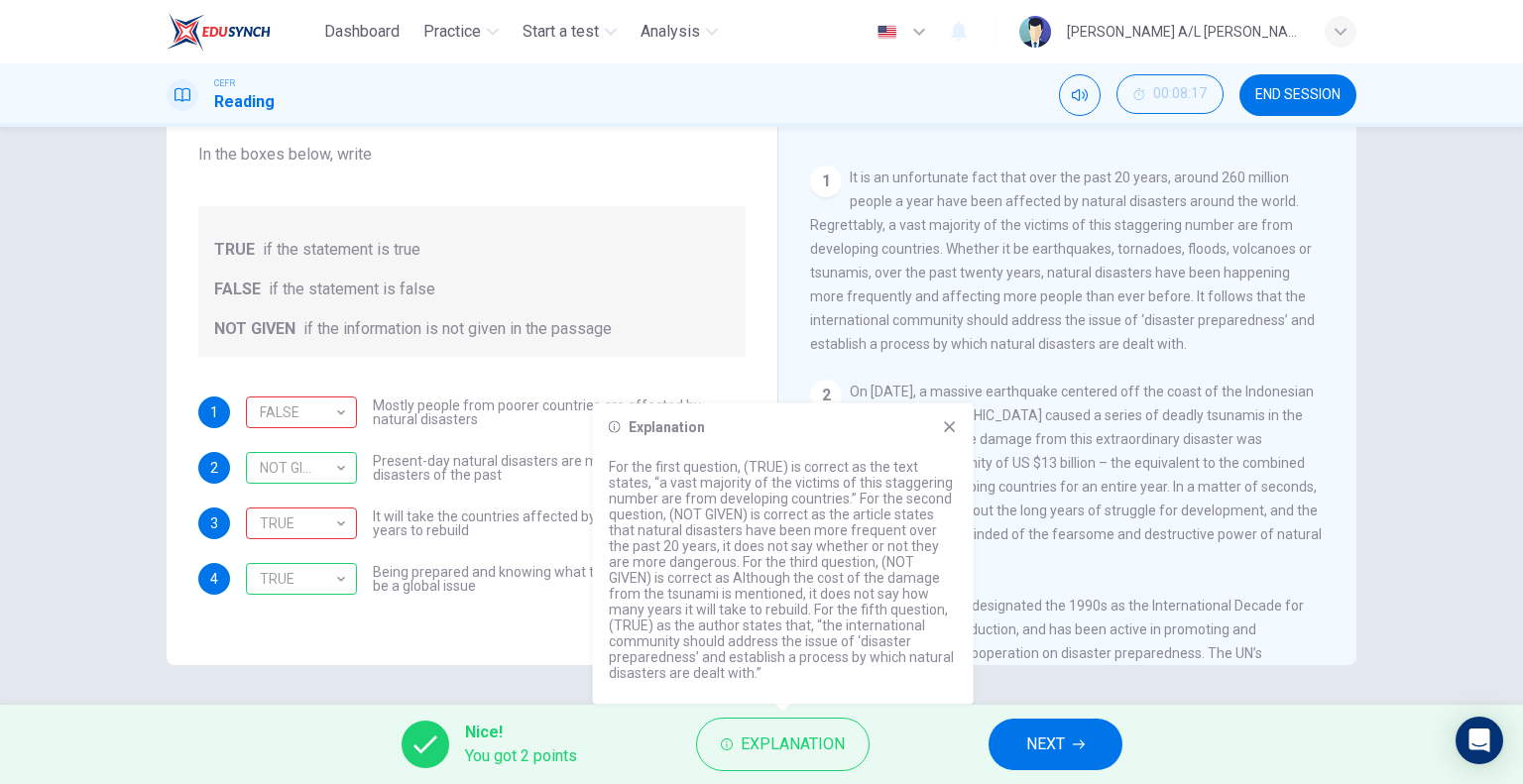 click 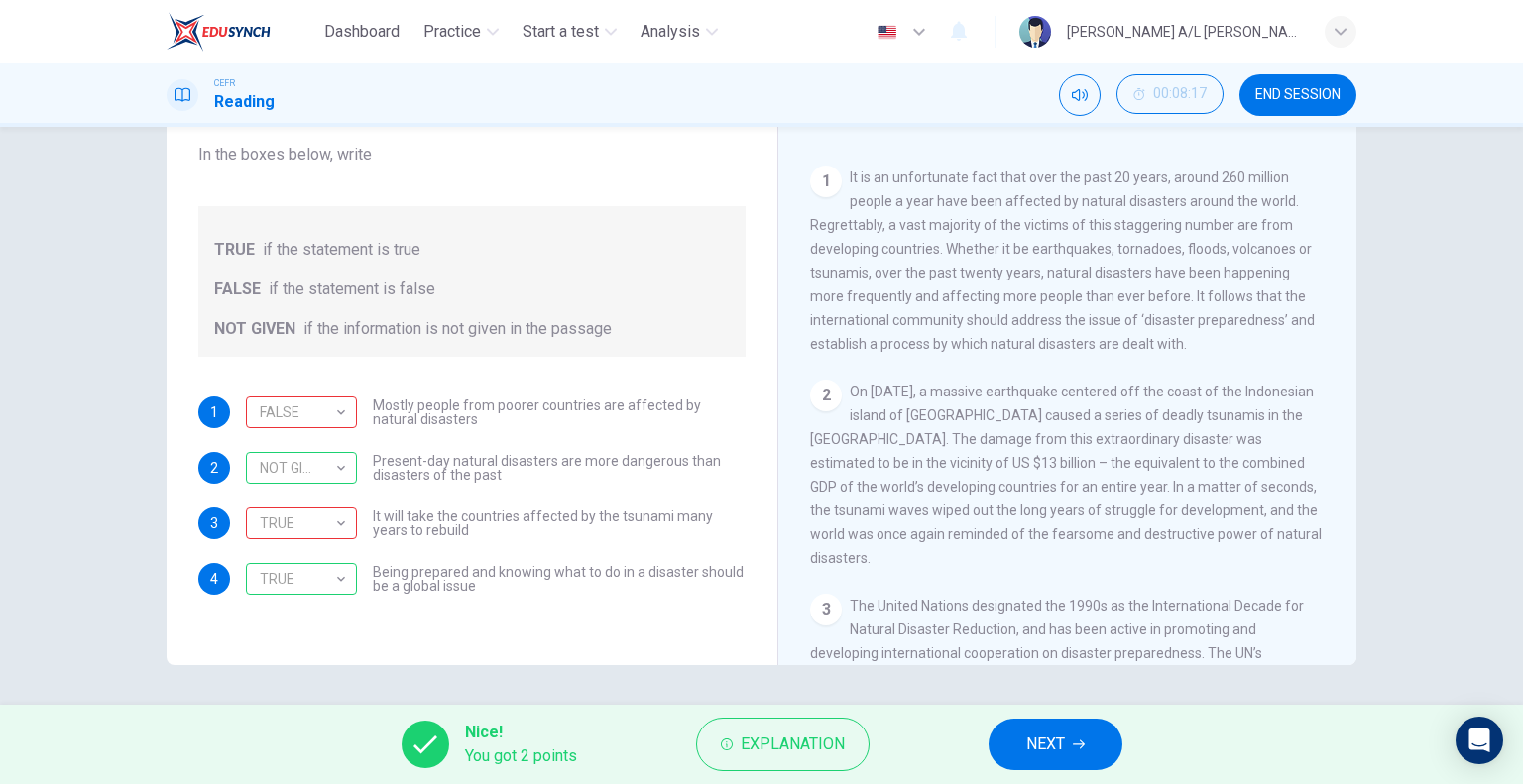 click on "NEXT" at bounding box center [1045, 744] 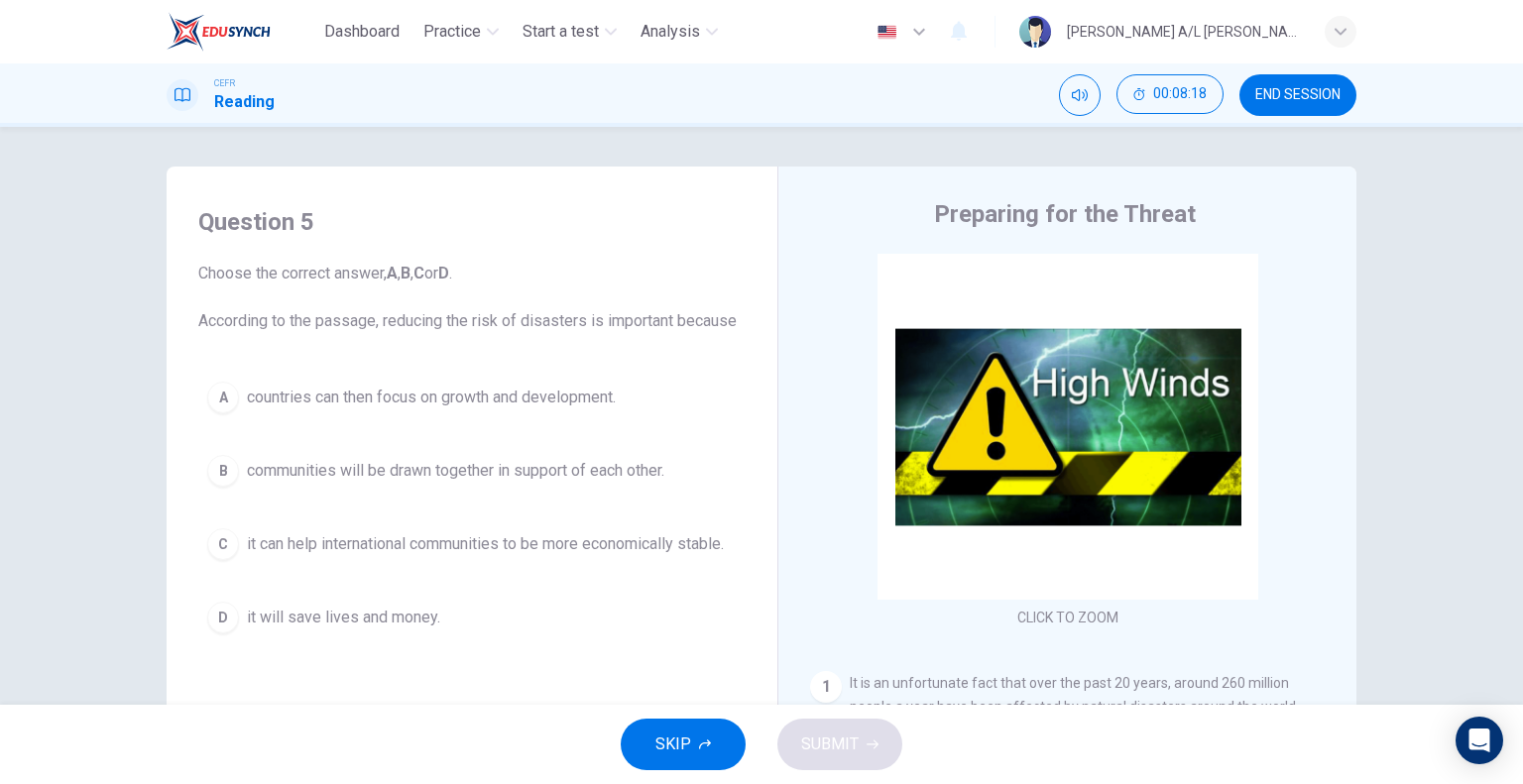scroll, scrollTop: 0, scrollLeft: 0, axis: both 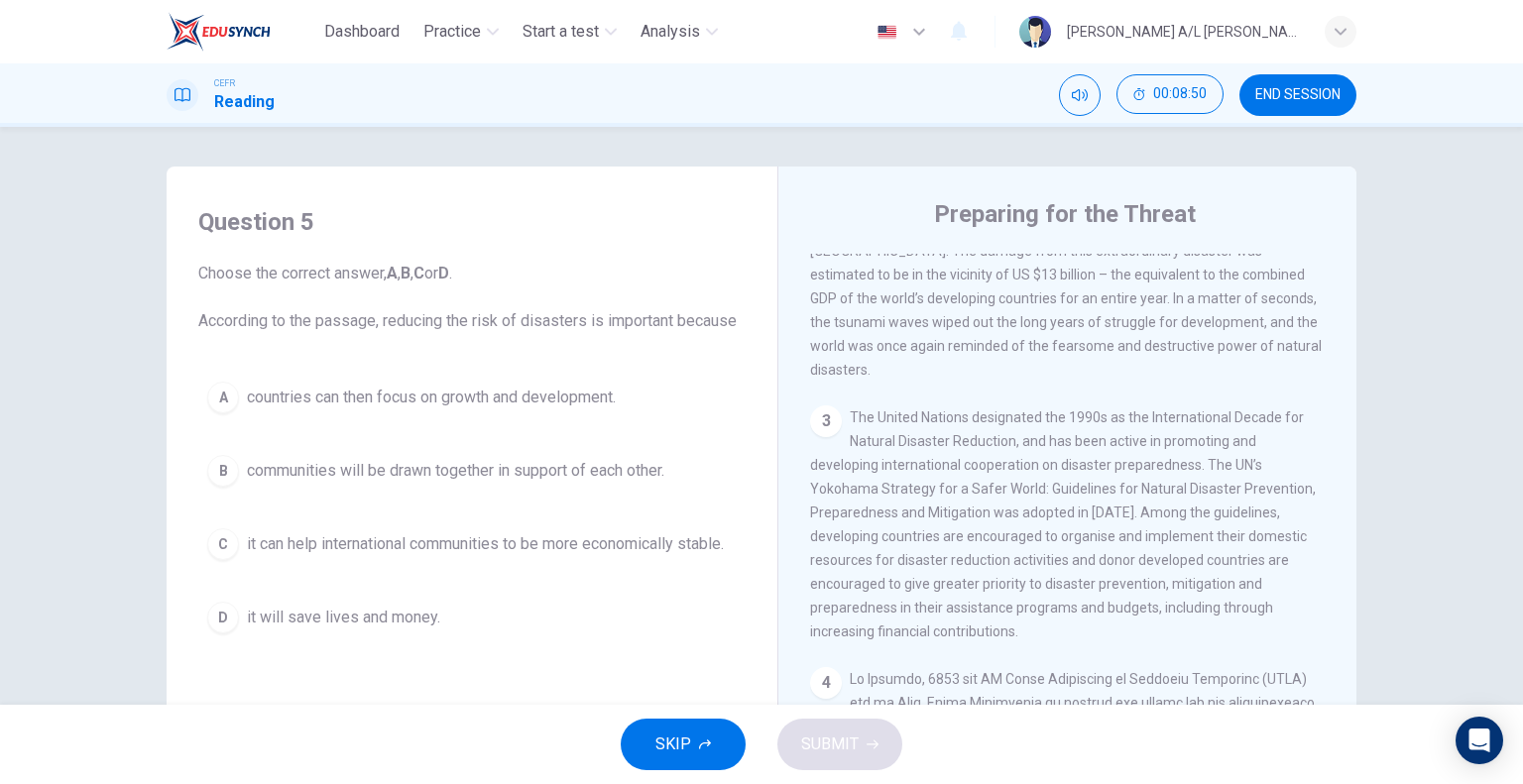 click on "D" at bounding box center (223, 617) 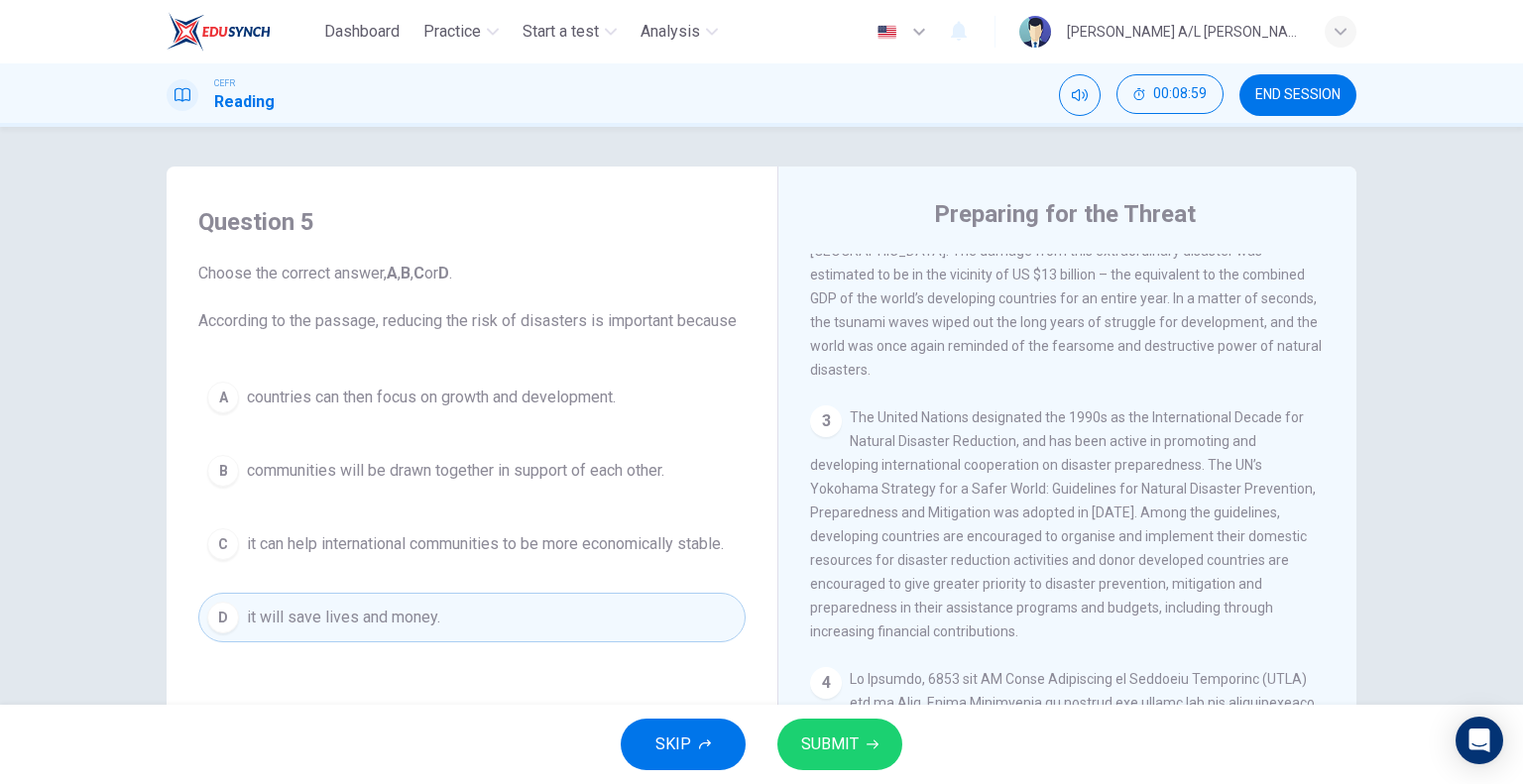click on "SUBMIT" at bounding box center [830, 744] 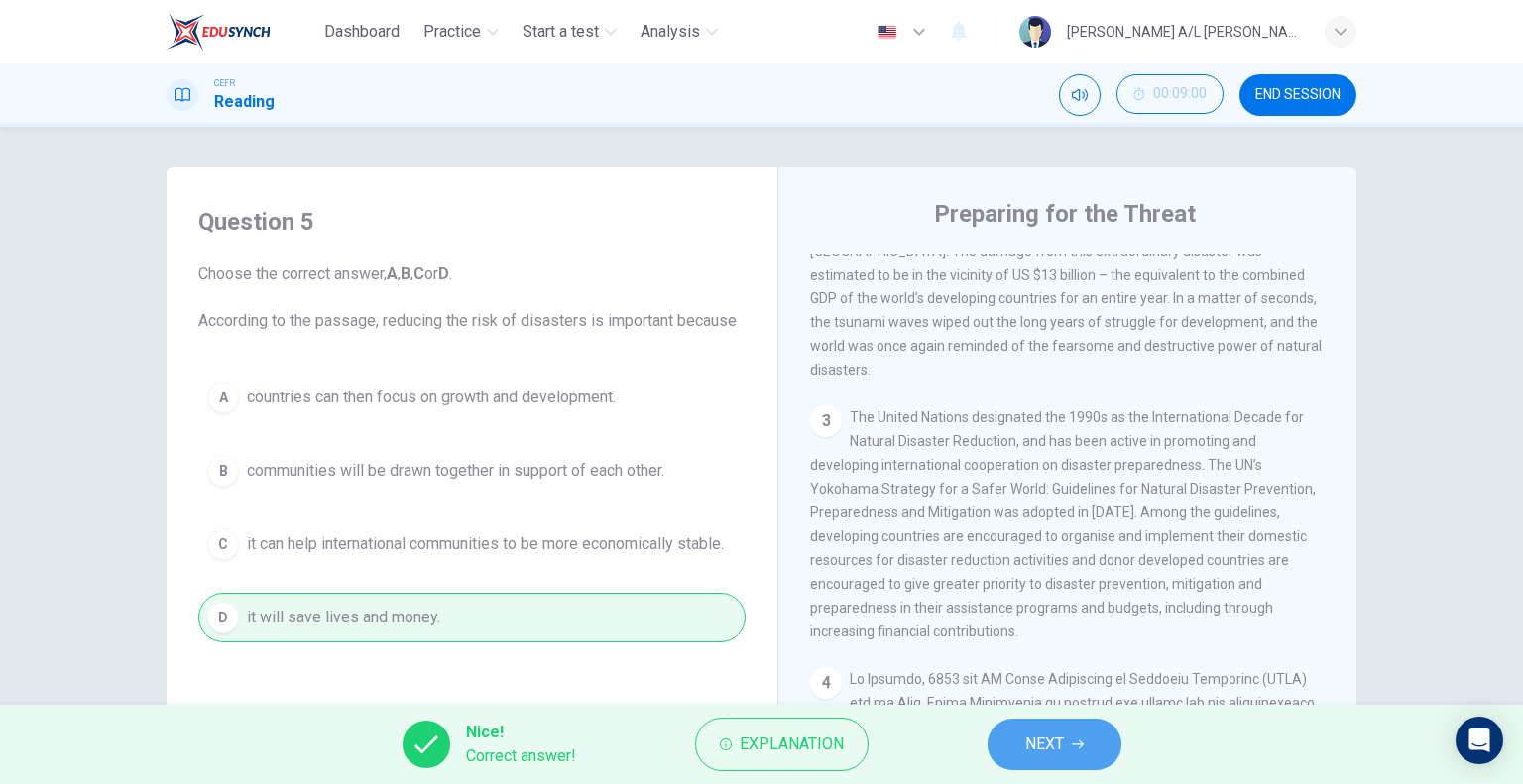 click on "NEXT" at bounding box center [1054, 744] 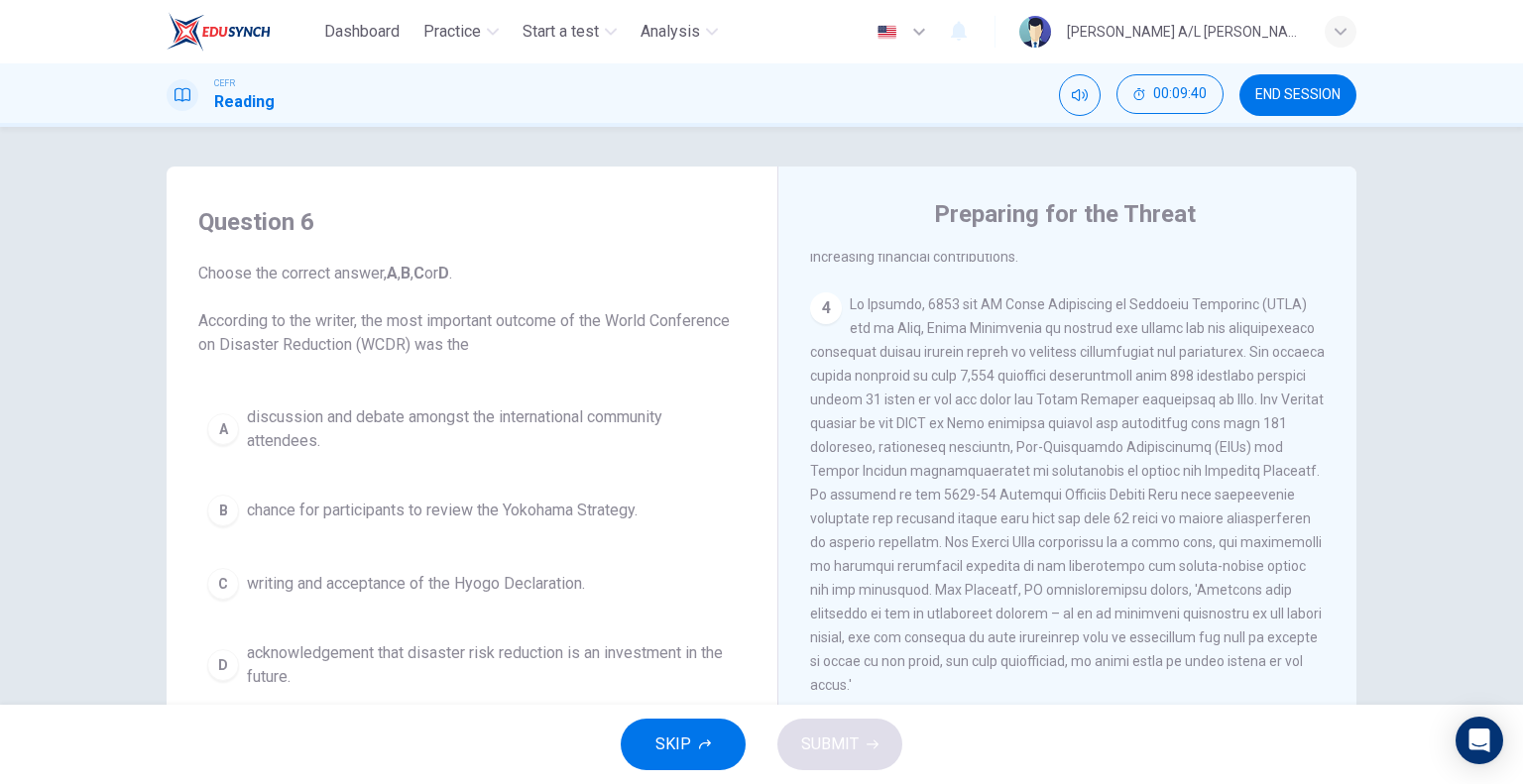 scroll, scrollTop: 1090, scrollLeft: 0, axis: vertical 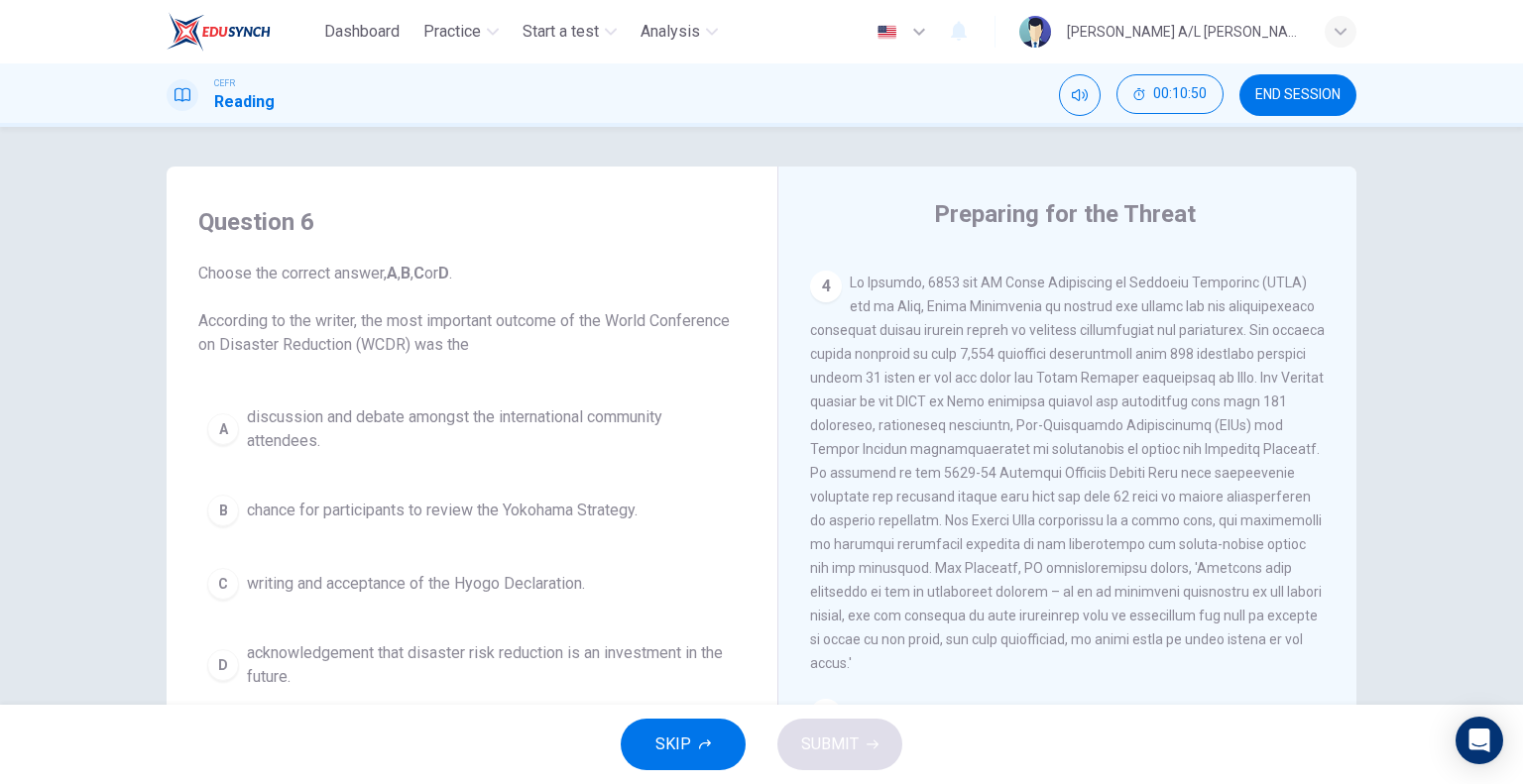 click on "B chance for participants to review the Yokohama Strategy." at bounding box center (472, 510) 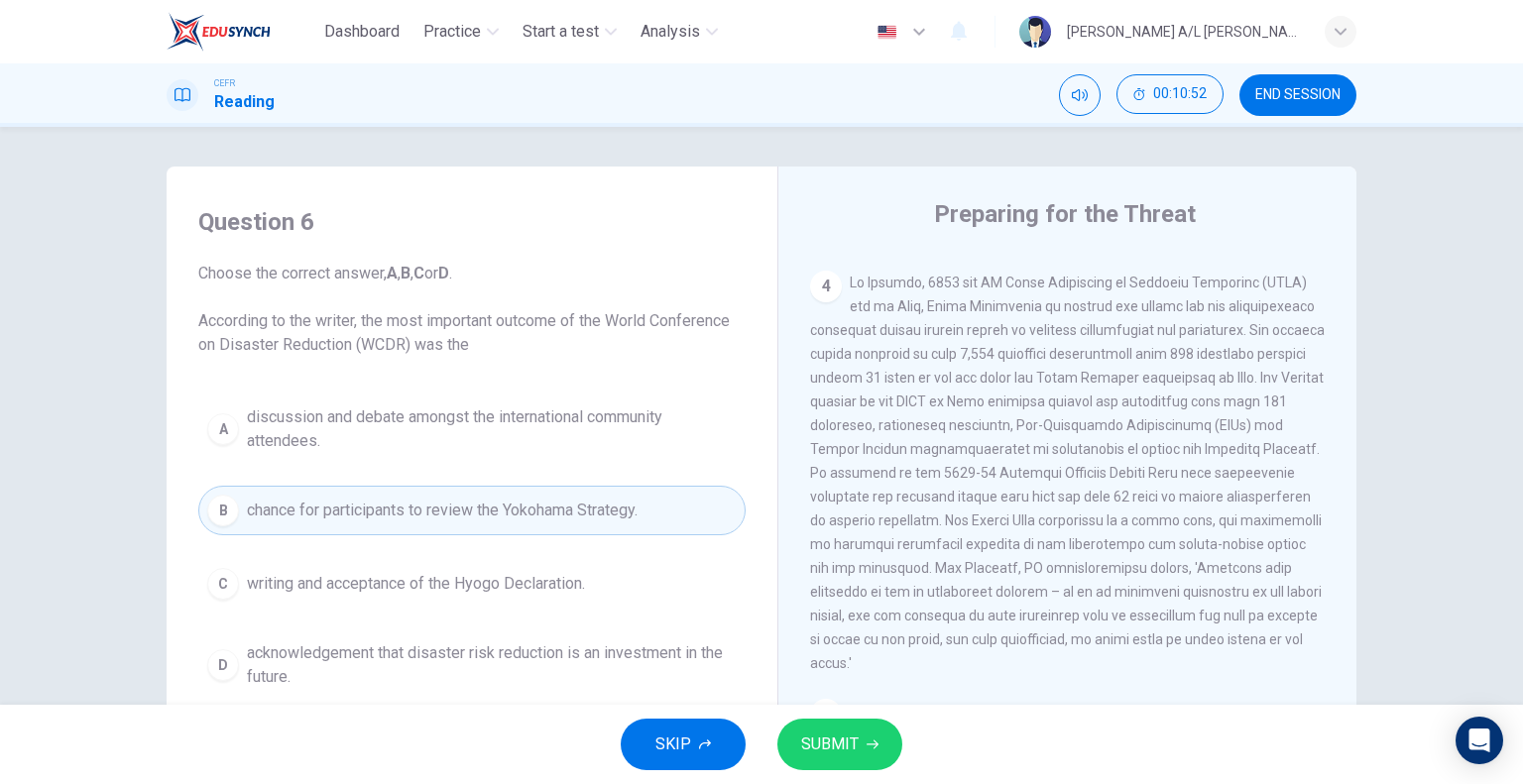 click on "SUBMIT" at bounding box center [830, 744] 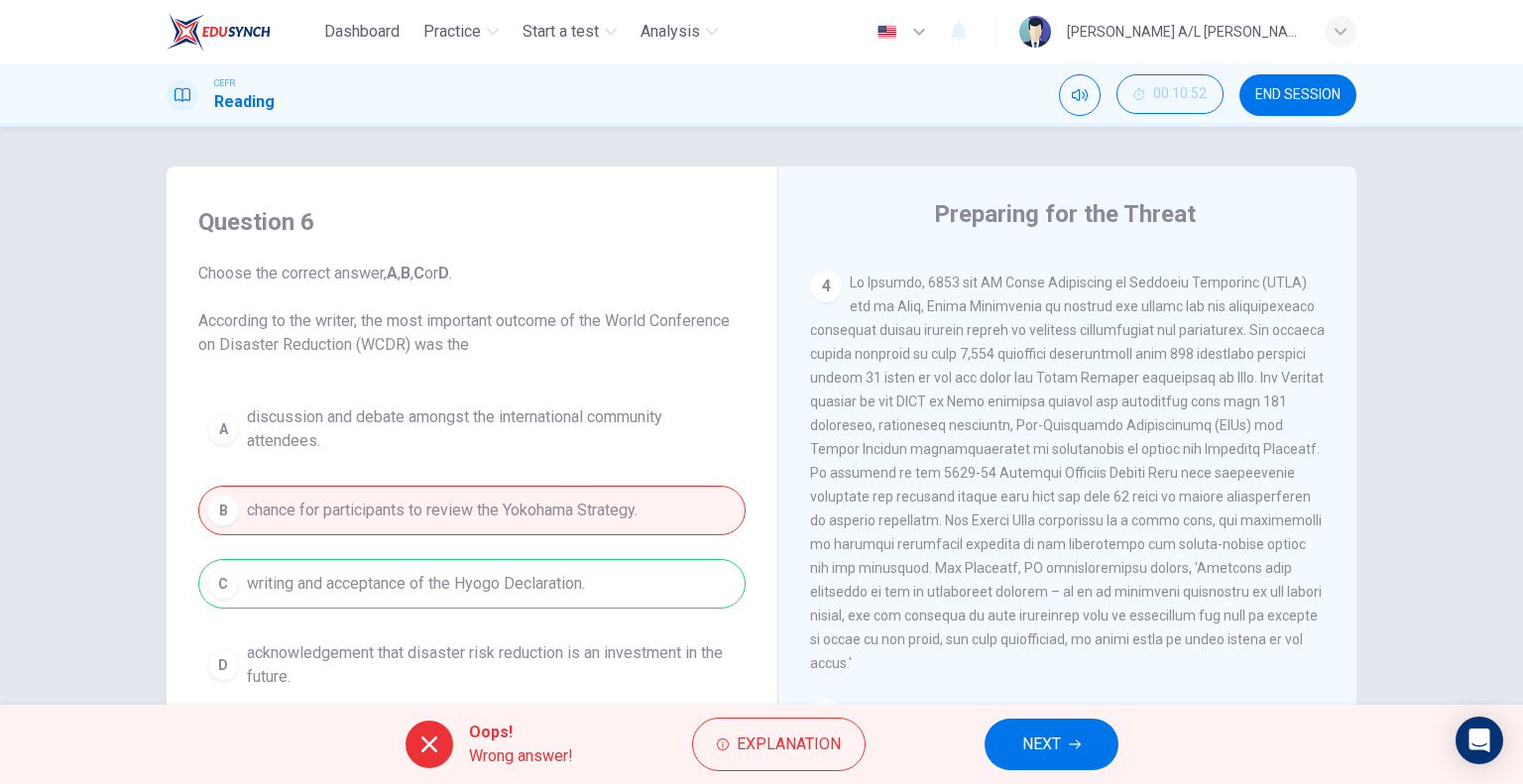 click on "NEXT" at bounding box center (1041, 744) 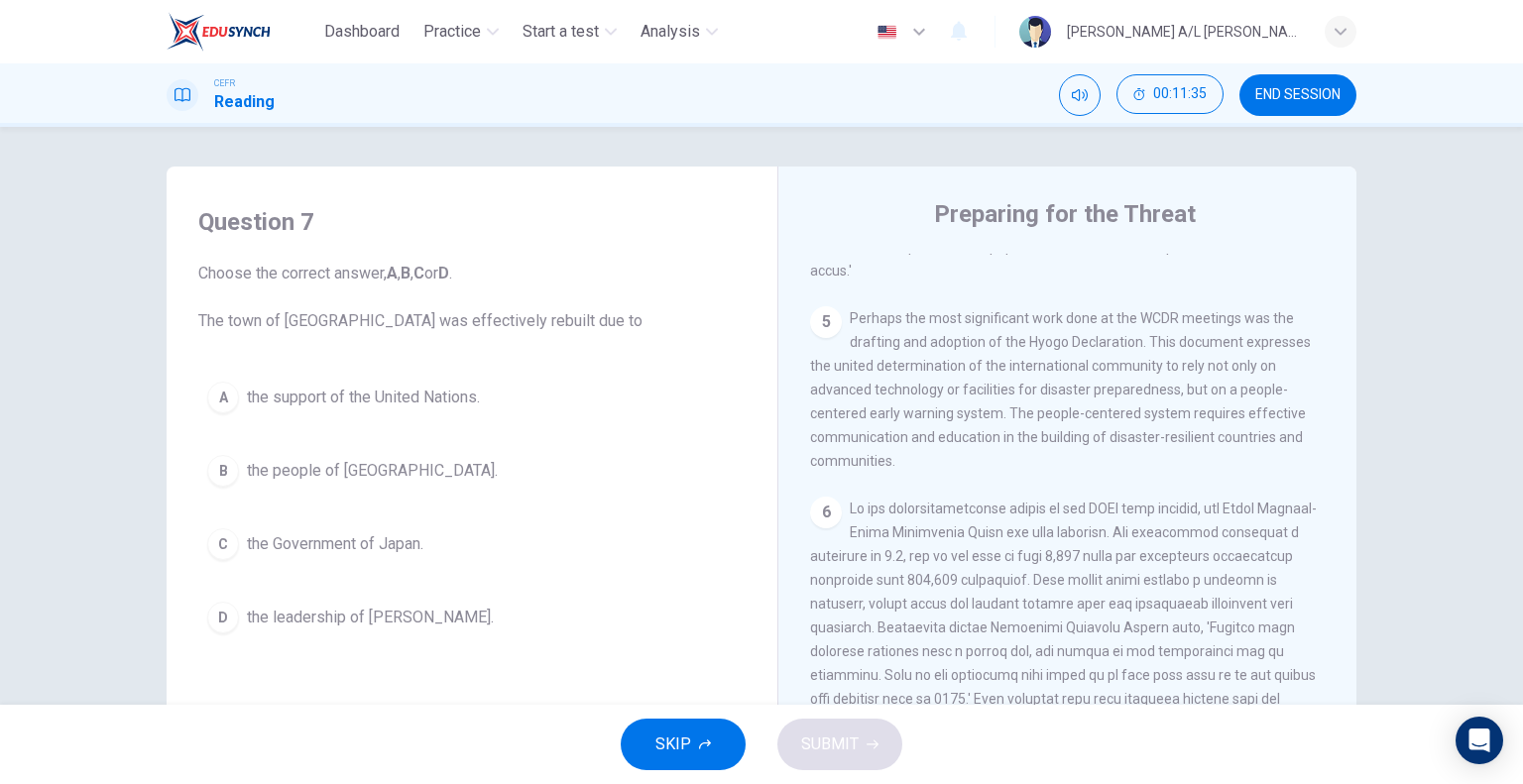 scroll, scrollTop: 1487, scrollLeft: 0, axis: vertical 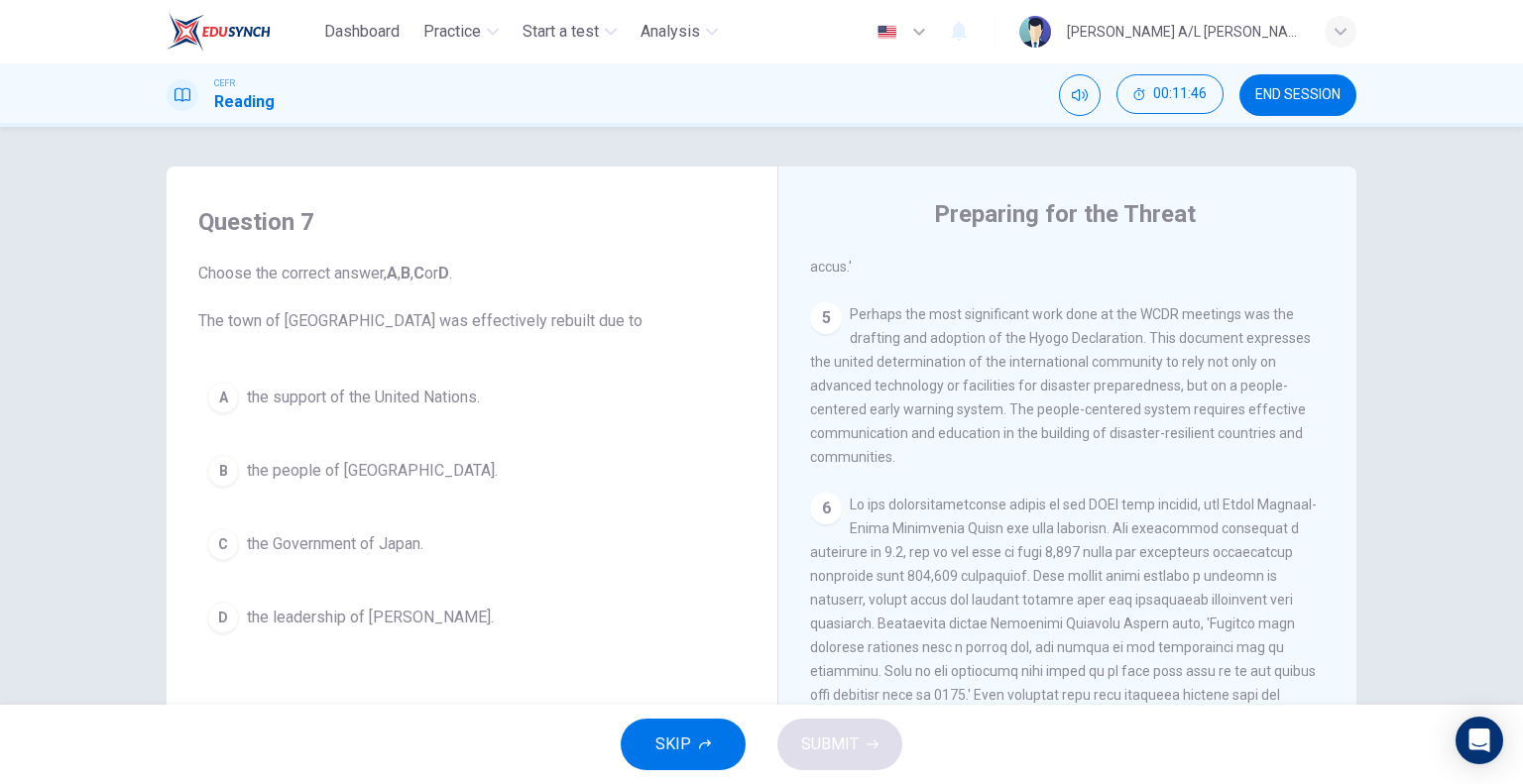 click on "5" at bounding box center [826, 318] 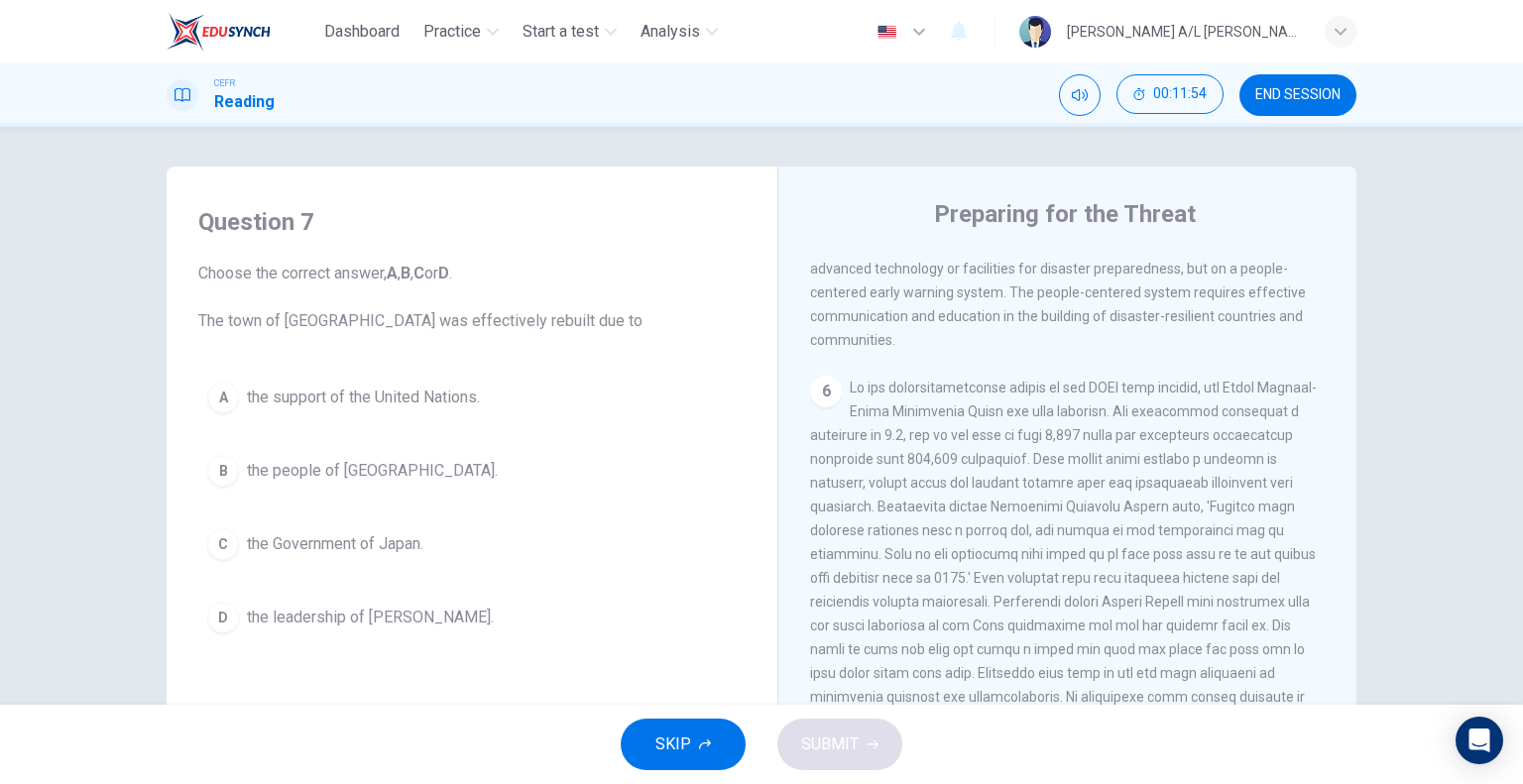 scroll, scrollTop: 1703, scrollLeft: 0, axis: vertical 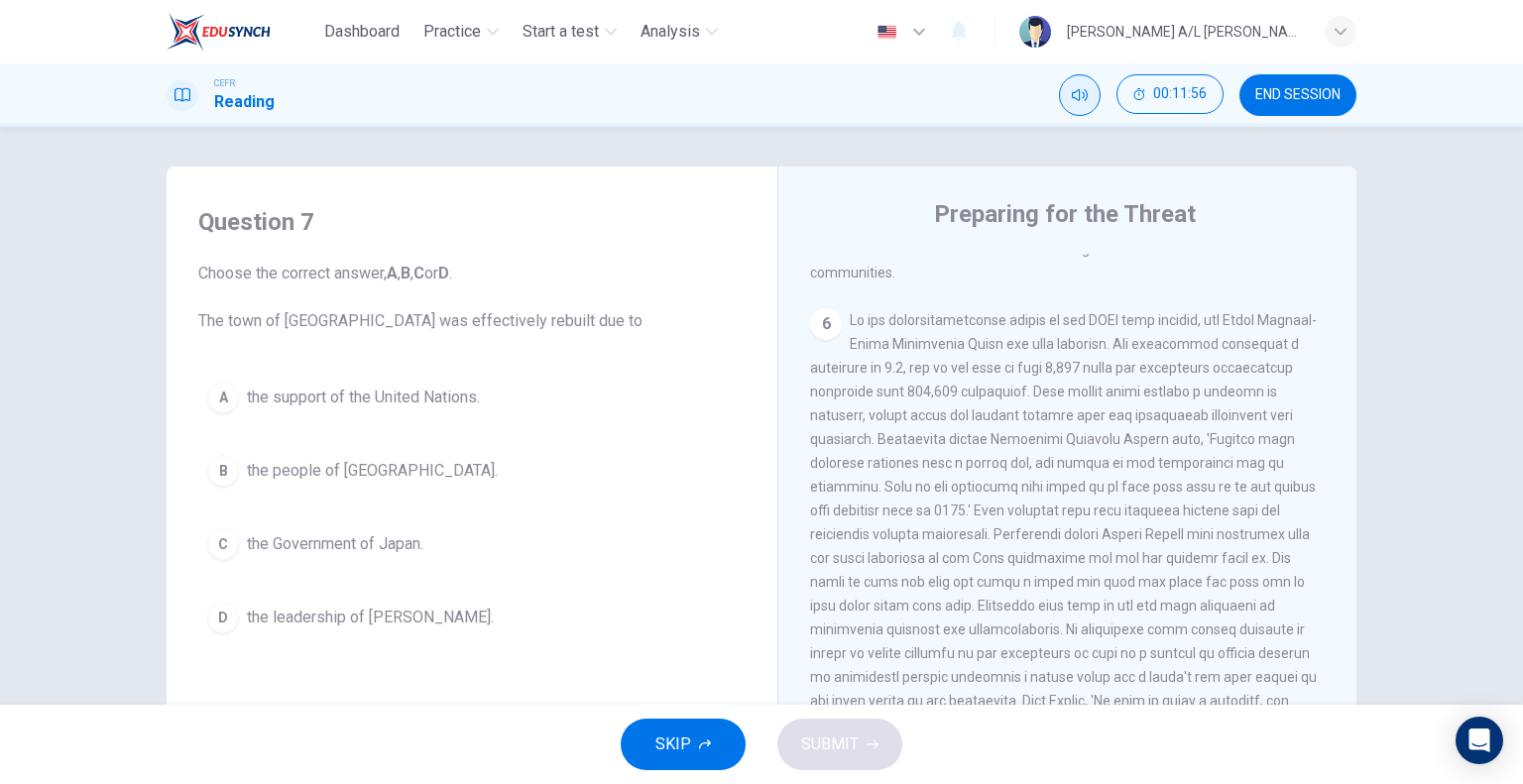 click at bounding box center (1080, 95) 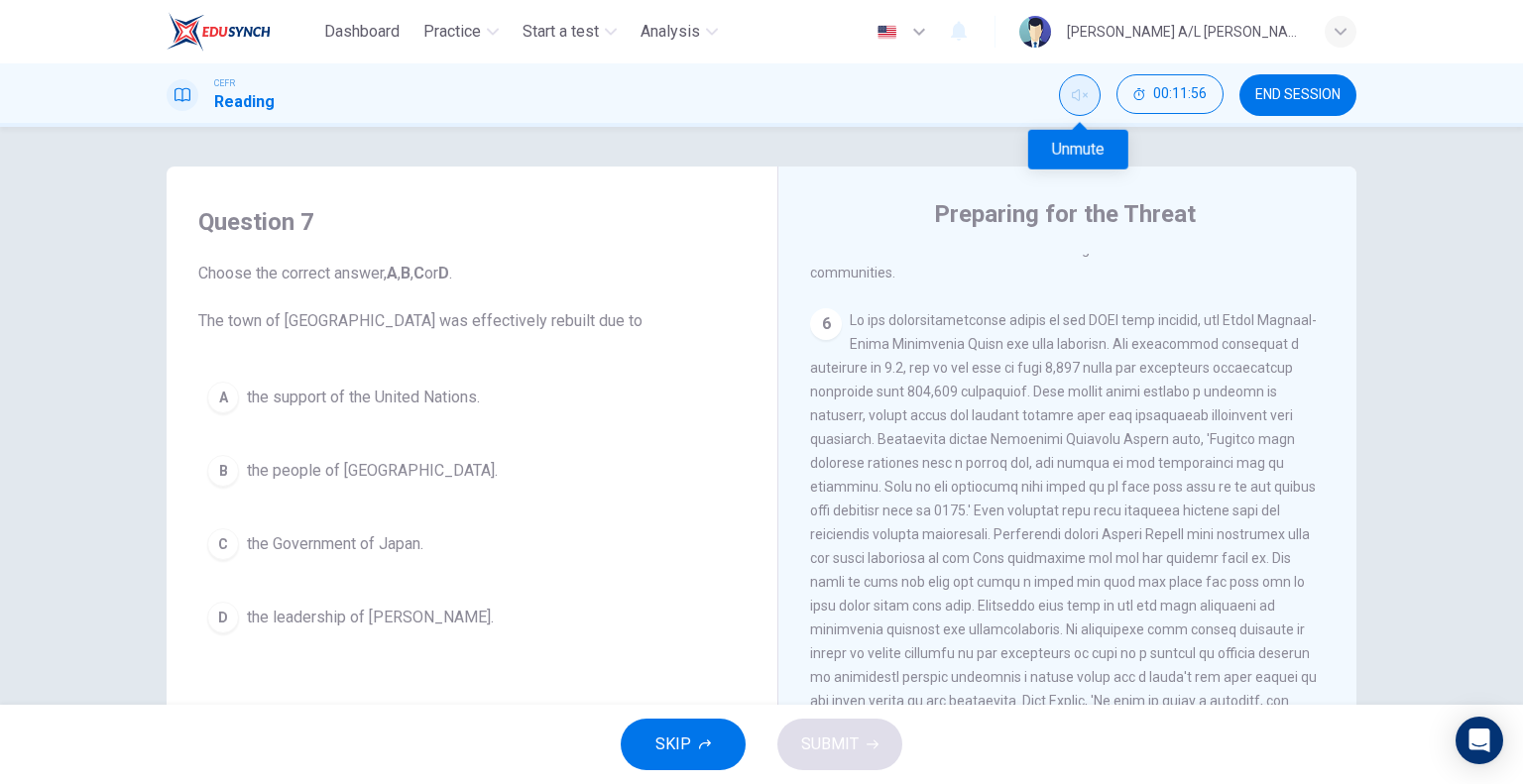 click at bounding box center [1080, 95] 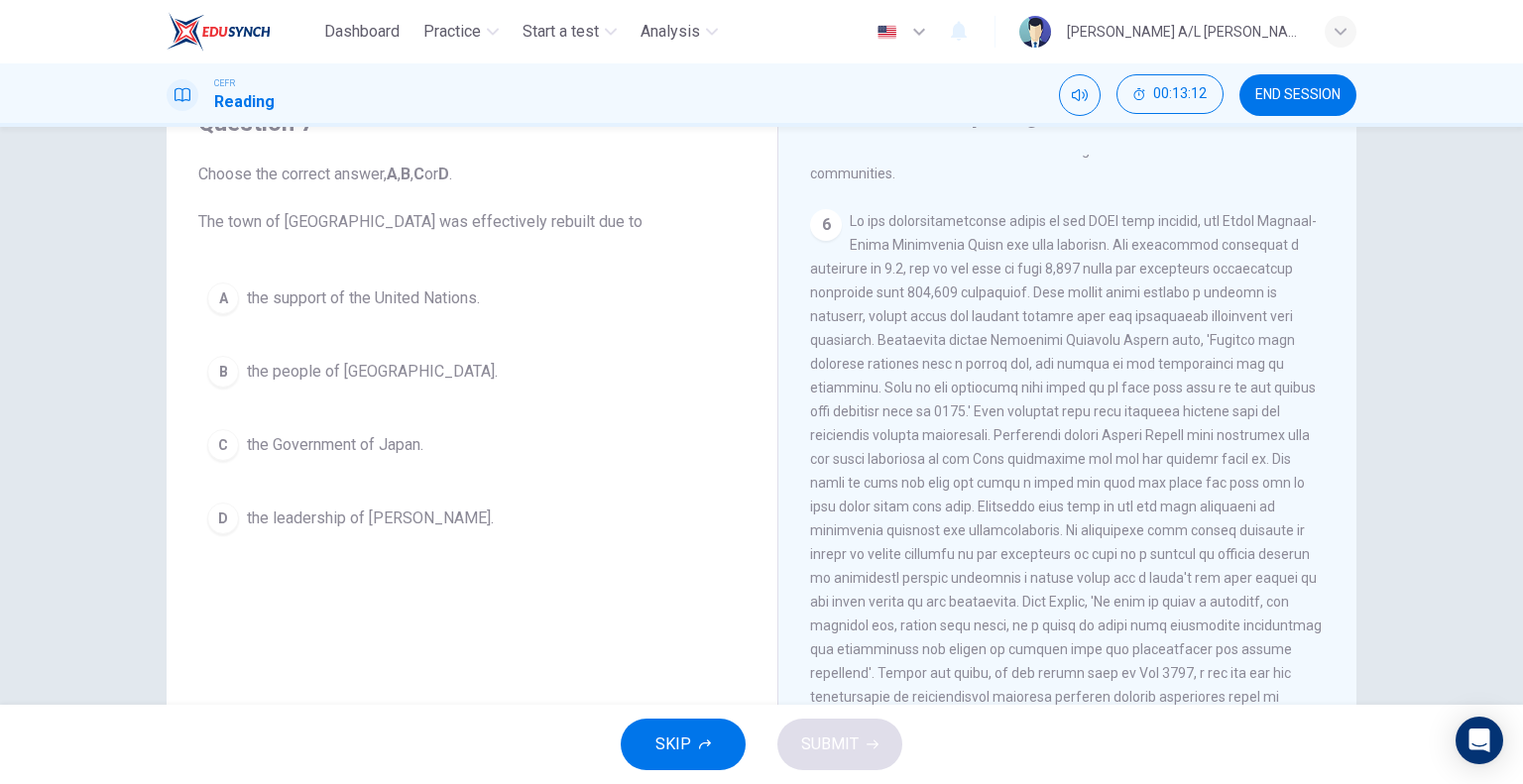 scroll, scrollTop: 190, scrollLeft: 0, axis: vertical 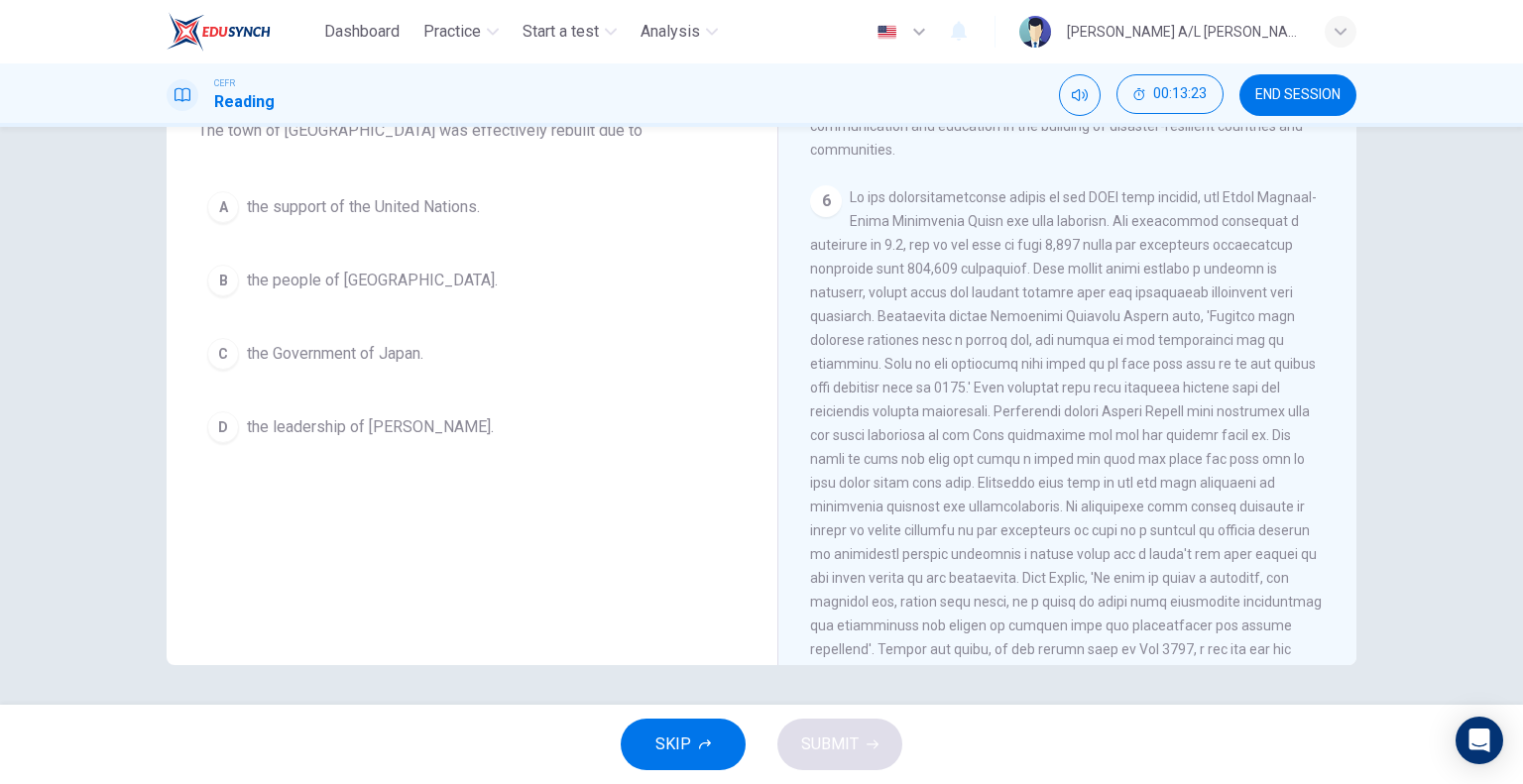 click on "the Government of Japan." at bounding box center (335, 354) 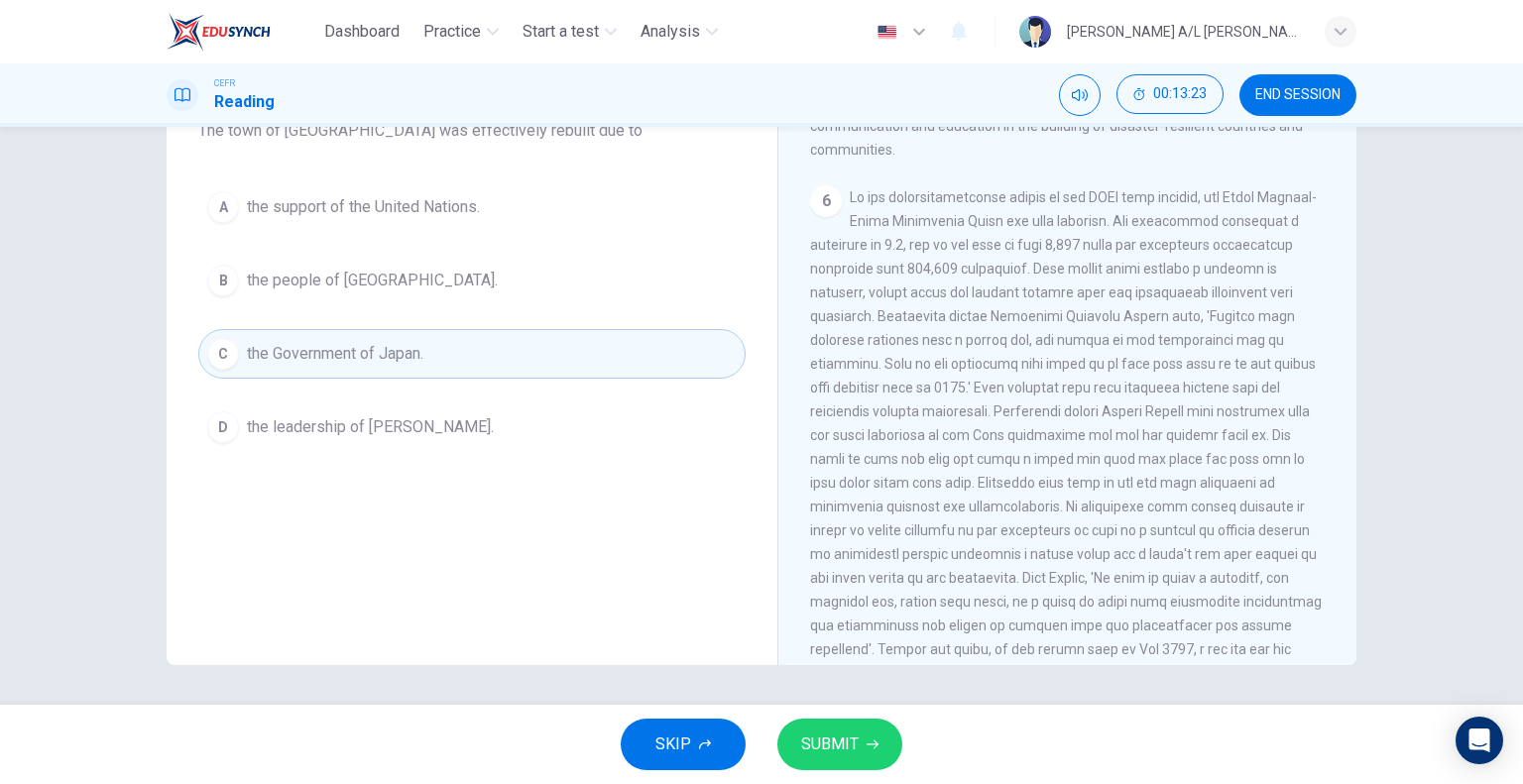 click on "SUBMIT" at bounding box center [830, 744] 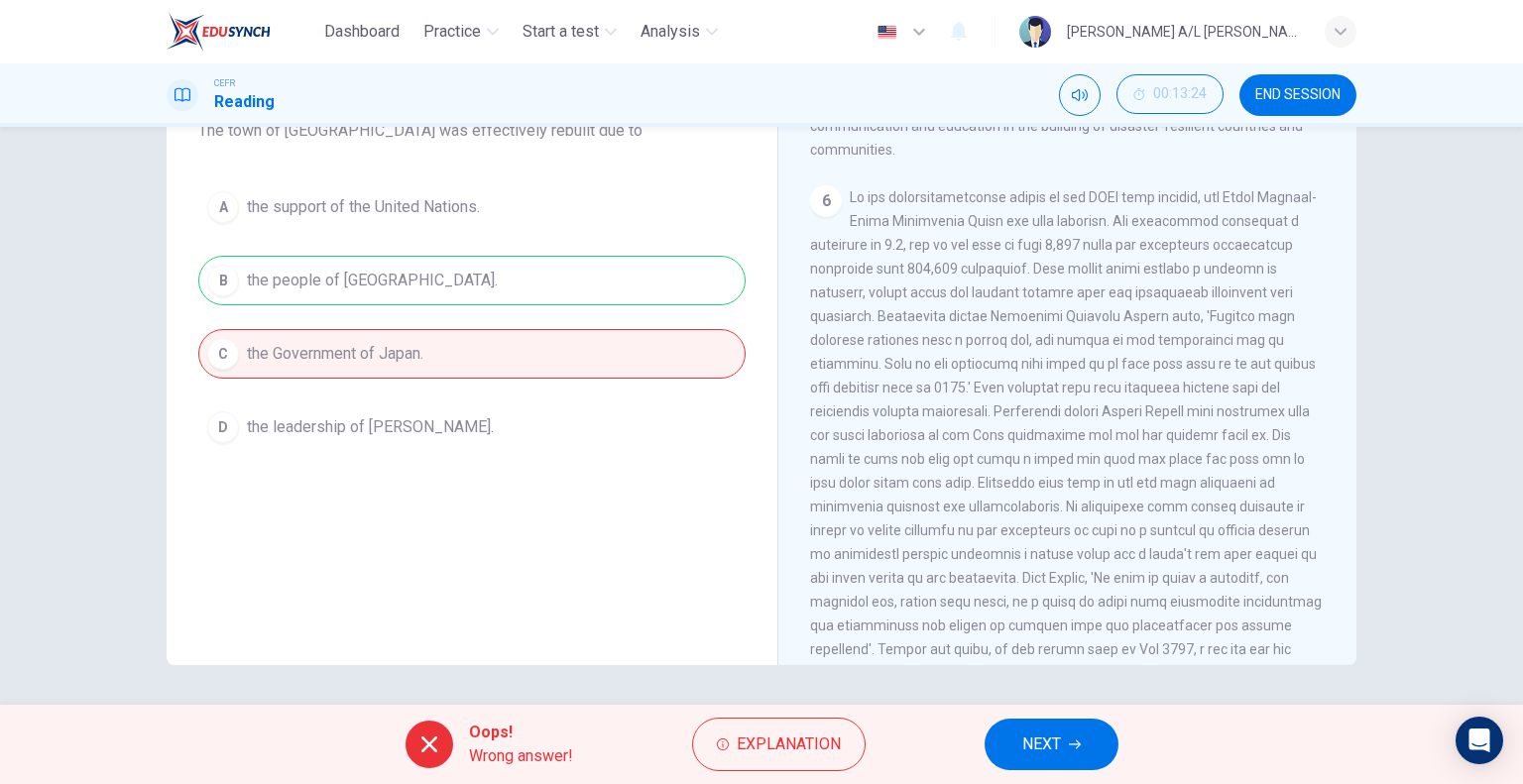 click on "END SESSION" at bounding box center (1298, 95) 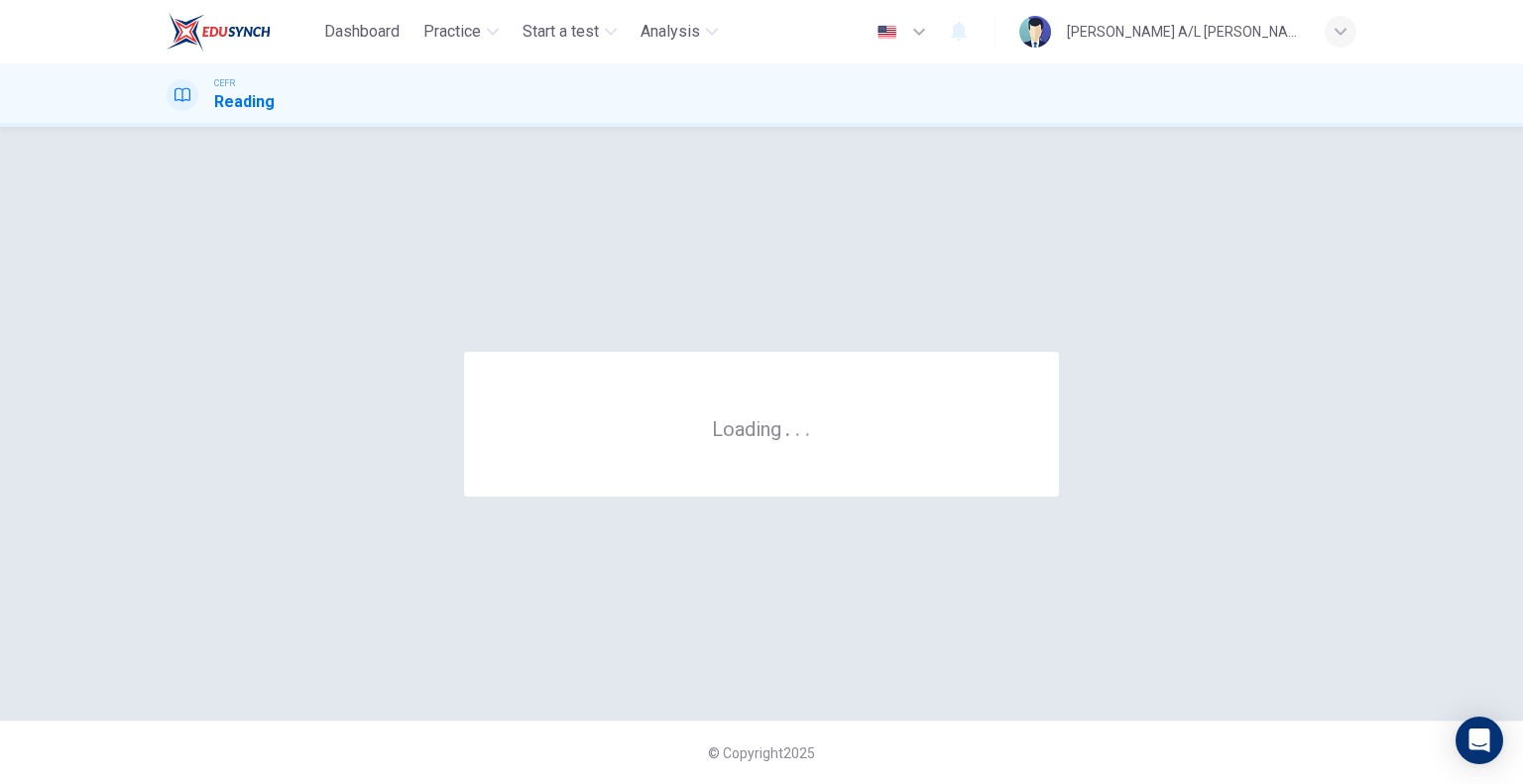 scroll, scrollTop: 0, scrollLeft: 0, axis: both 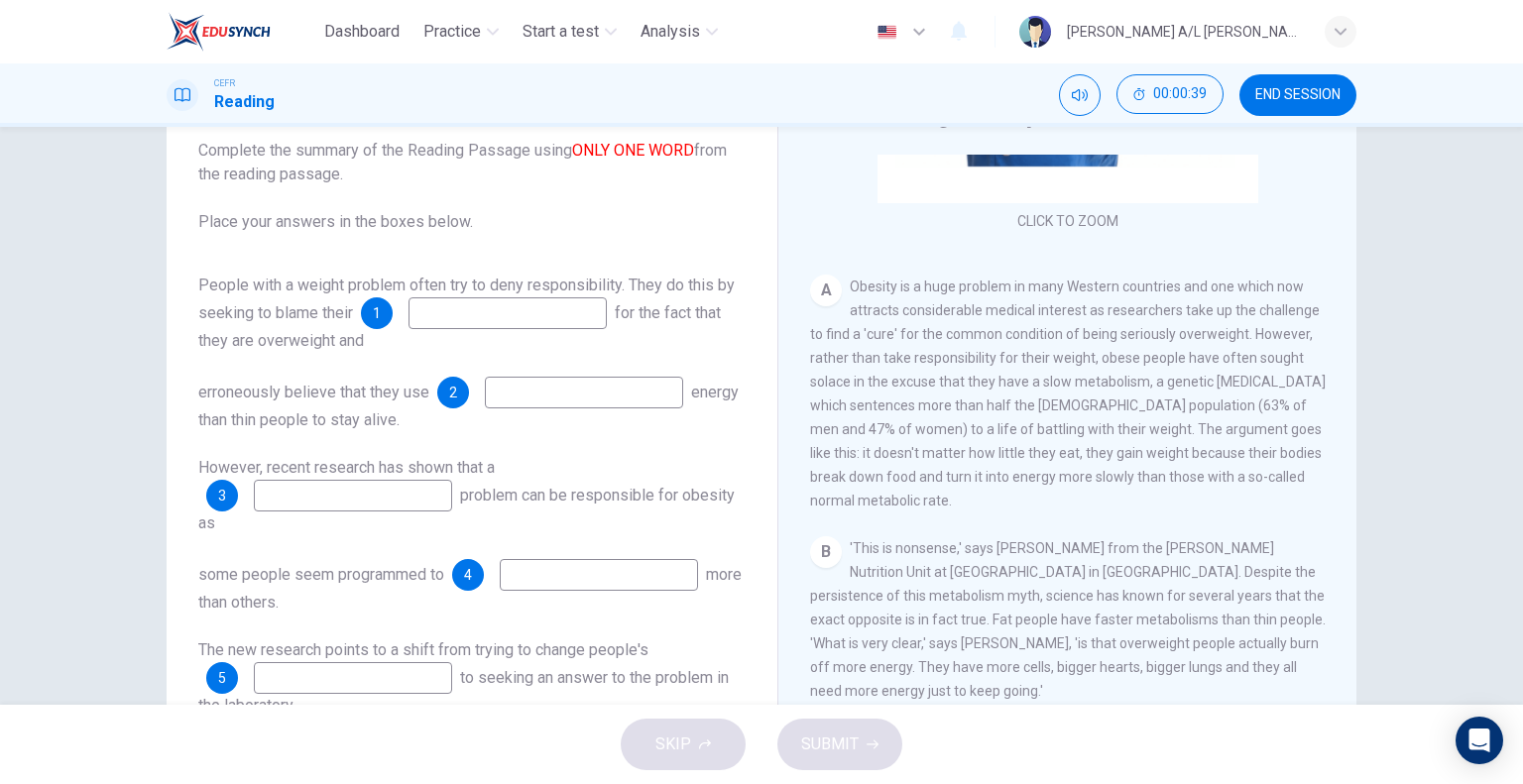 click at bounding box center (508, 313) 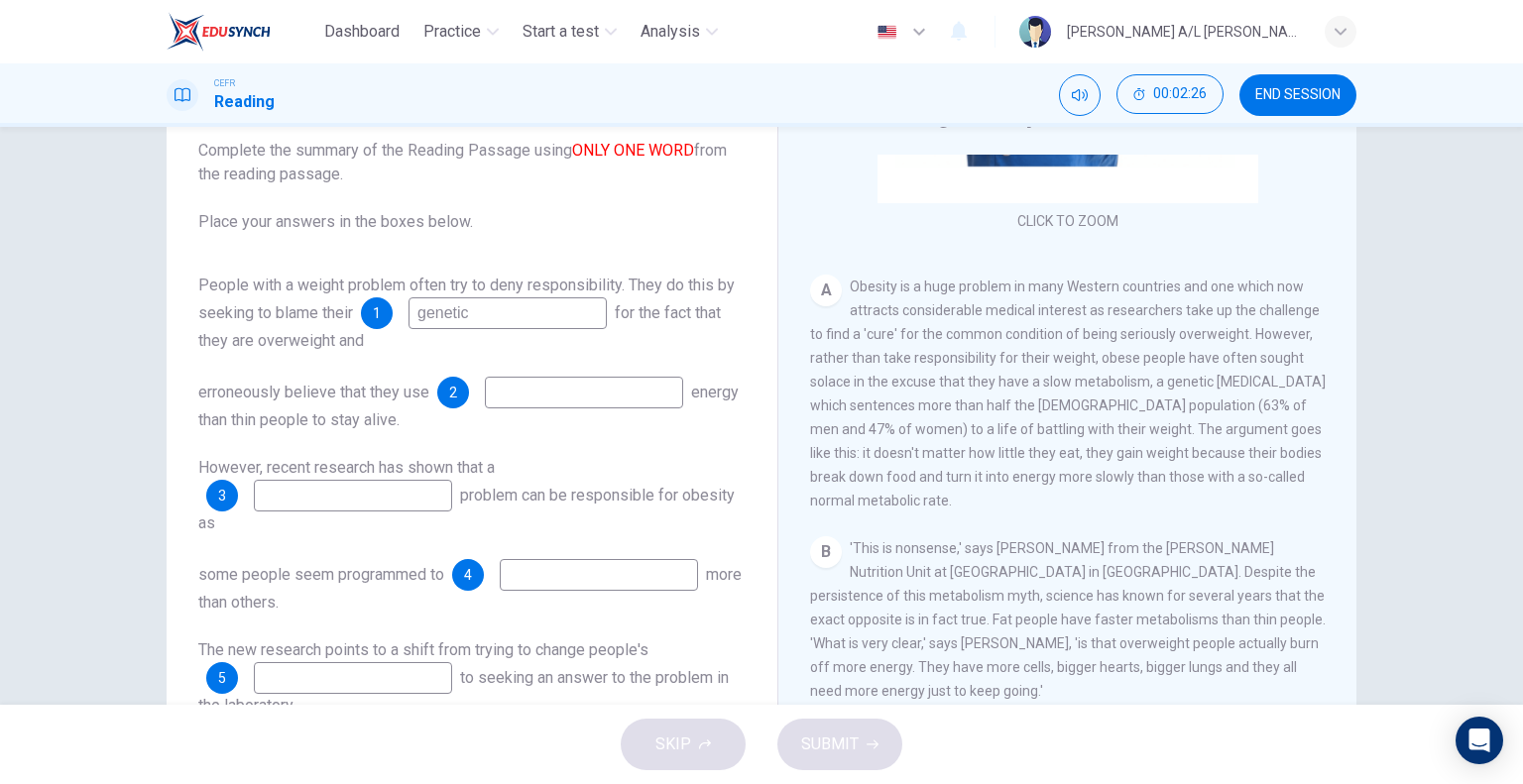 type on "genetic" 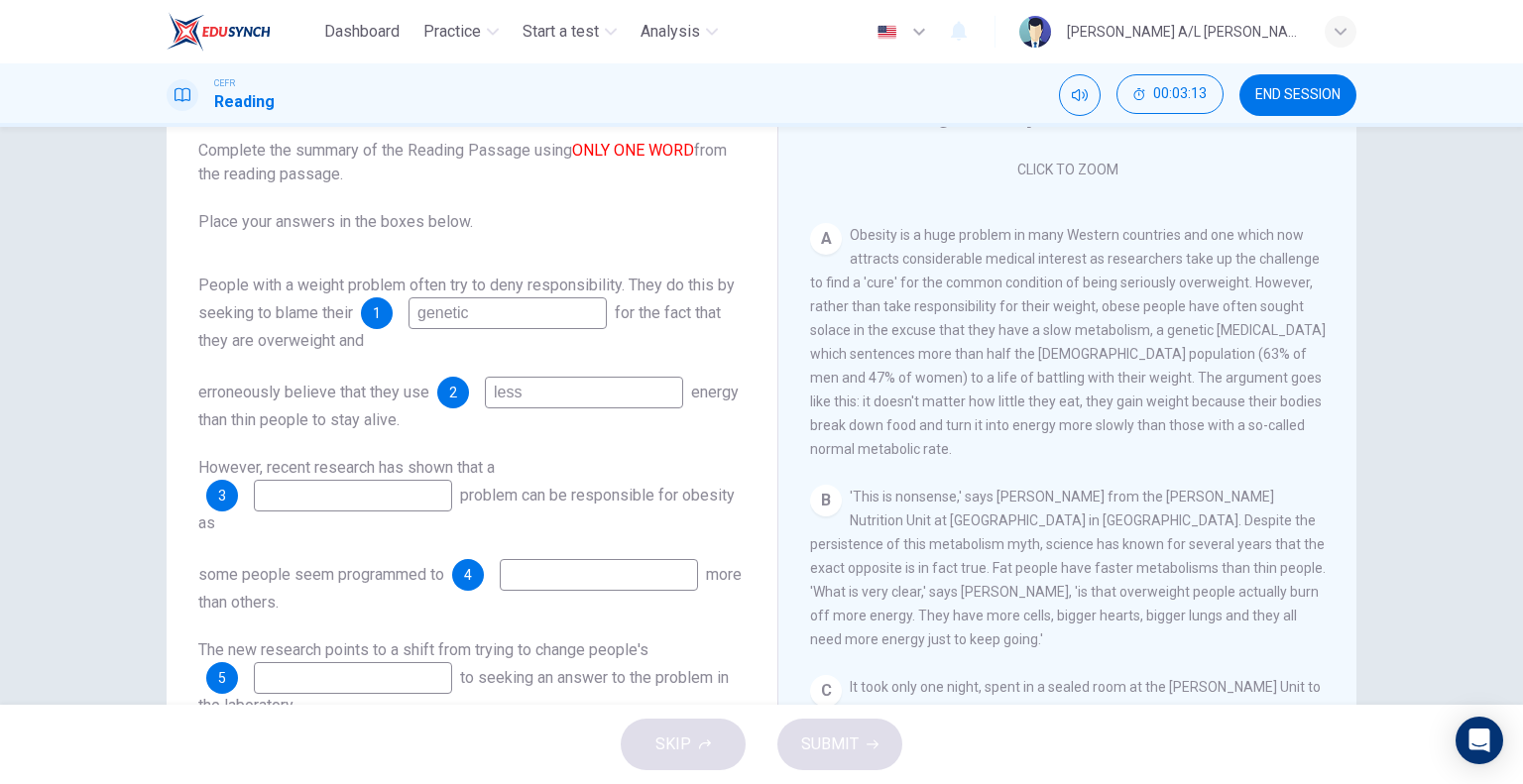 scroll, scrollTop: 396, scrollLeft: 0, axis: vertical 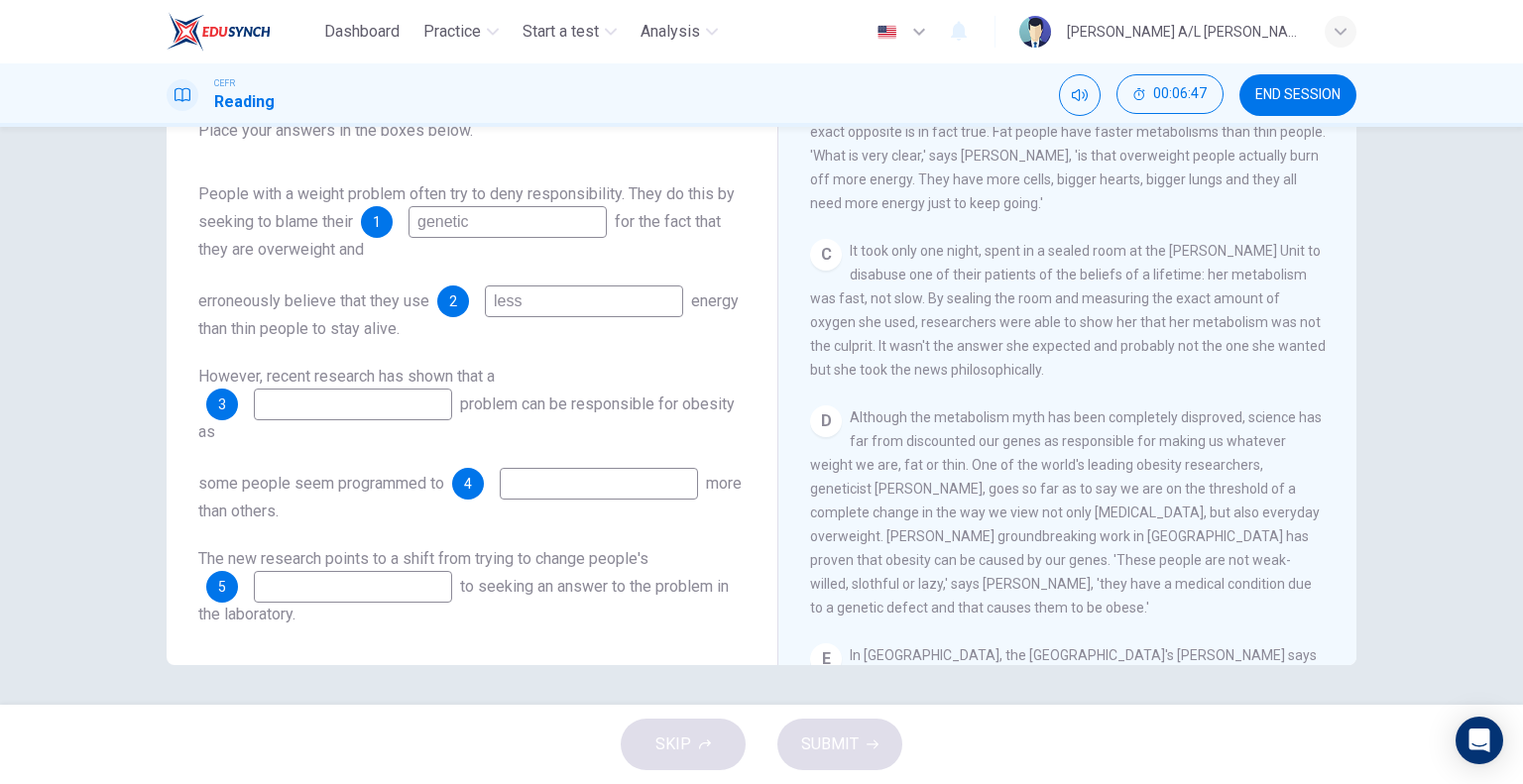 type on "less" 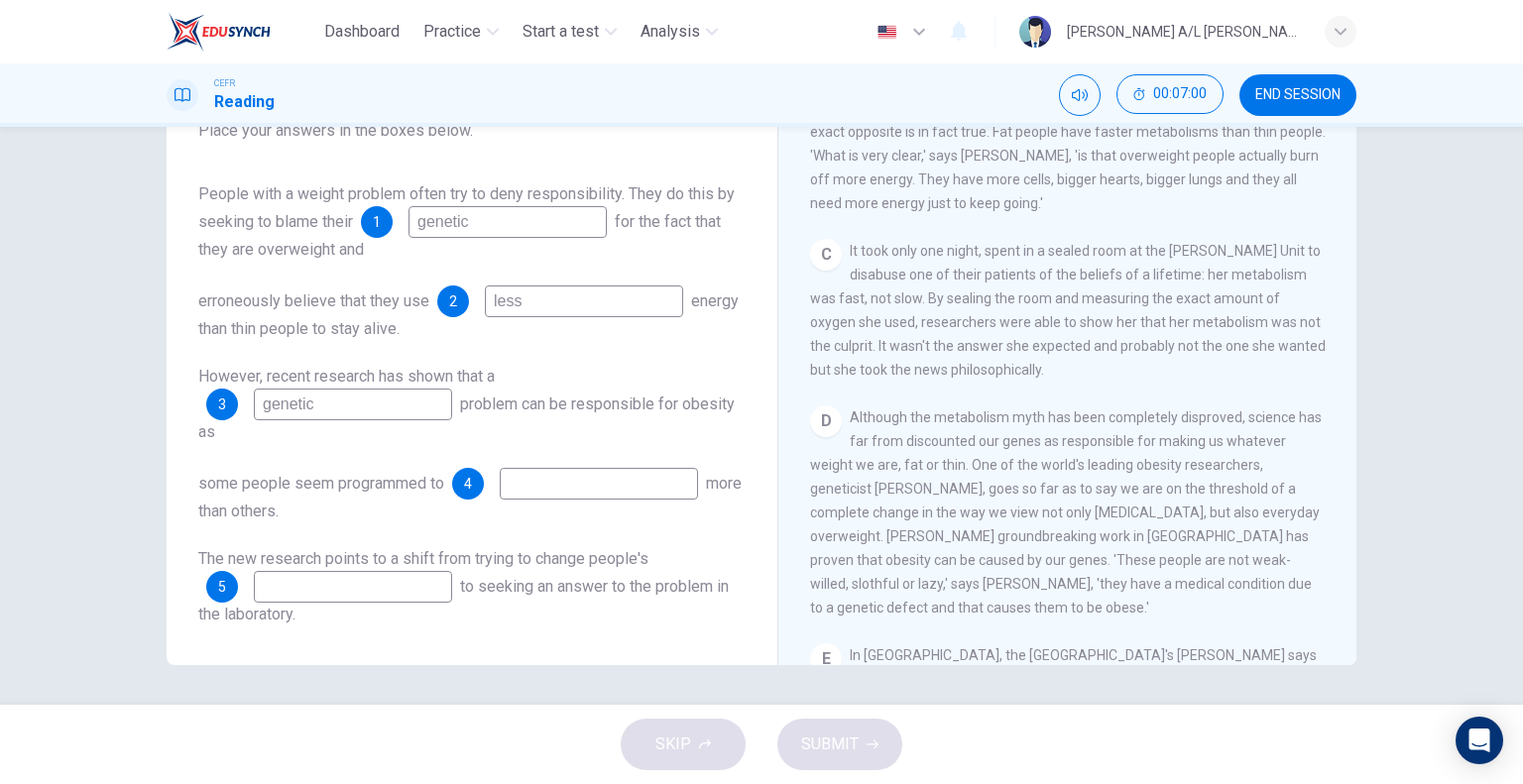 type on "genetic" 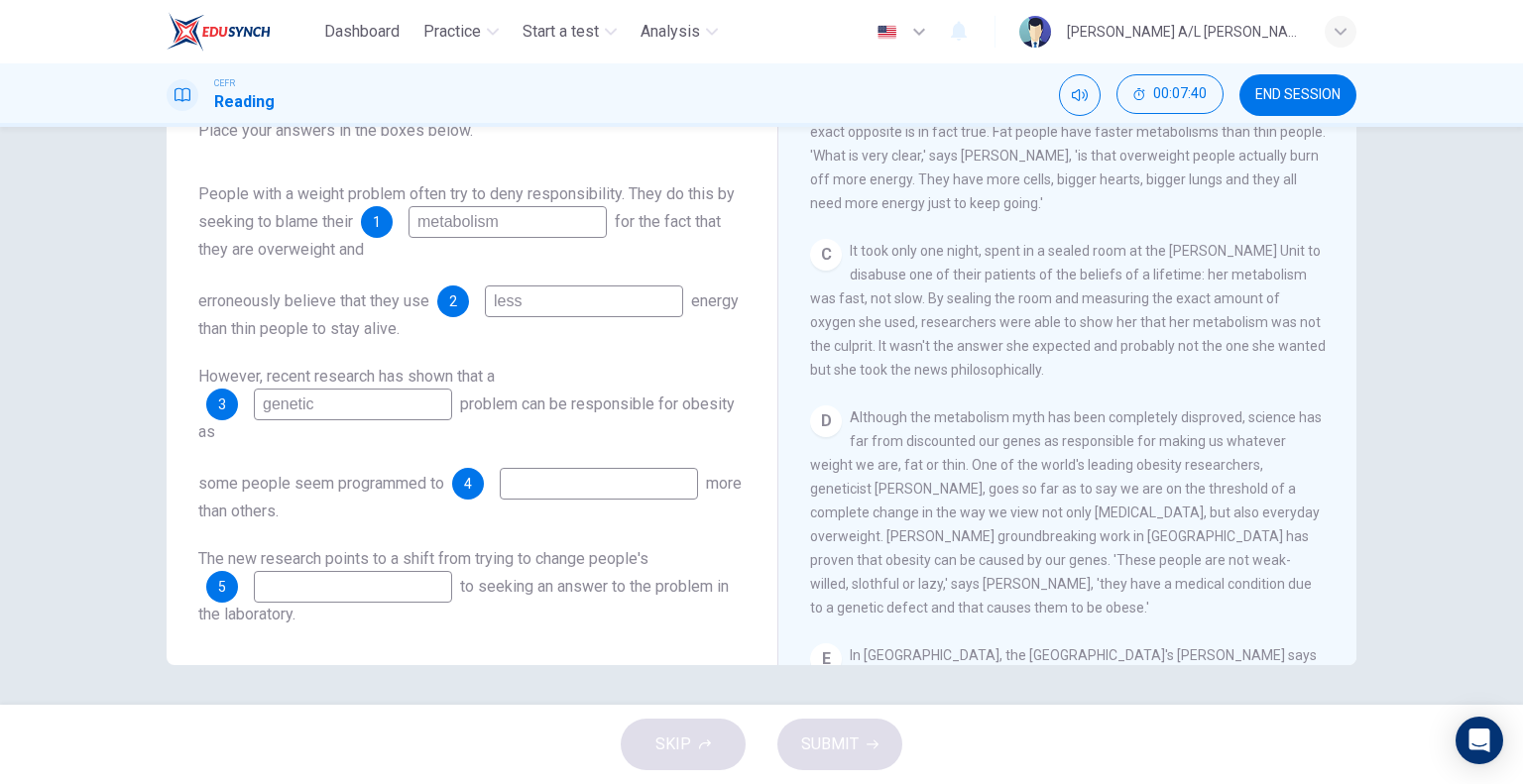 type on "metabolism" 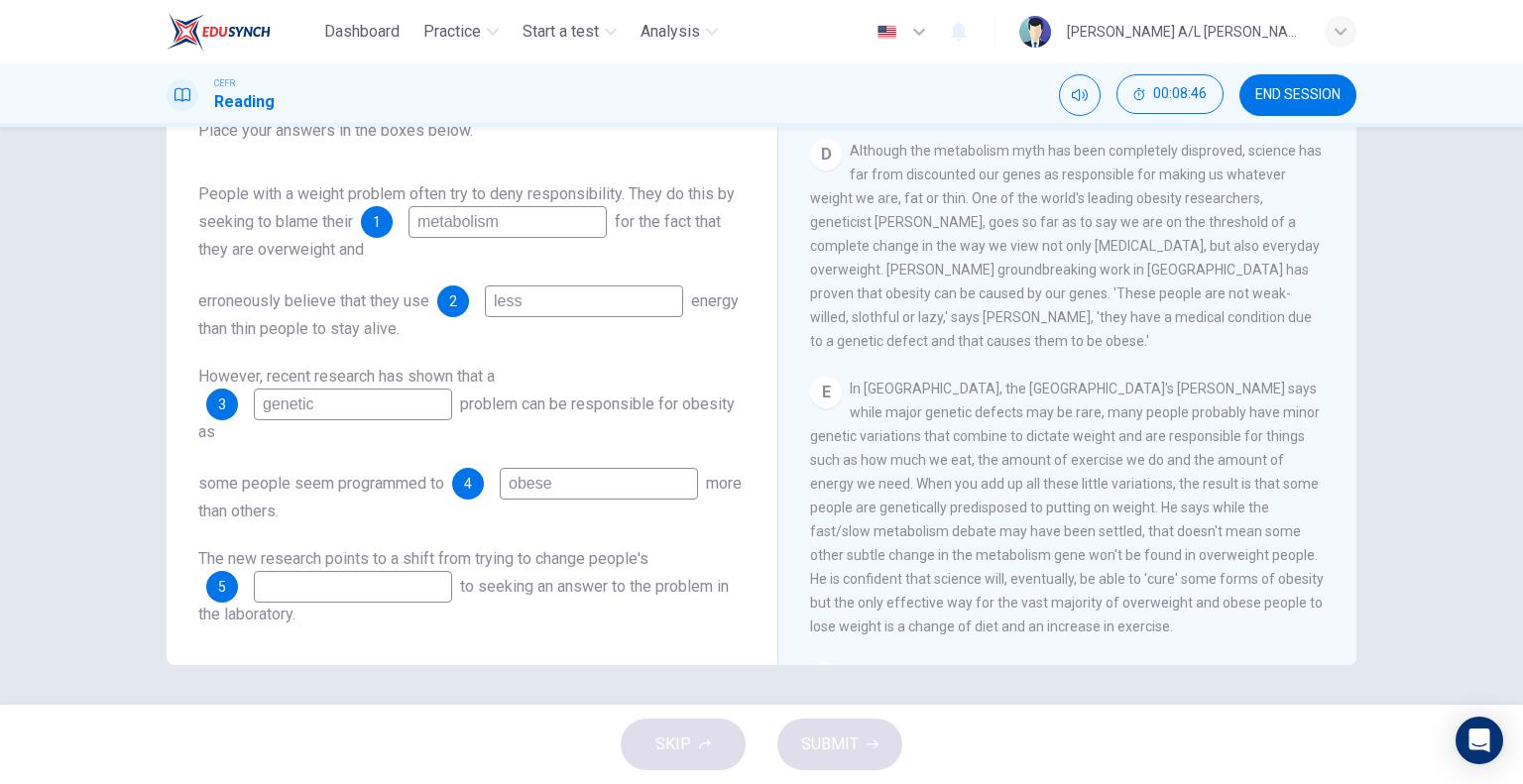 scroll, scrollTop: 991, scrollLeft: 0, axis: vertical 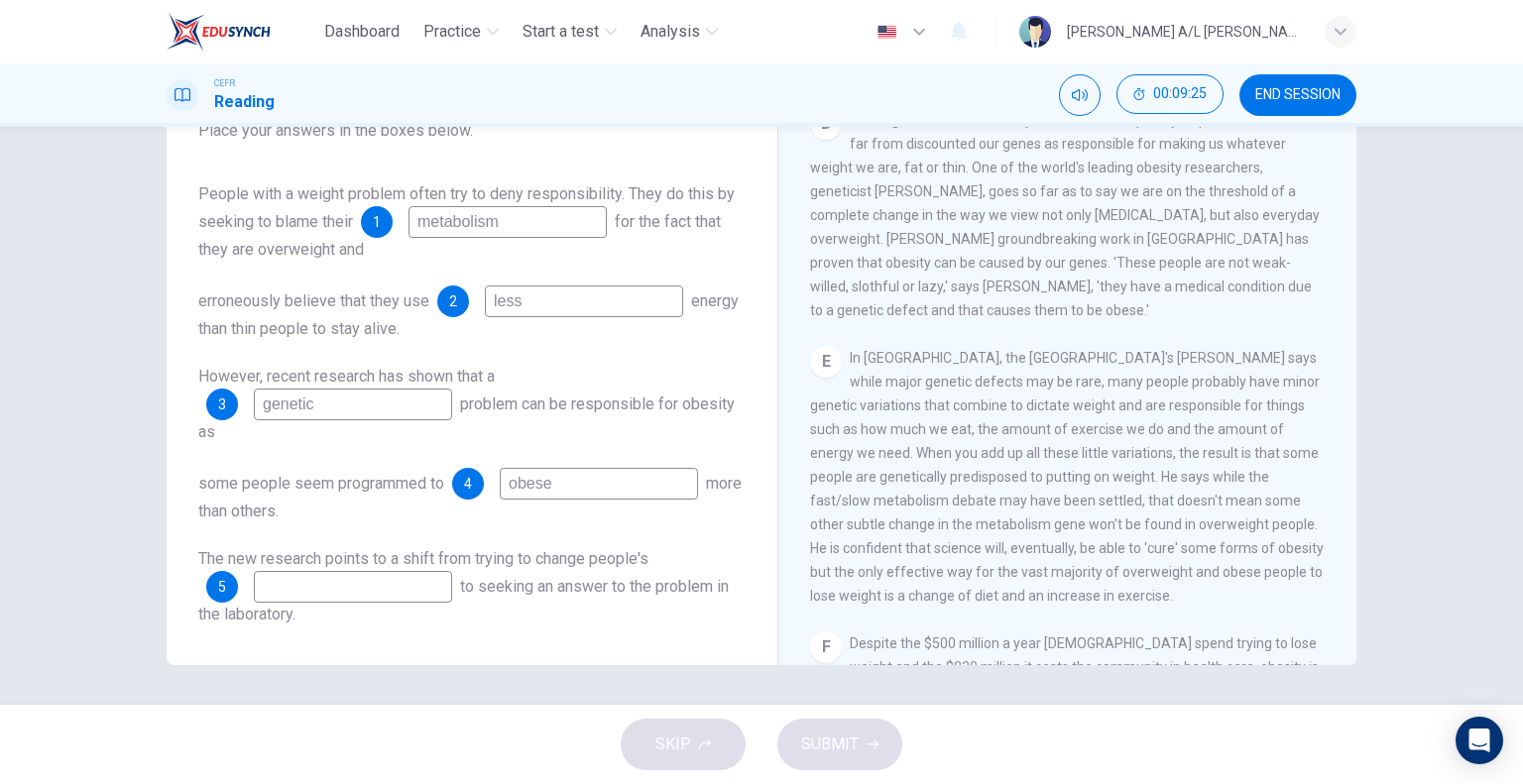 type on "obese" 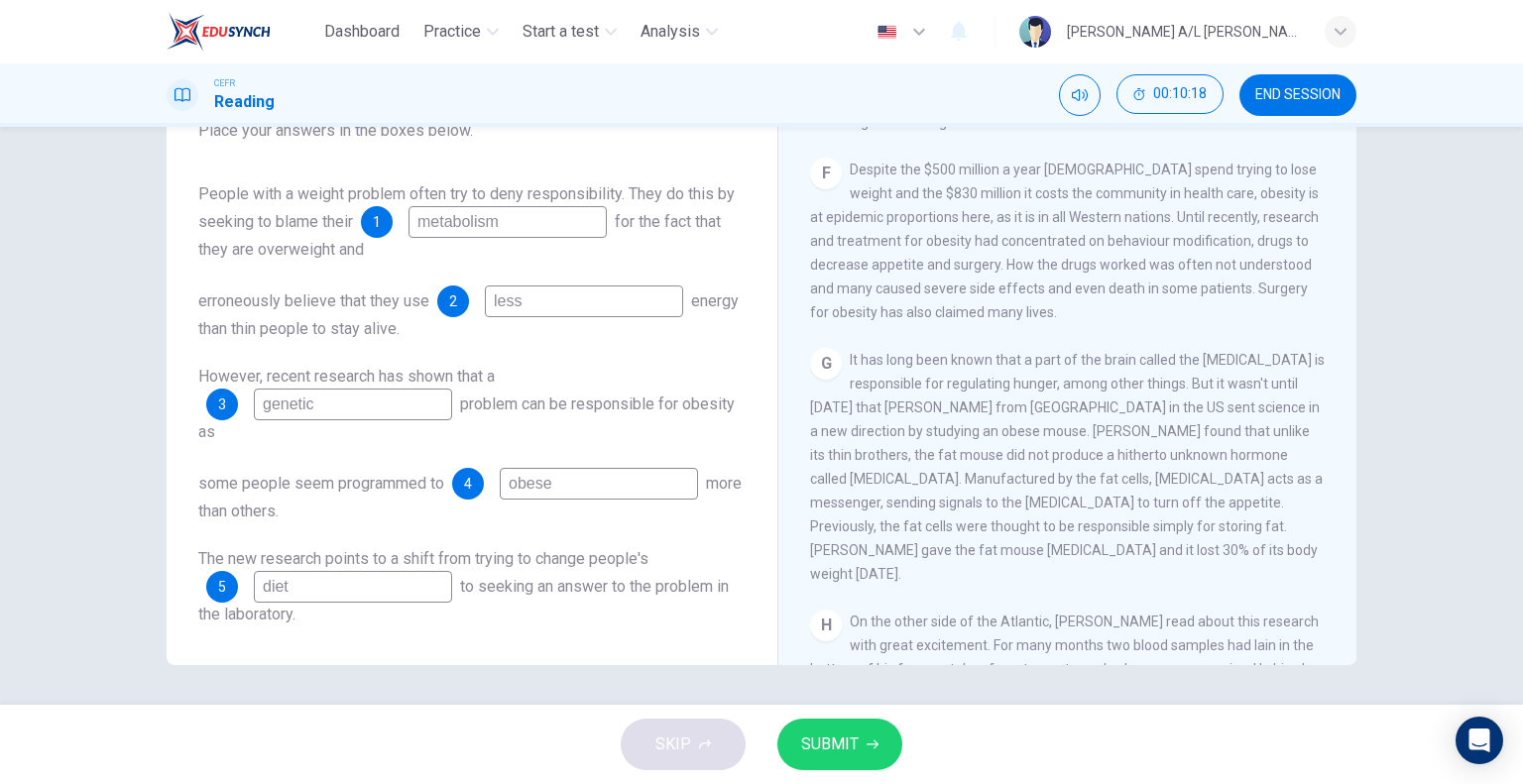 scroll, scrollTop: 1487, scrollLeft: 0, axis: vertical 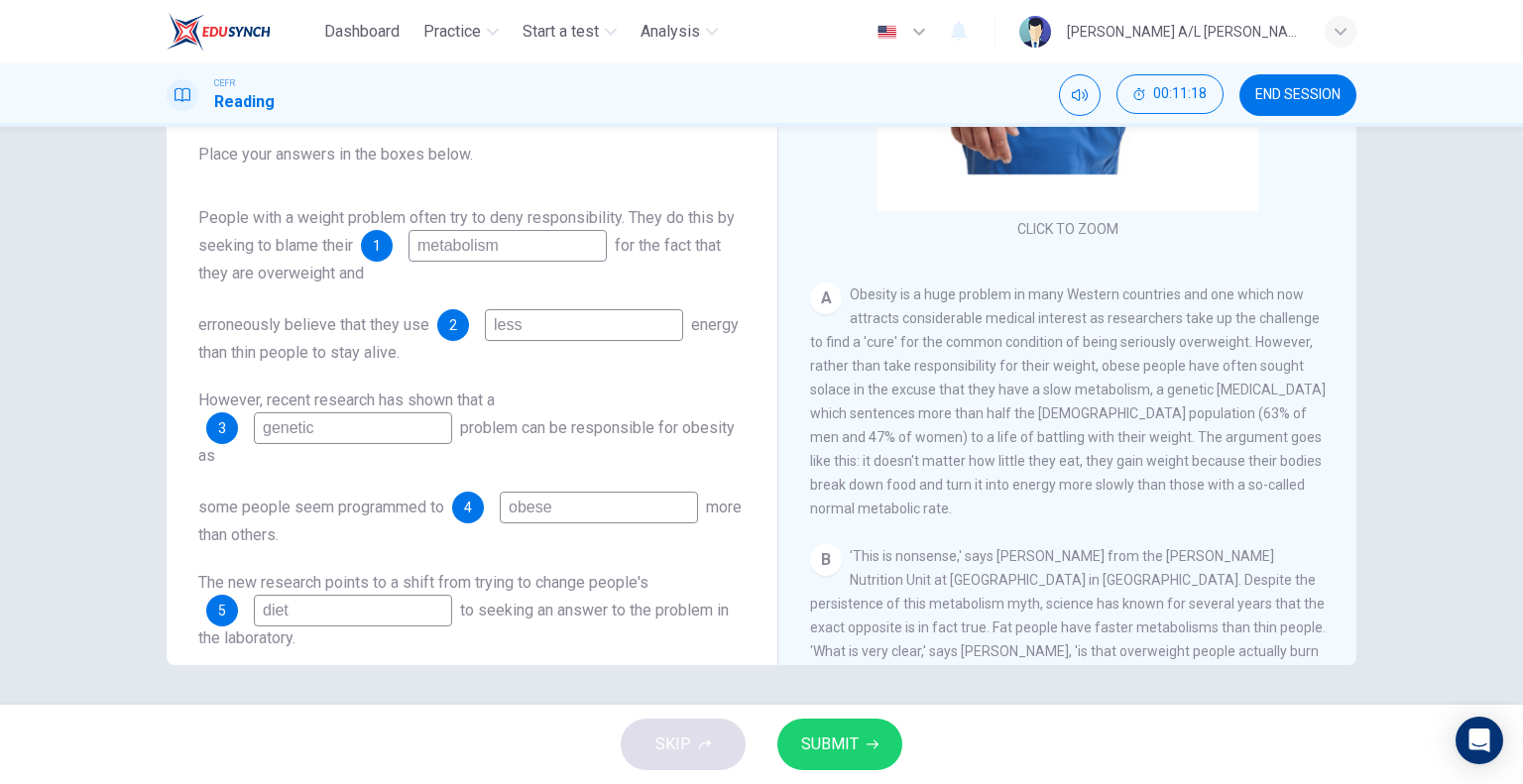 type on "diet" 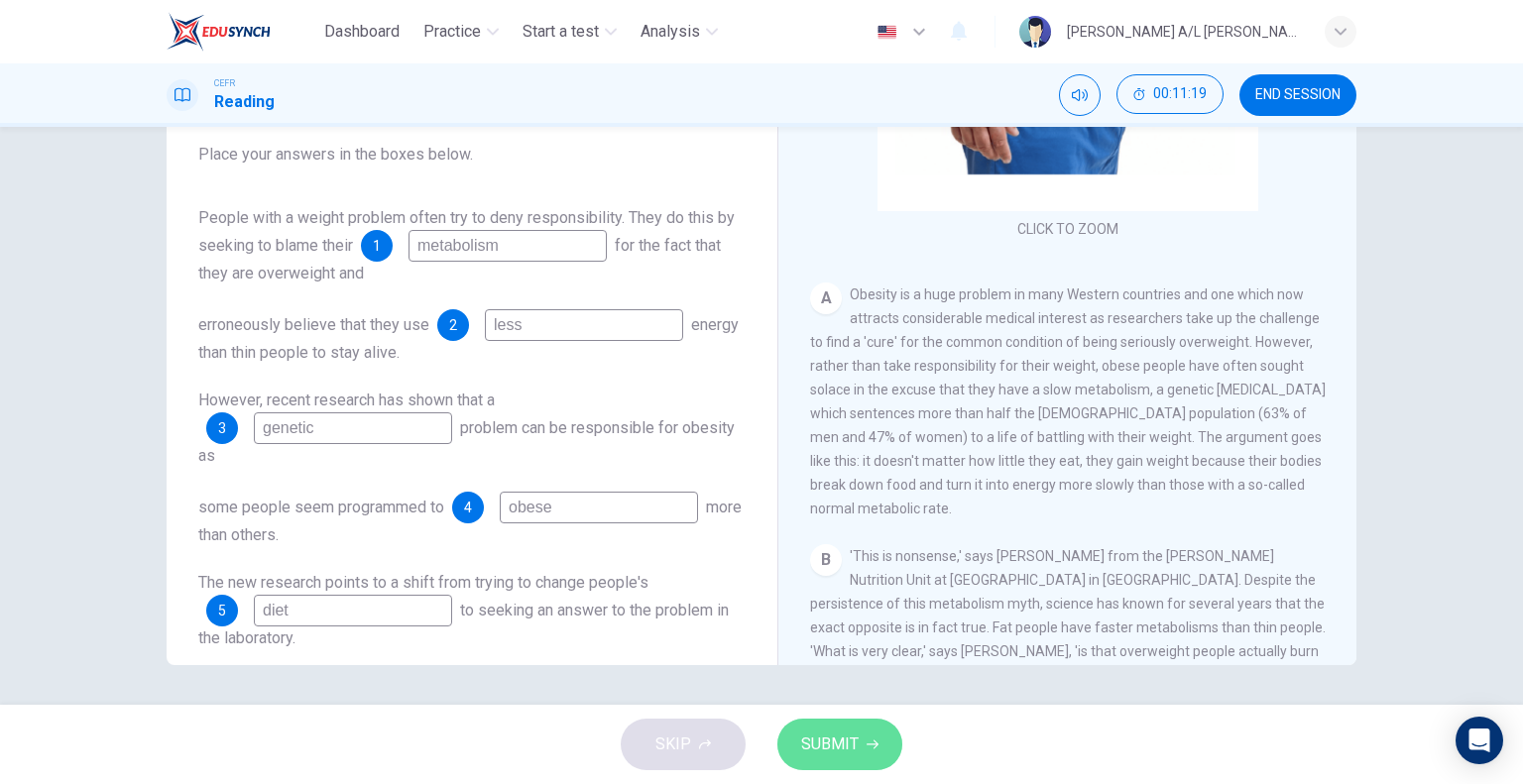 click on "SUBMIT" at bounding box center (830, 744) 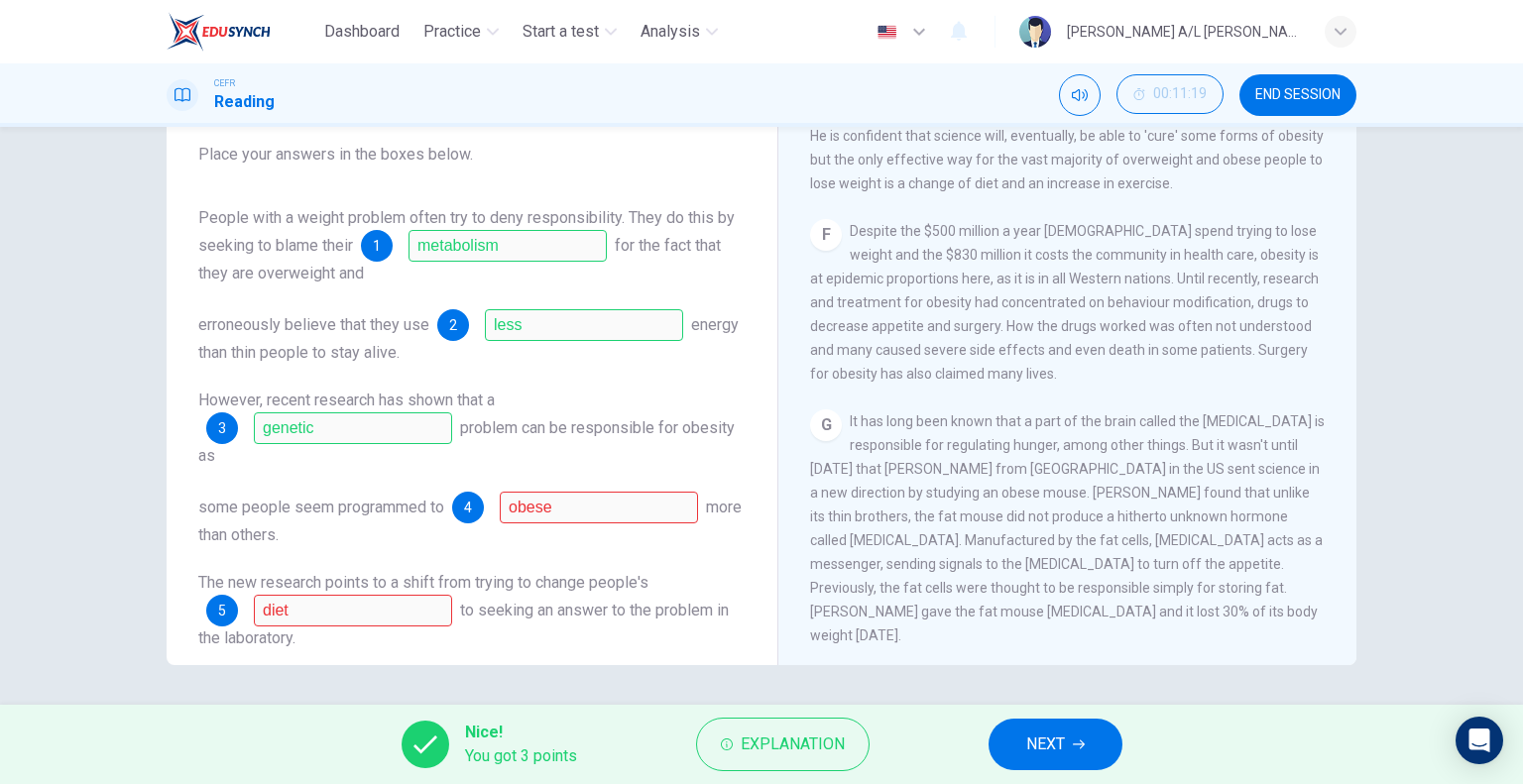 scroll, scrollTop: 1677, scrollLeft: 0, axis: vertical 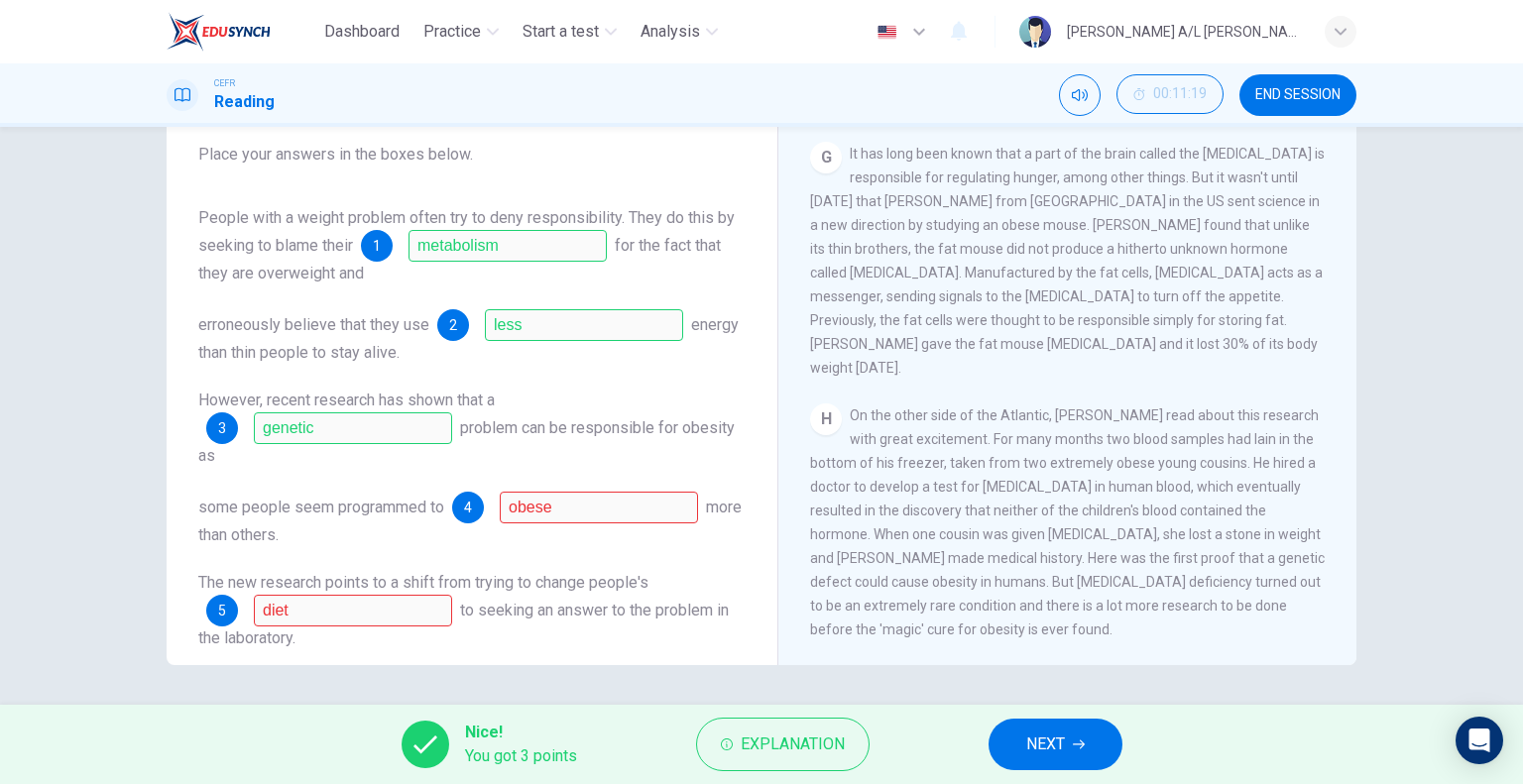 click on "NEXT" at bounding box center (1055, 744) 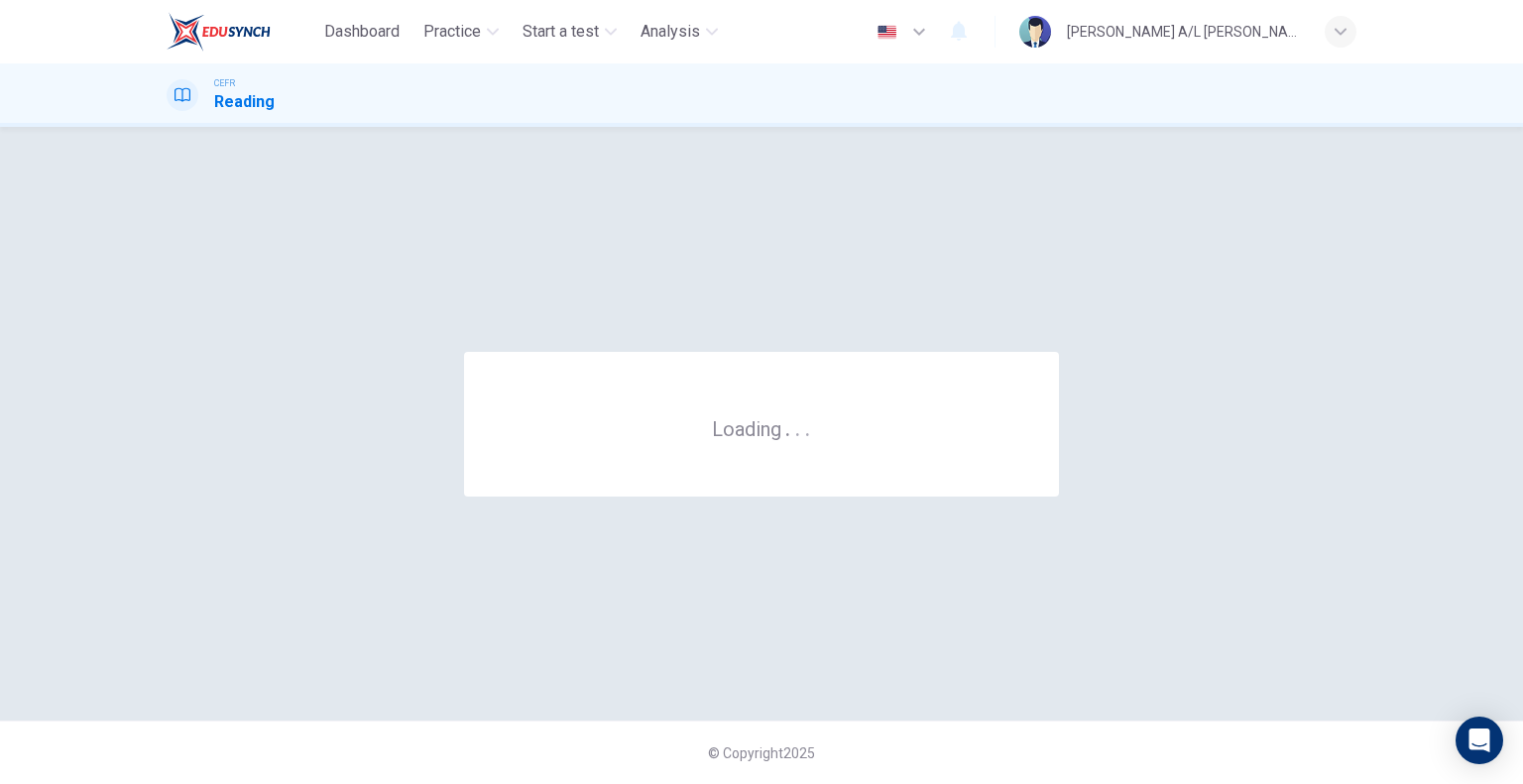 scroll, scrollTop: 0, scrollLeft: 0, axis: both 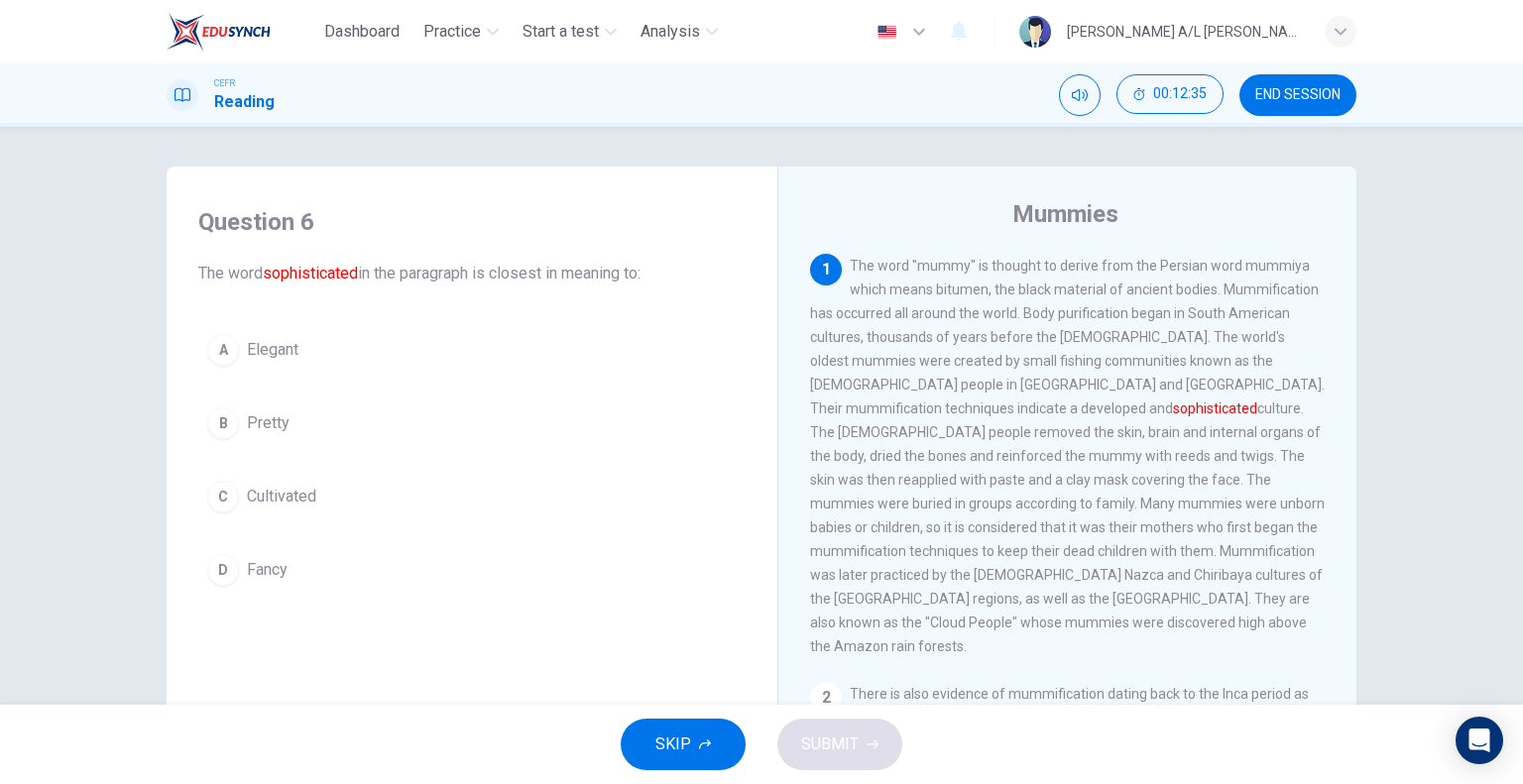 click on "Elegant" at bounding box center (273, 350) 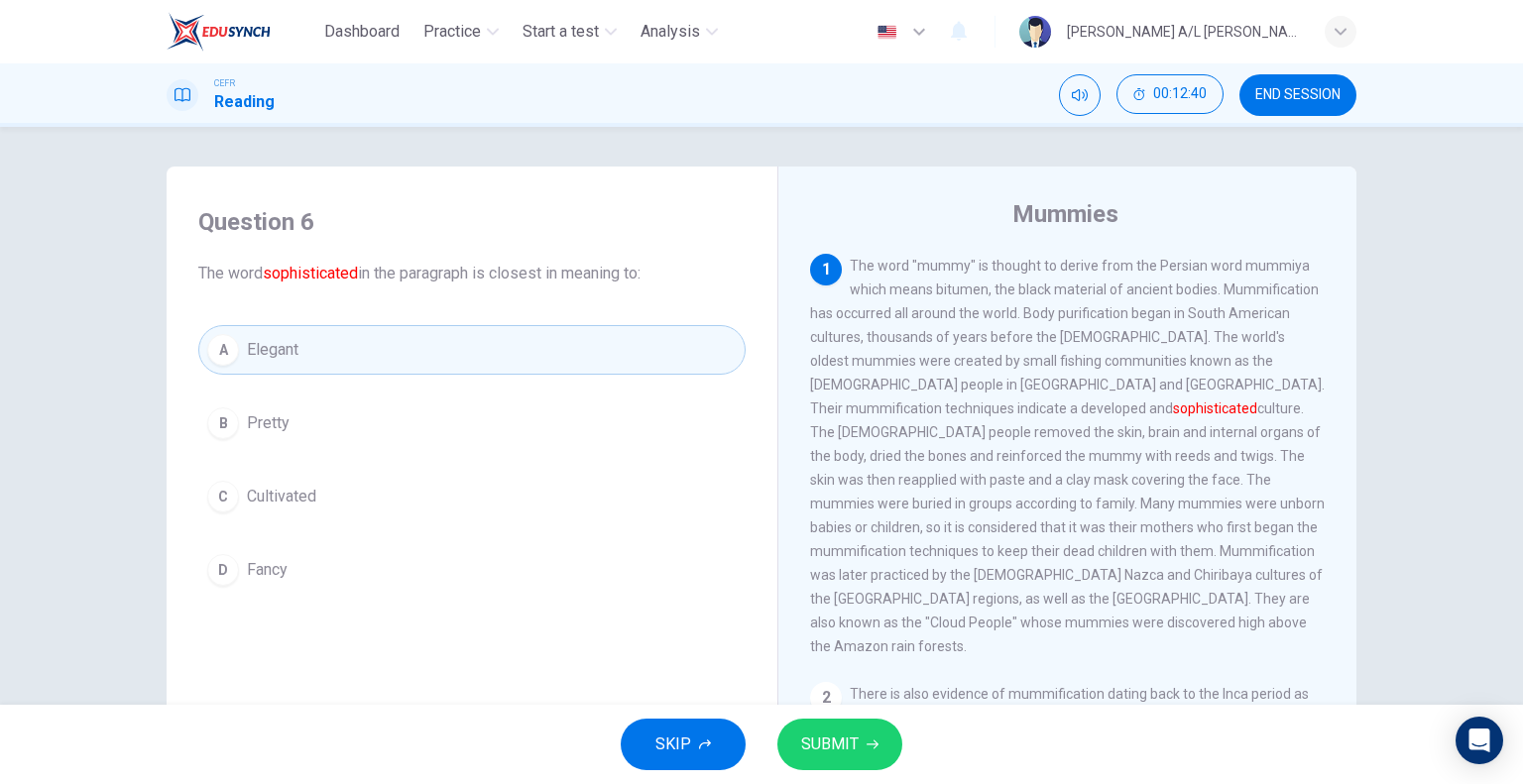 click on "SUBMIT" at bounding box center [830, 744] 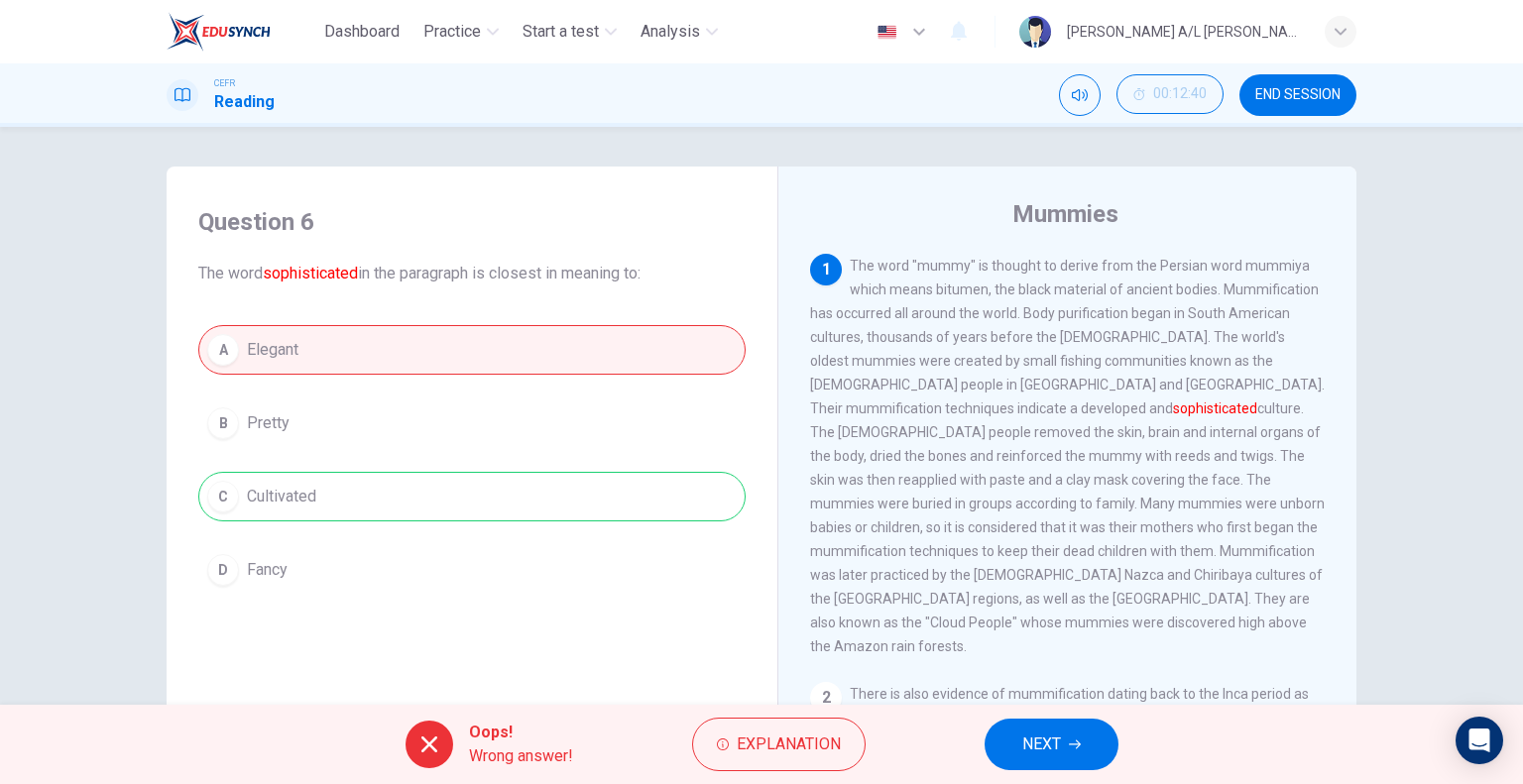 click on "NEXT" at bounding box center (1041, 744) 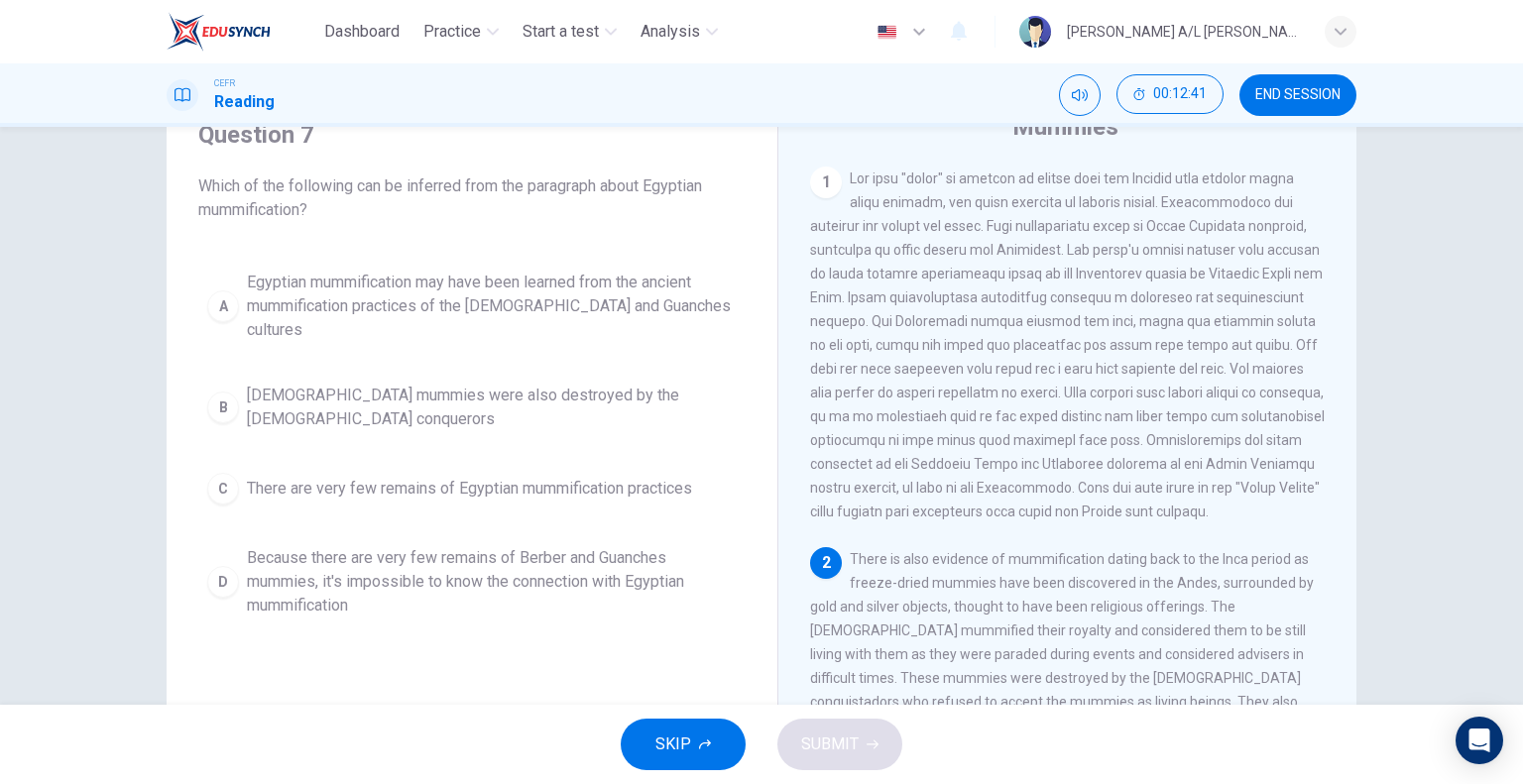 scroll, scrollTop: 190, scrollLeft: 0, axis: vertical 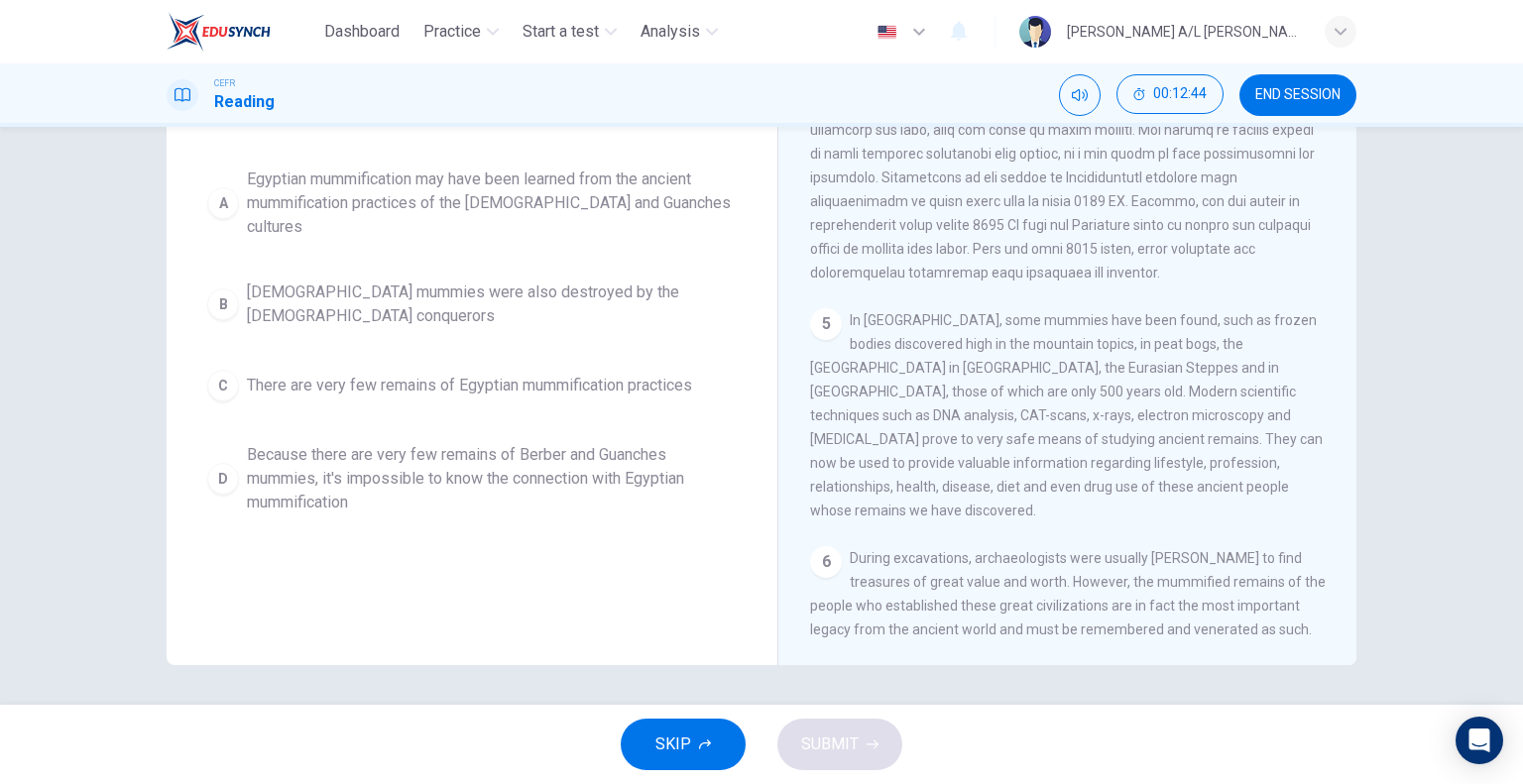 click on "END SESSION" at bounding box center [1298, 95] 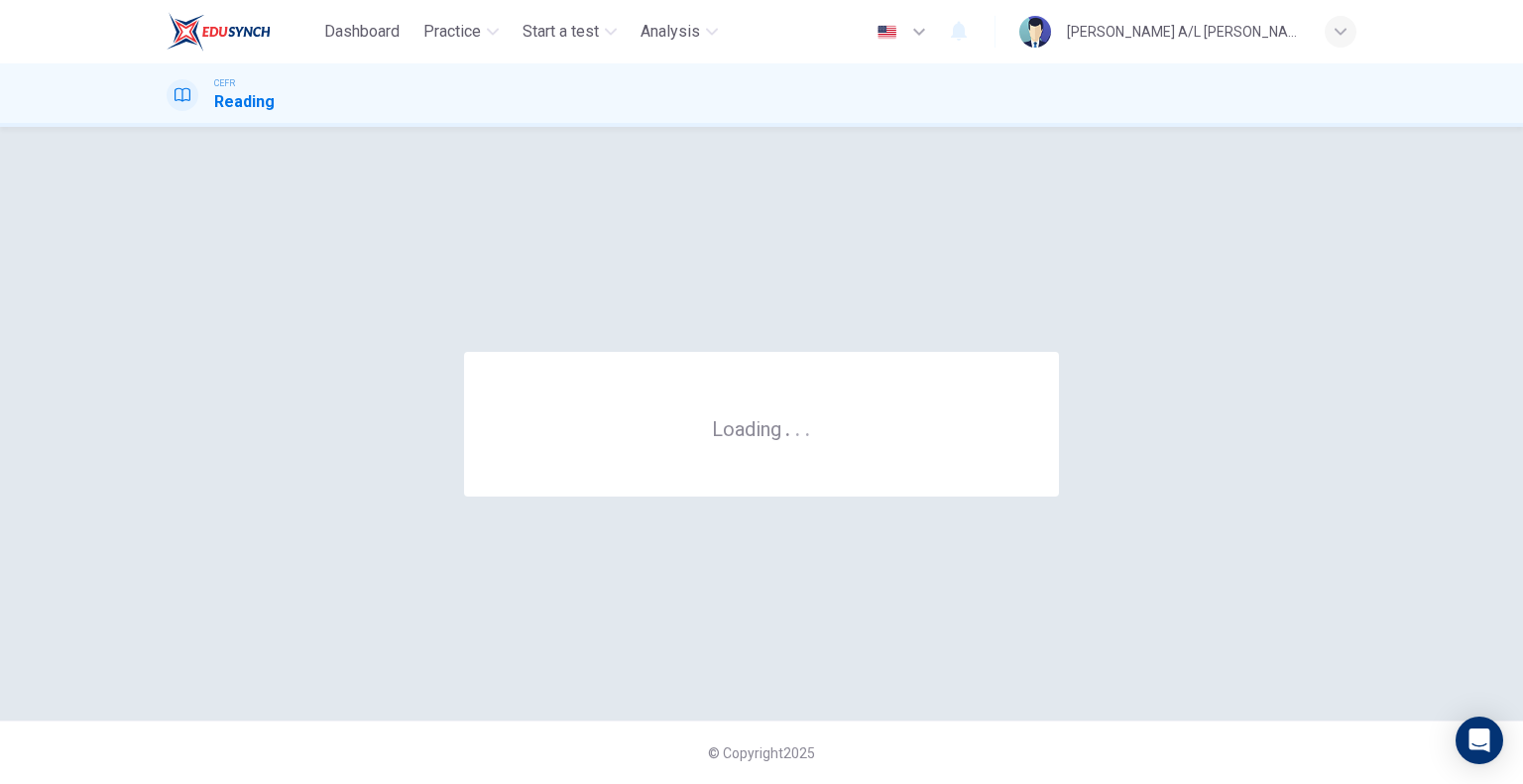 scroll, scrollTop: 0, scrollLeft: 0, axis: both 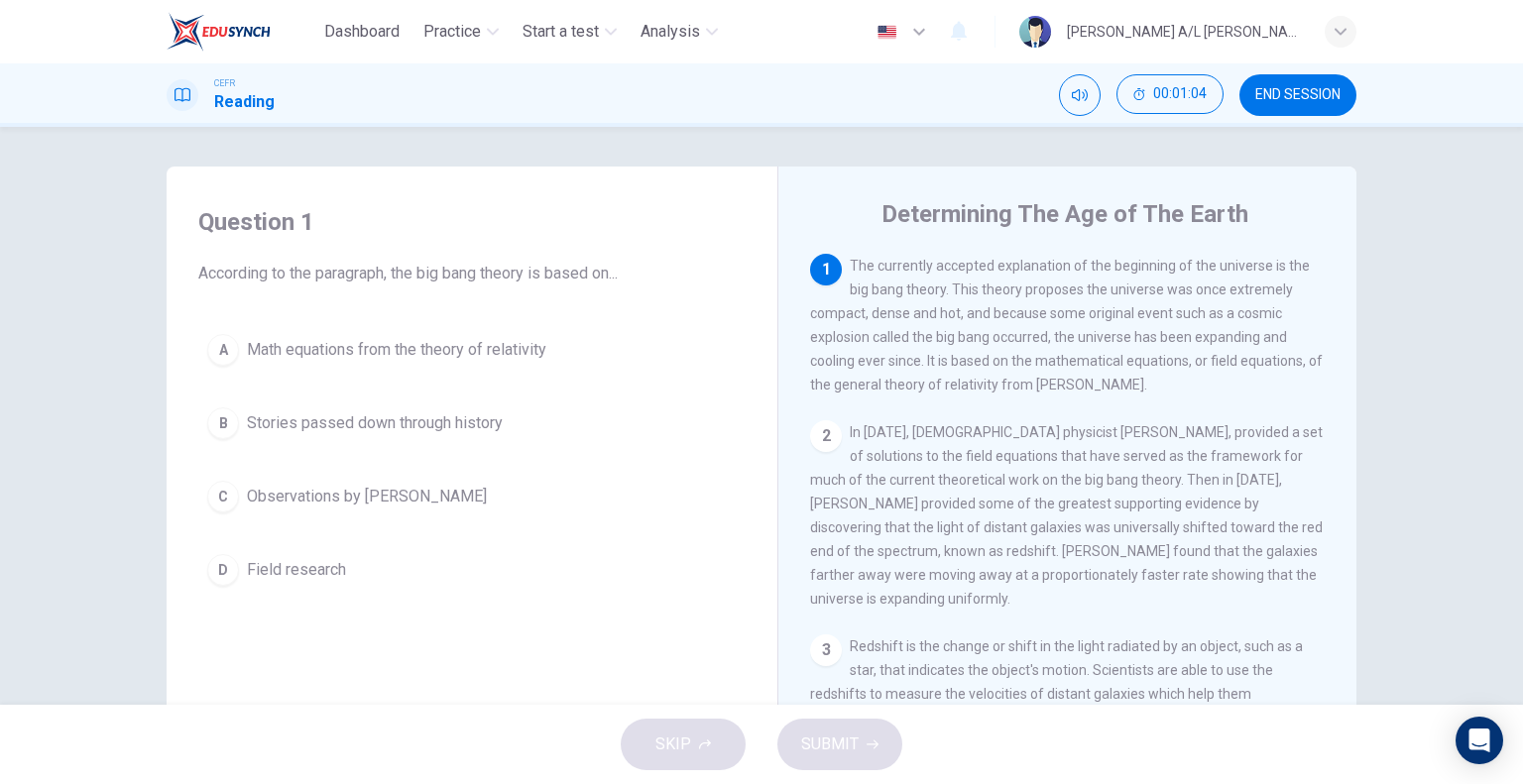 click on "Math equations from the theory of relativity" at bounding box center (397, 350) 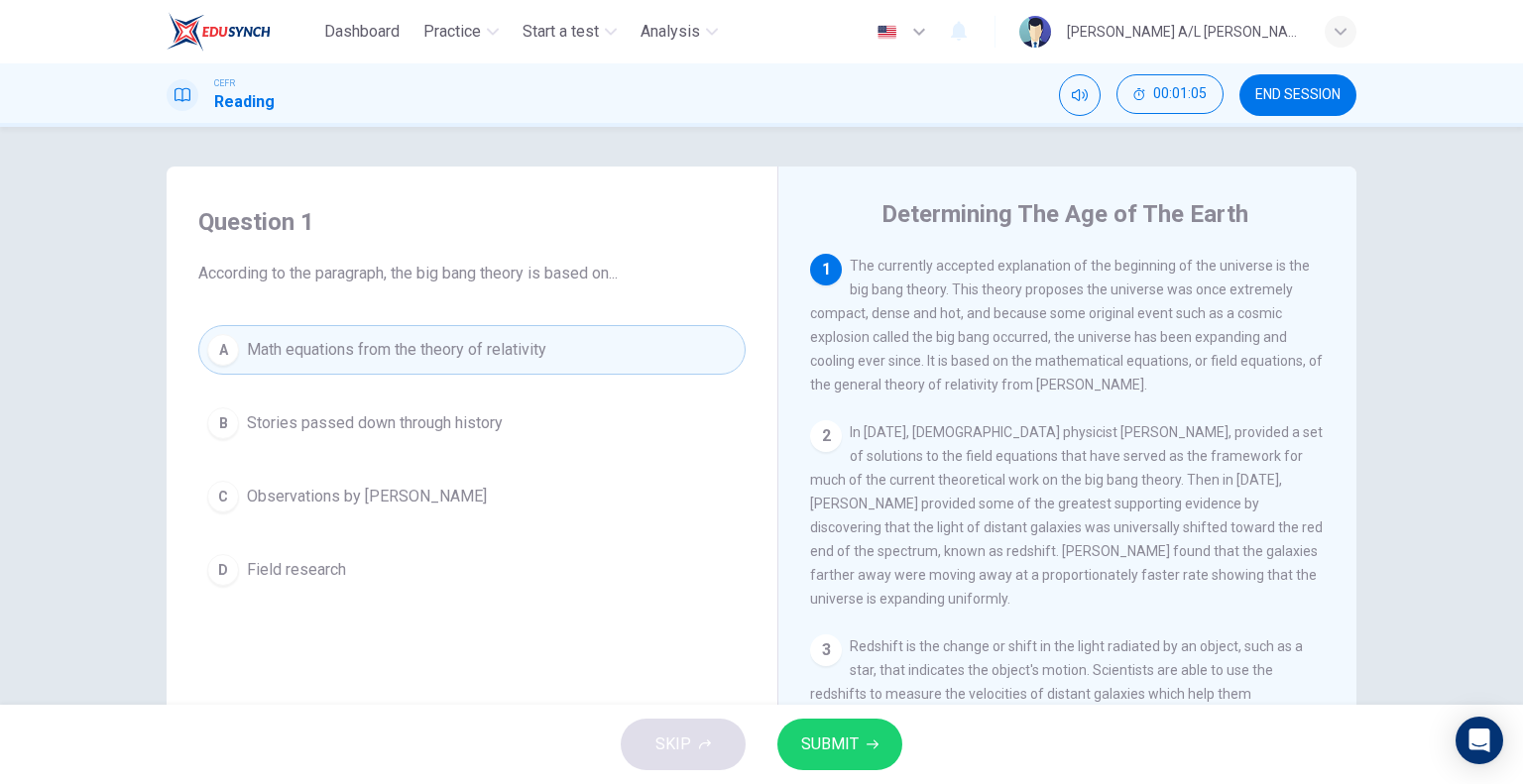 click on "SUBMIT" at bounding box center (830, 744) 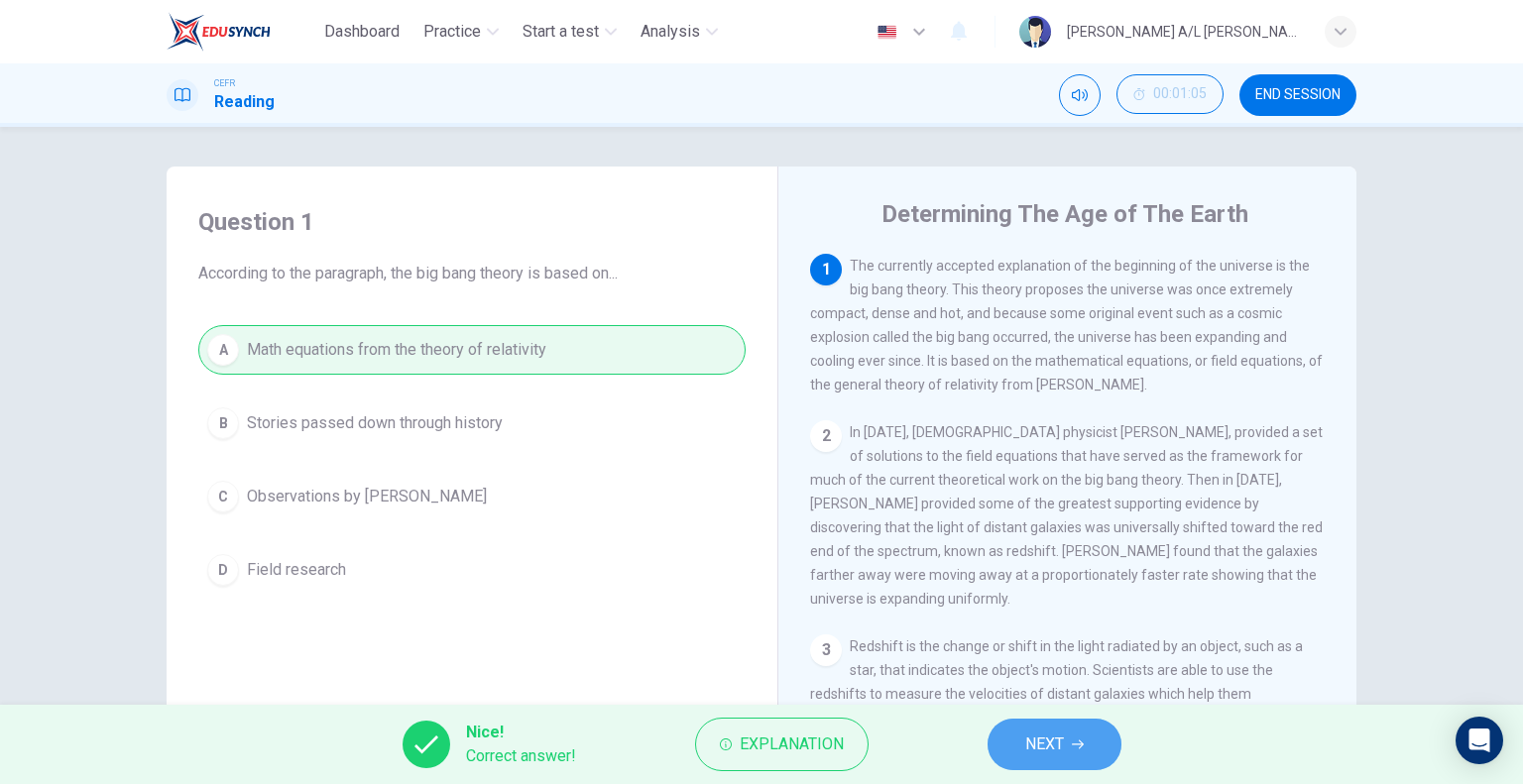 click on "NEXT" at bounding box center (1054, 744) 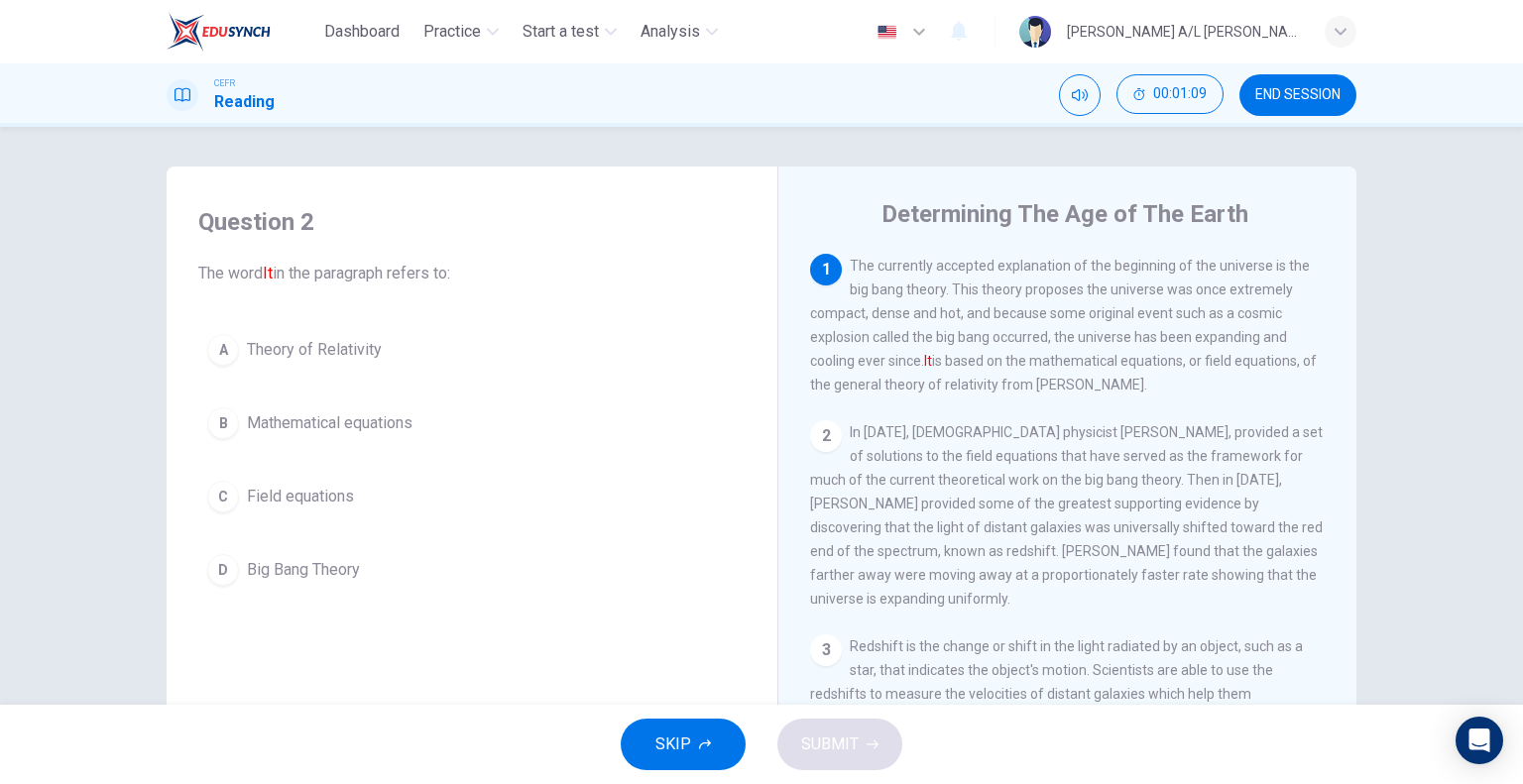 click on "D Big Bang Theory" at bounding box center (472, 570) 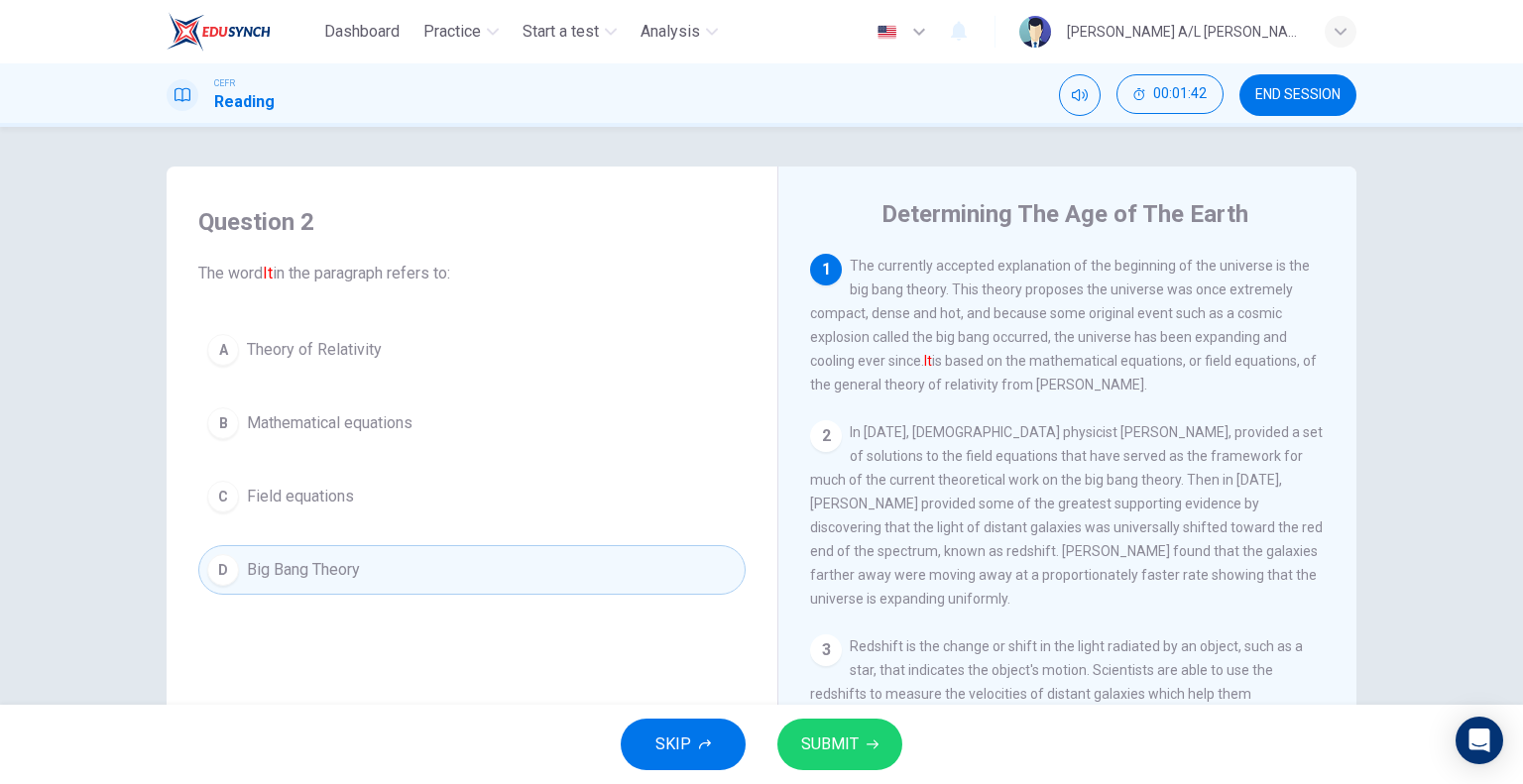 click on "SUBMIT" at bounding box center (830, 744) 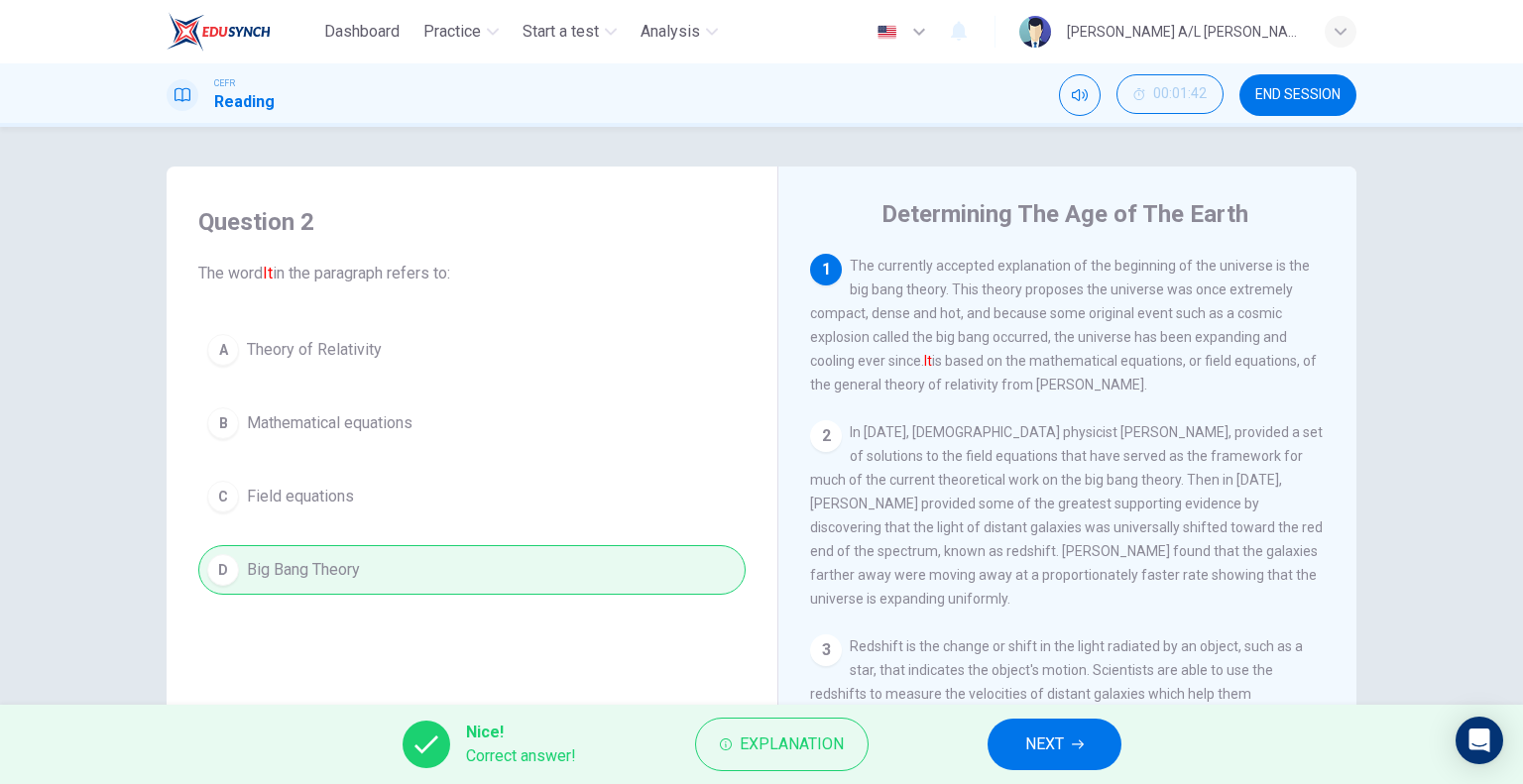 click on "NEXT" at bounding box center [1044, 744] 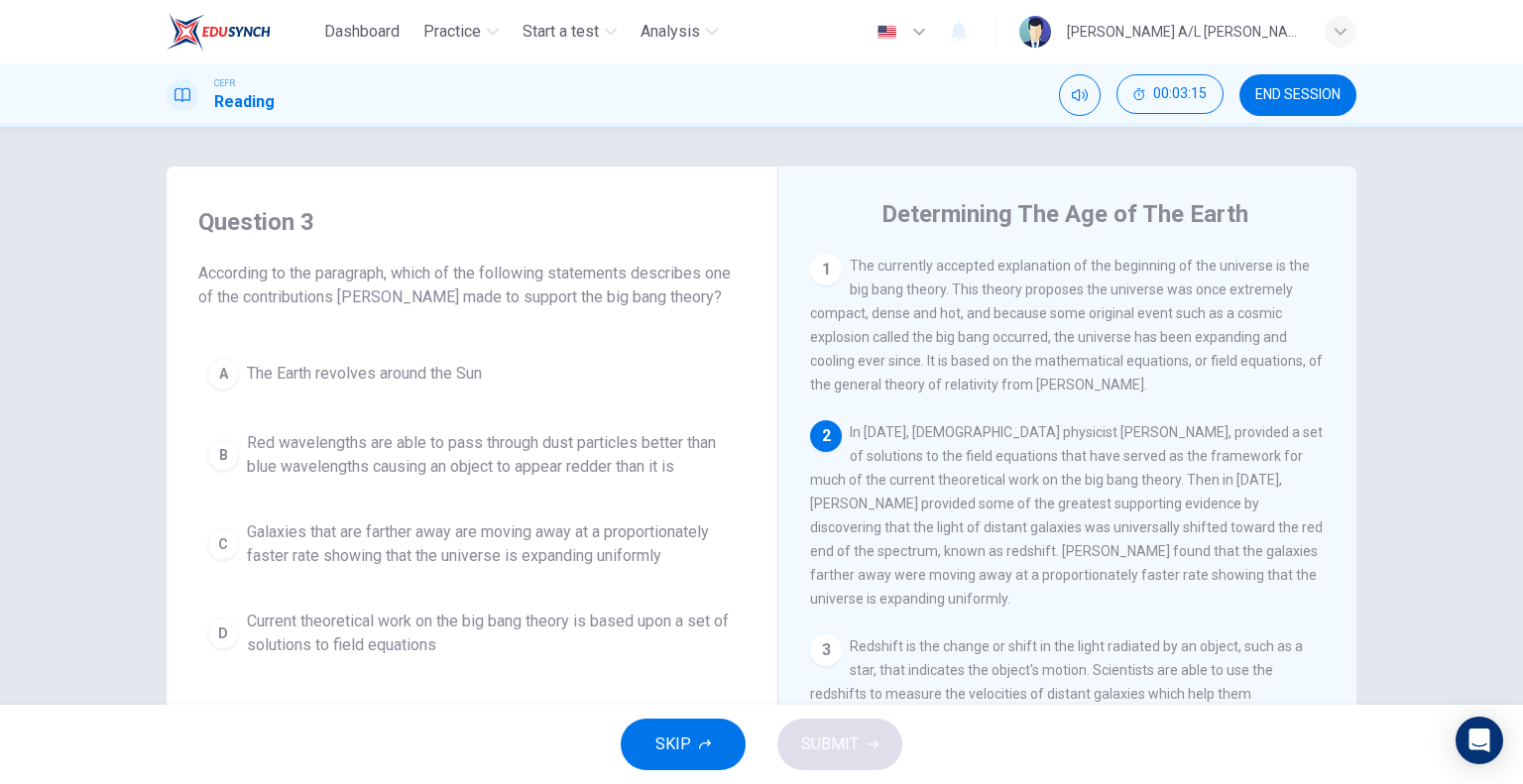 click on "Galaxies that are farther away are moving away at a proportionately faster rate showing that the universe is expanding uniformly" at bounding box center [492, 544] 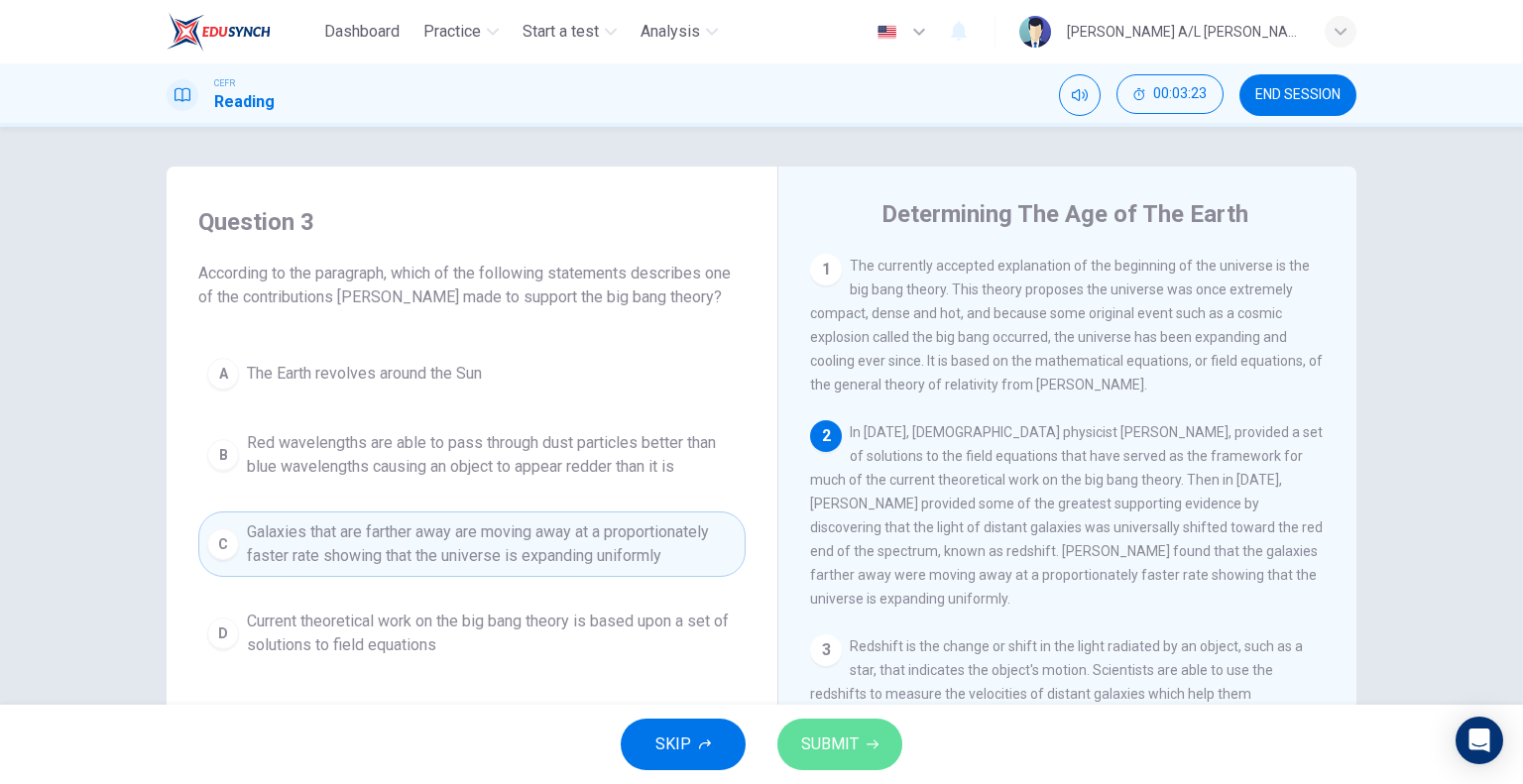 click on "SUBMIT" at bounding box center [830, 744] 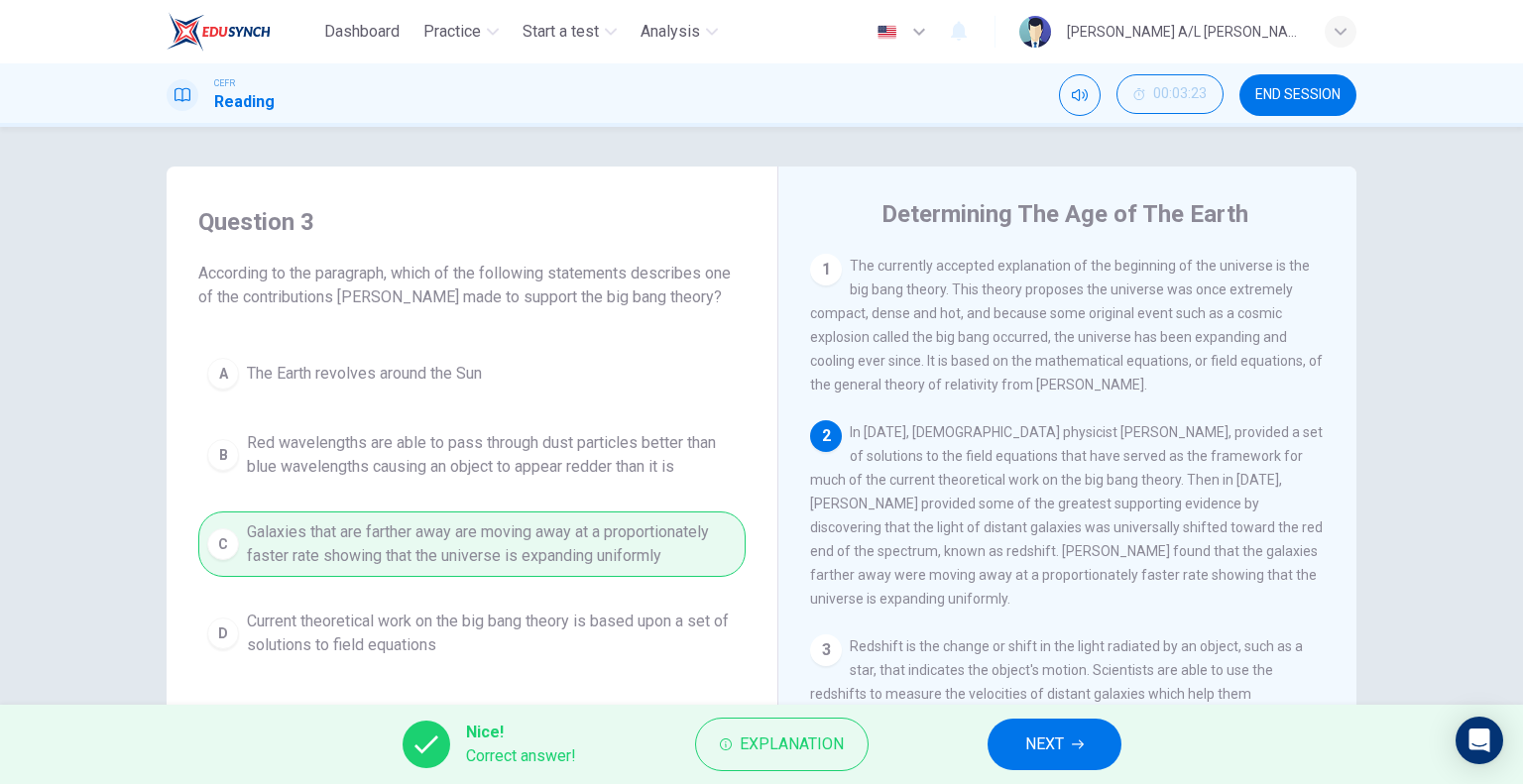 click on "NEXT" at bounding box center [1044, 744] 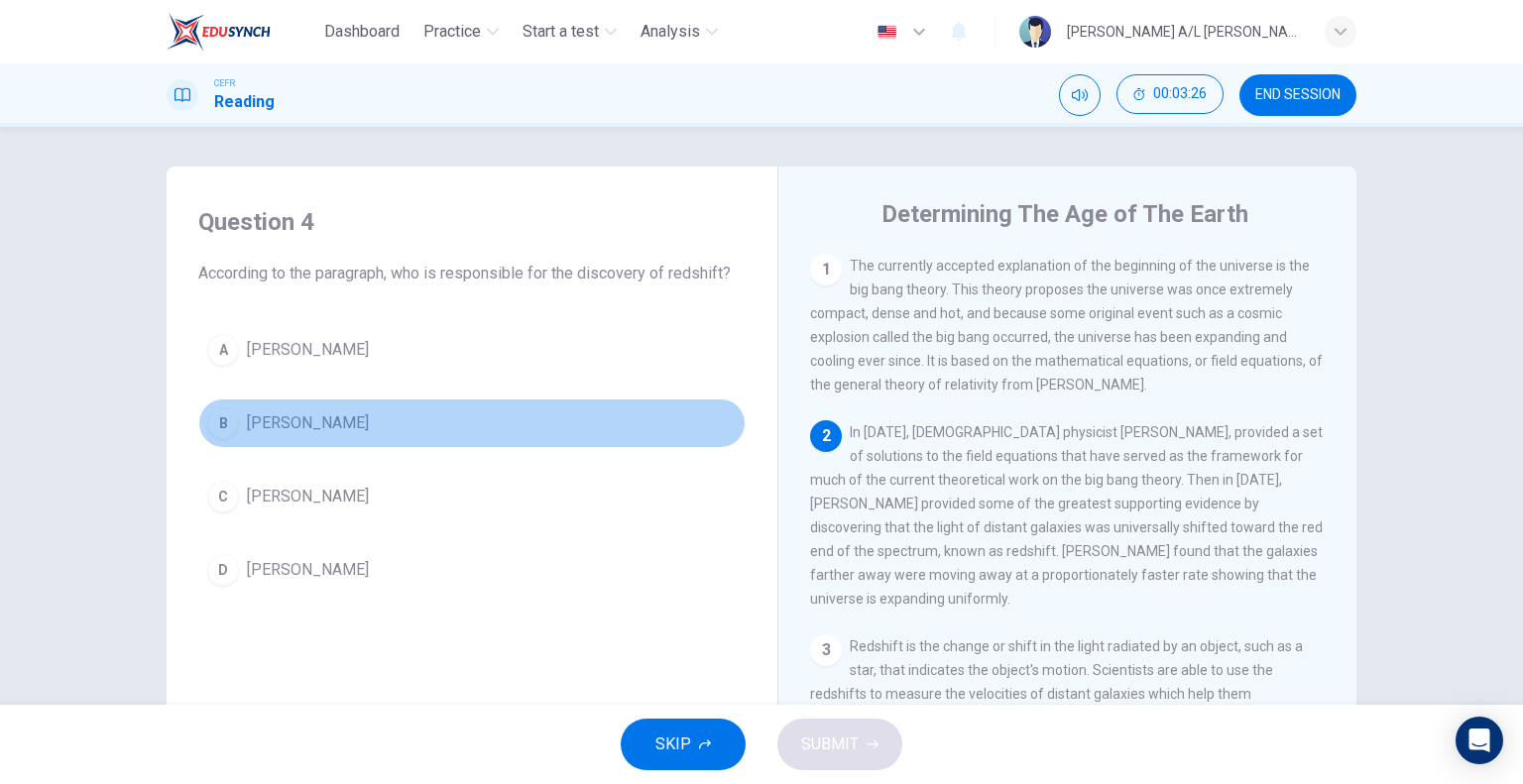 click on "[PERSON_NAME]" at bounding box center [307, 423] 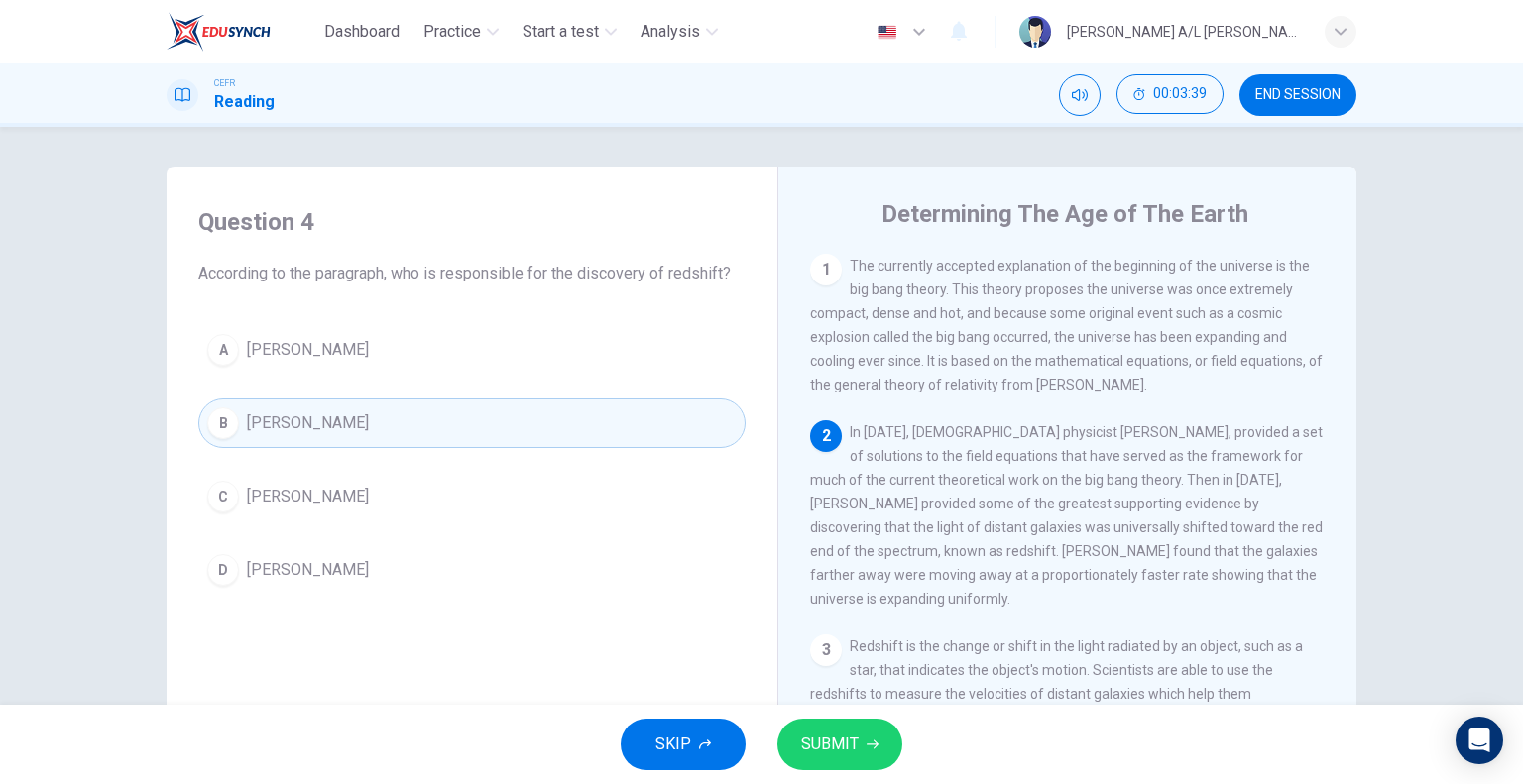 click on "SUBMIT" at bounding box center (830, 744) 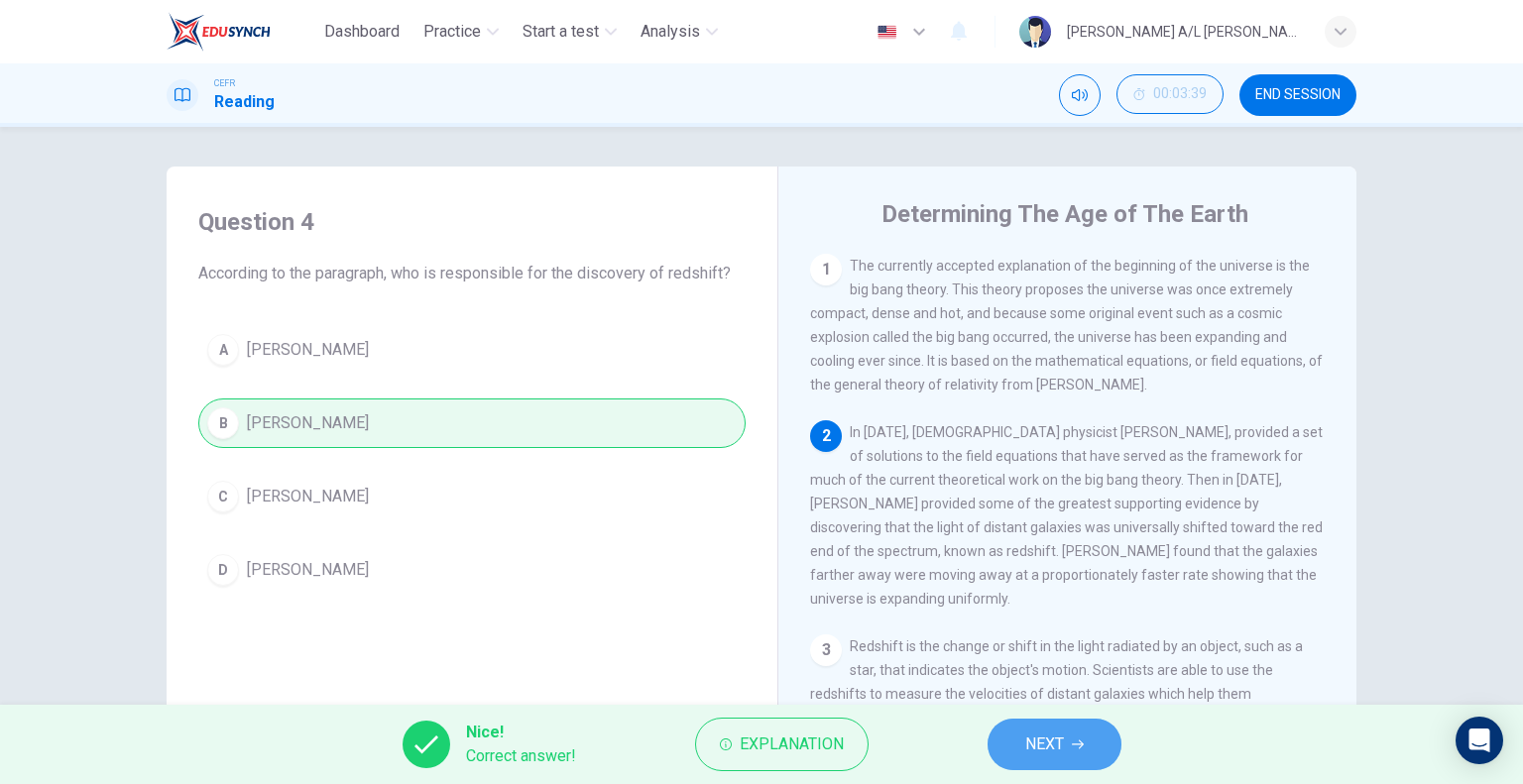 click on "NEXT" at bounding box center [1054, 744] 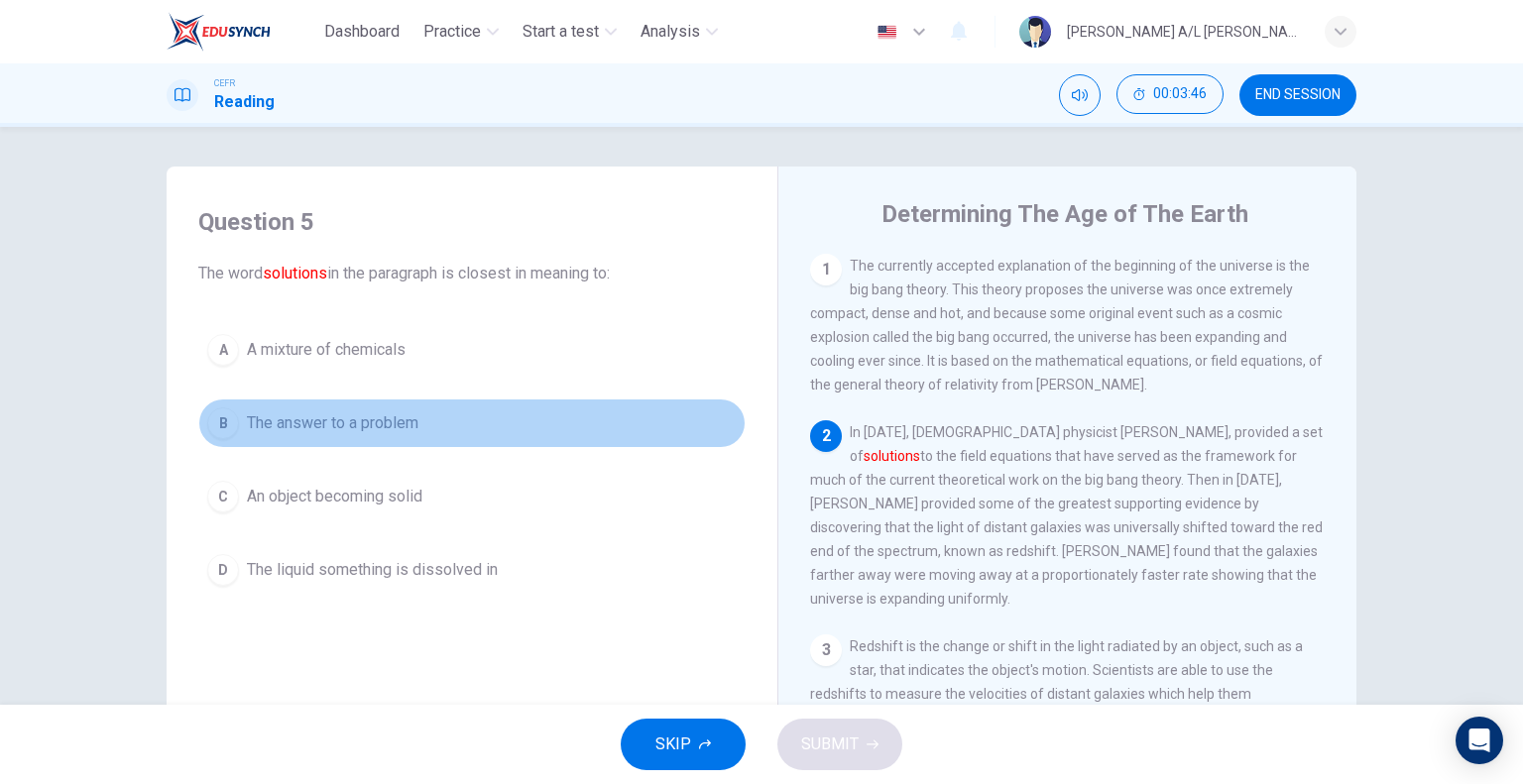 click on "The answer to a problem" at bounding box center (332, 423) 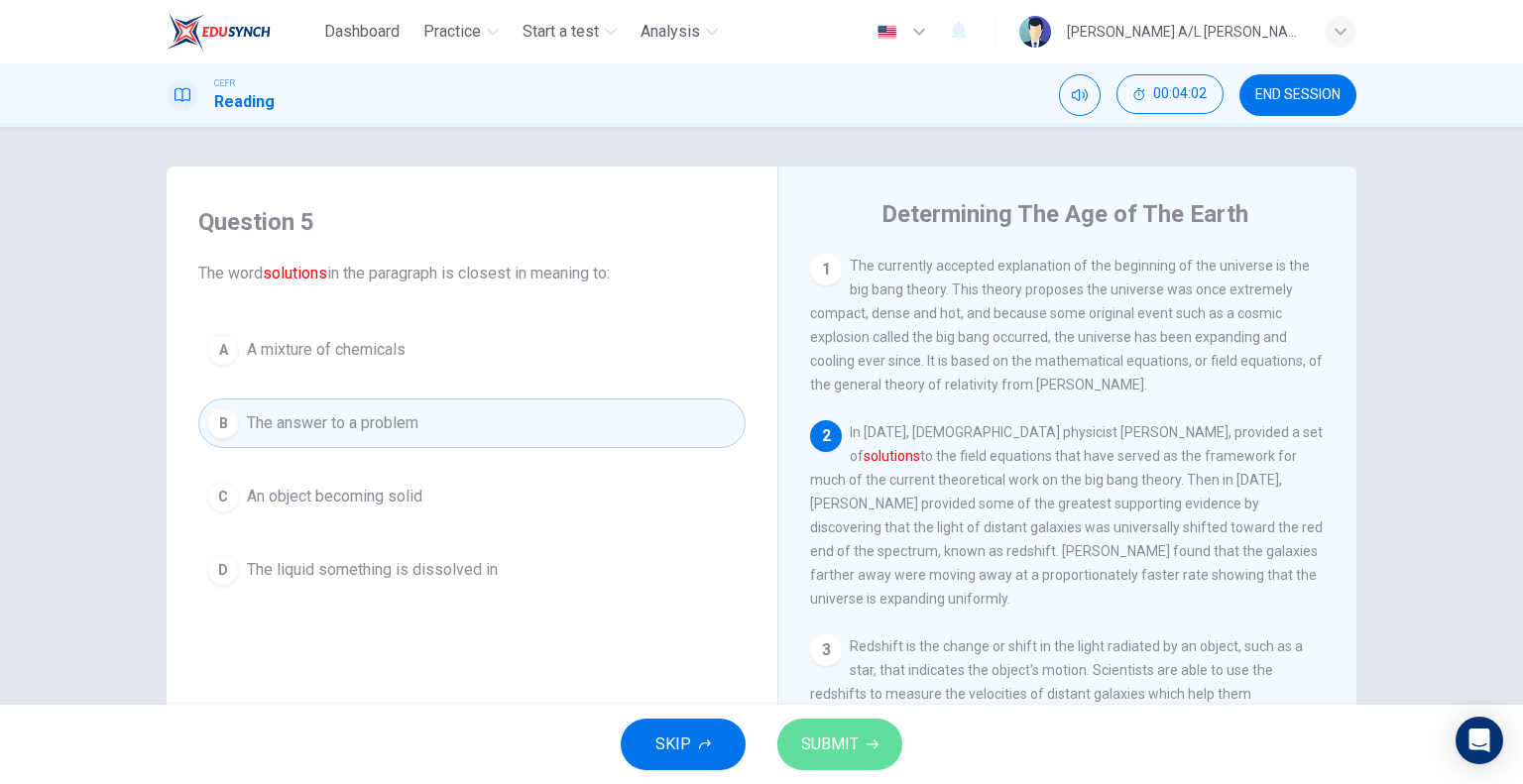click on "SUBMIT" at bounding box center (830, 744) 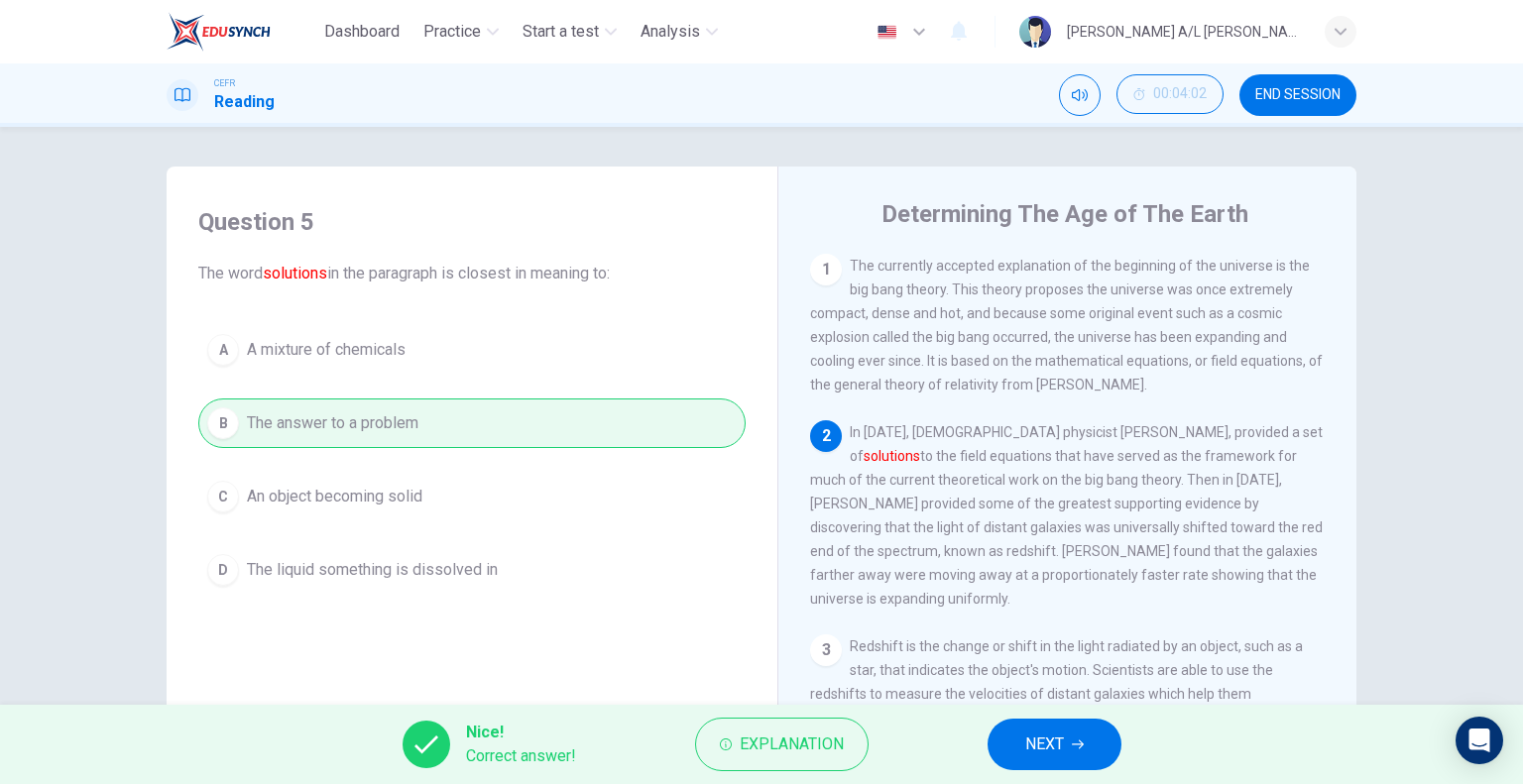 click on "NEXT" at bounding box center (1054, 744) 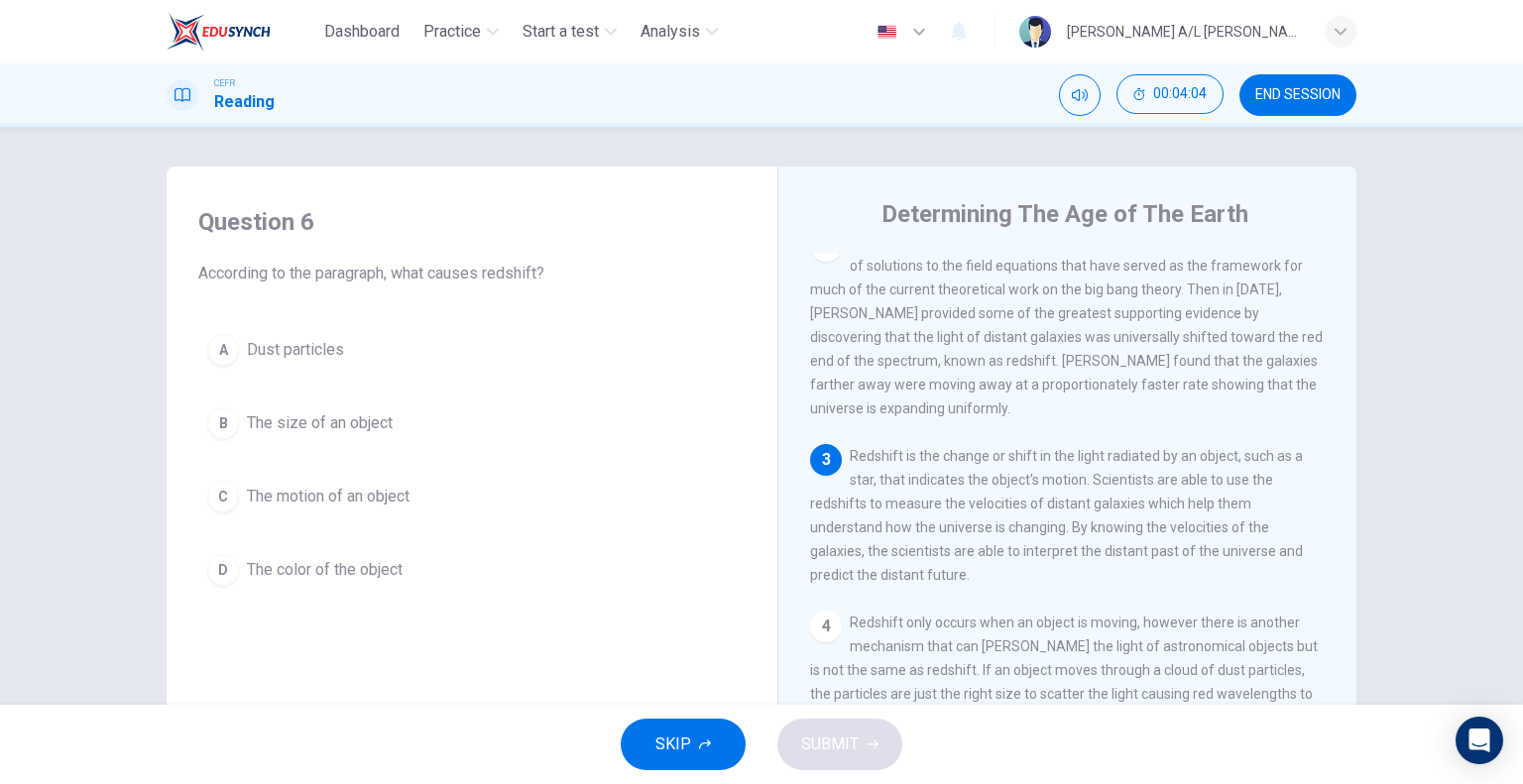 scroll, scrollTop: 198, scrollLeft: 0, axis: vertical 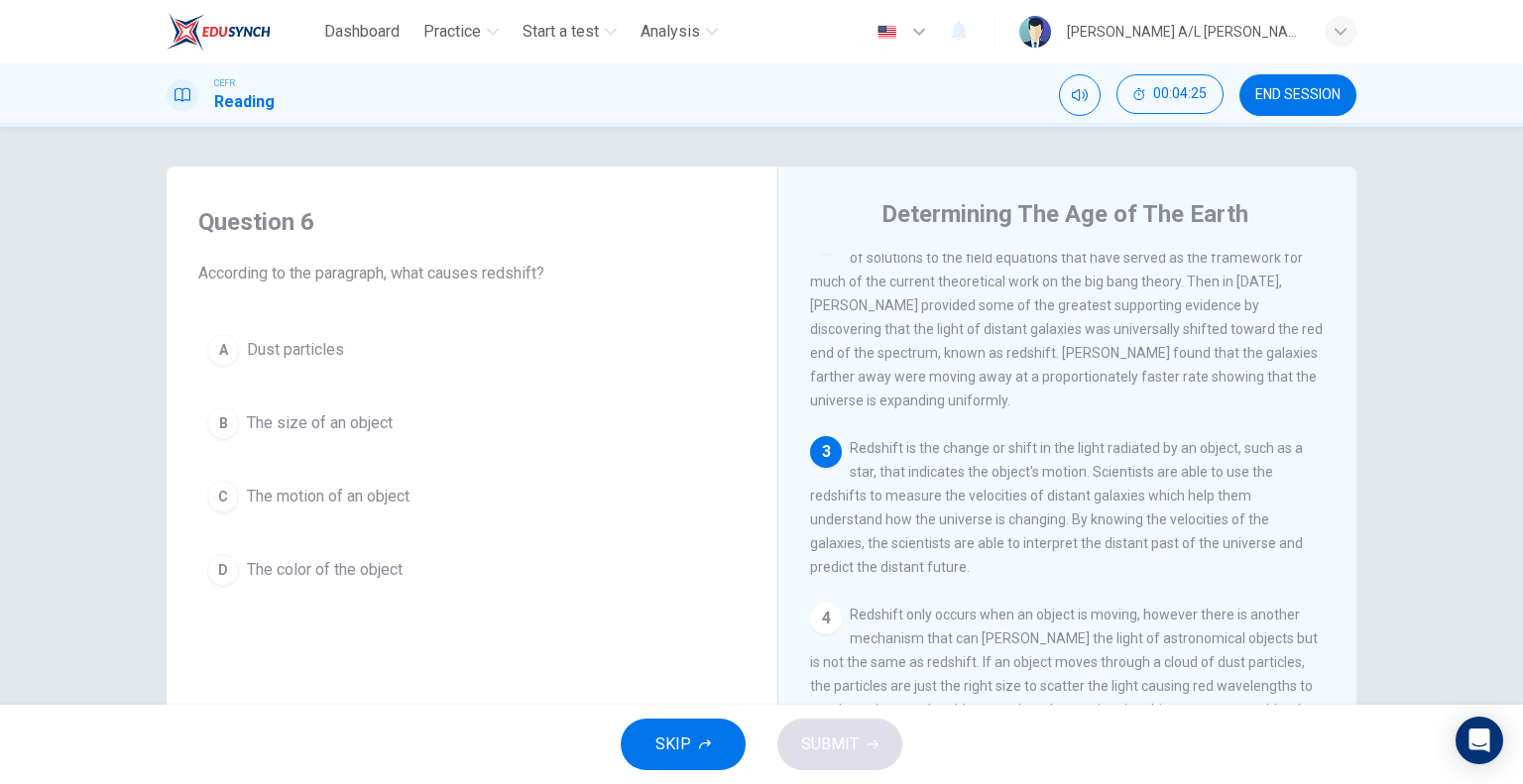 click on "The motion of an object" at bounding box center [328, 497] 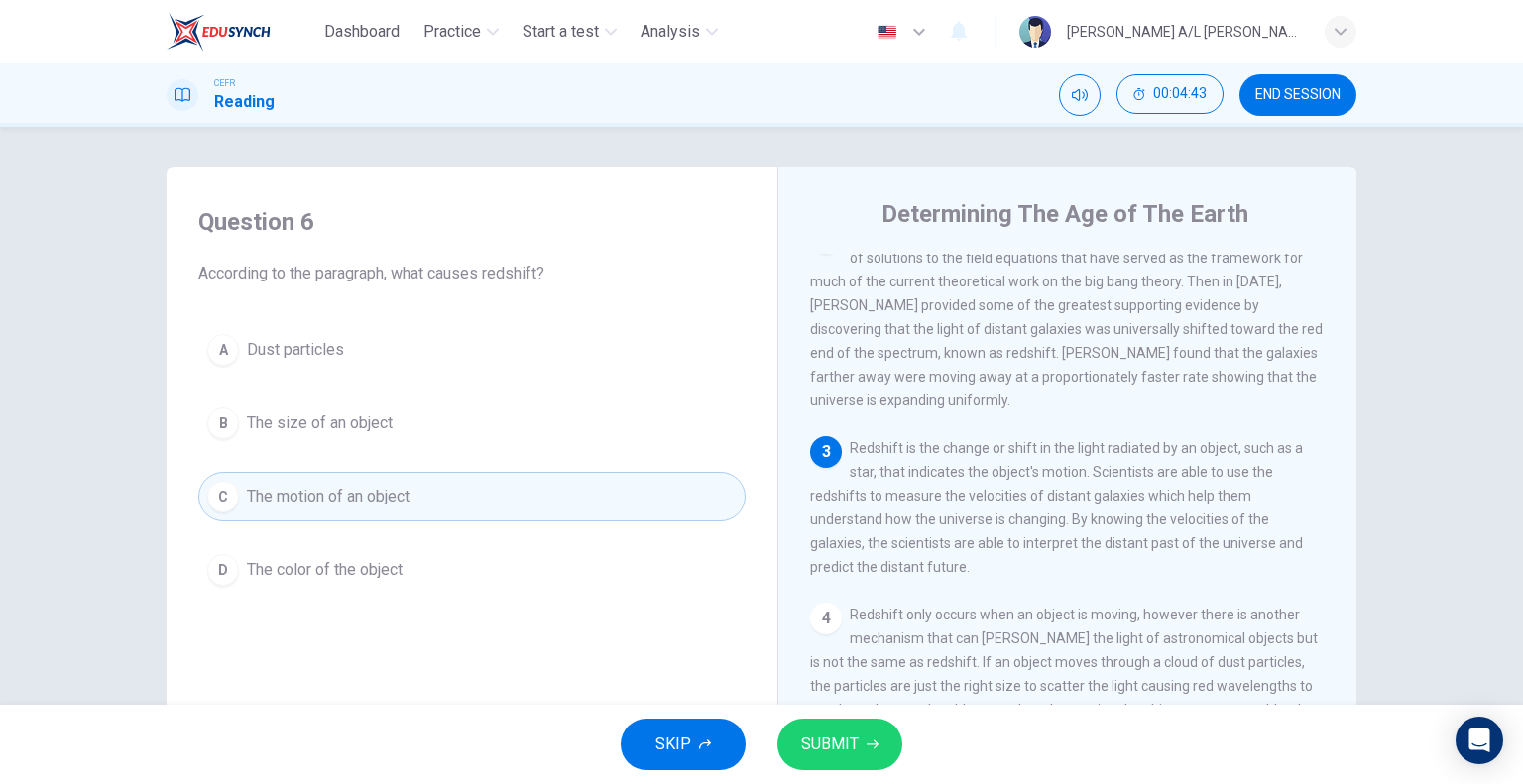 click on "D The color of the object" at bounding box center [472, 570] 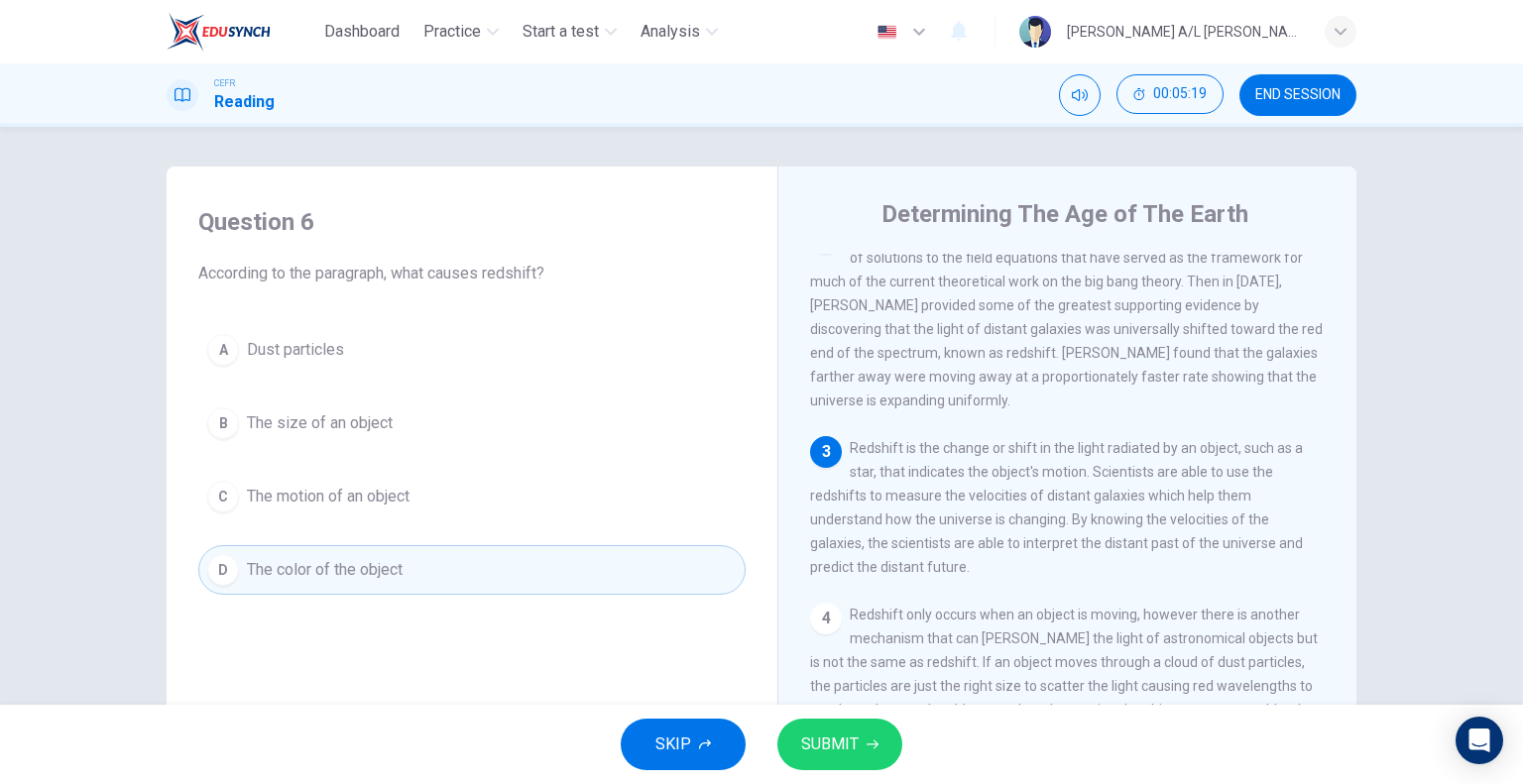 click on "A Dust particles B The size of an object C The motion of an object D The color of the object" at bounding box center [472, 460] 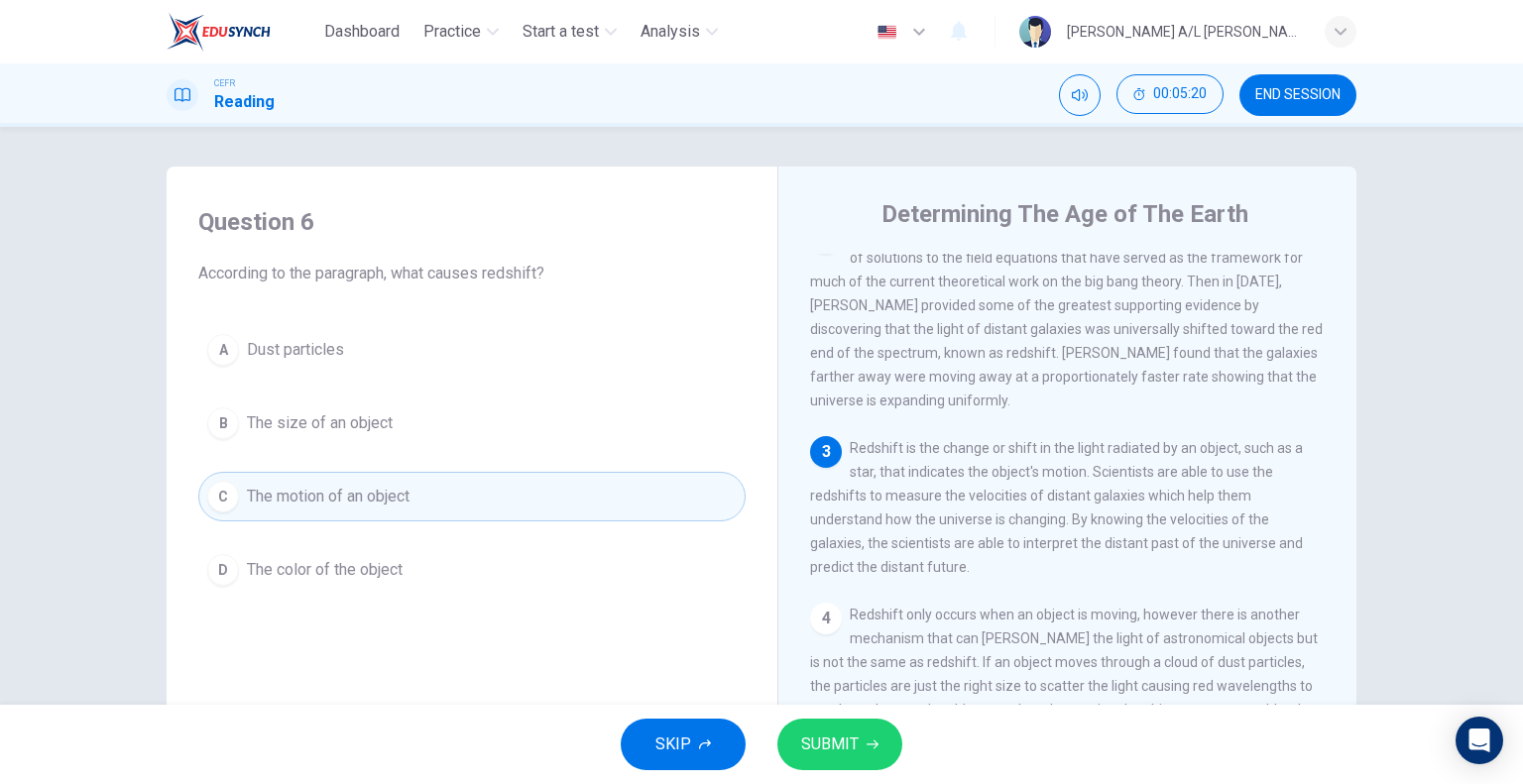 click on "SKIP SUBMIT" at bounding box center (762, 744) 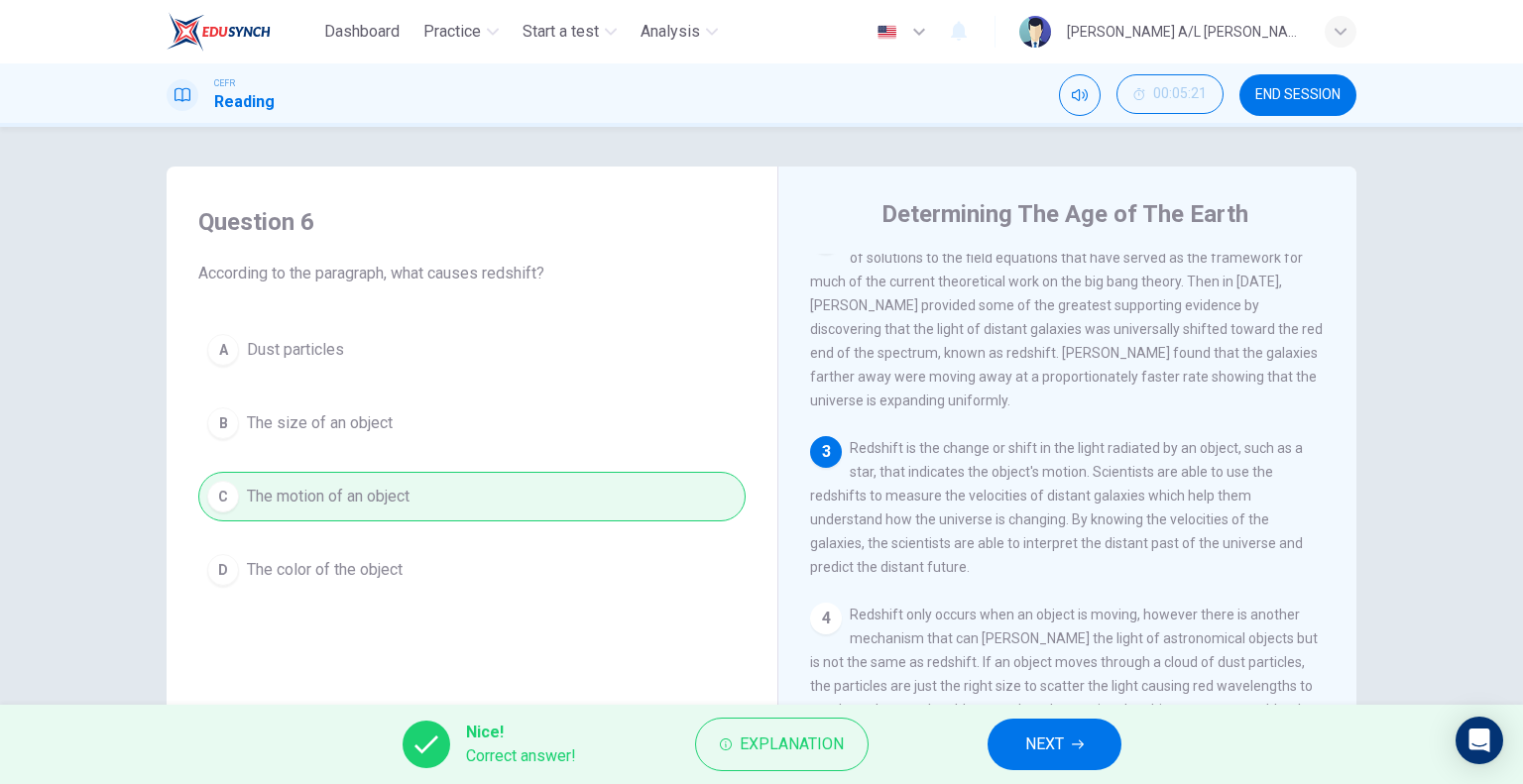 click on "NEXT" at bounding box center (1044, 744) 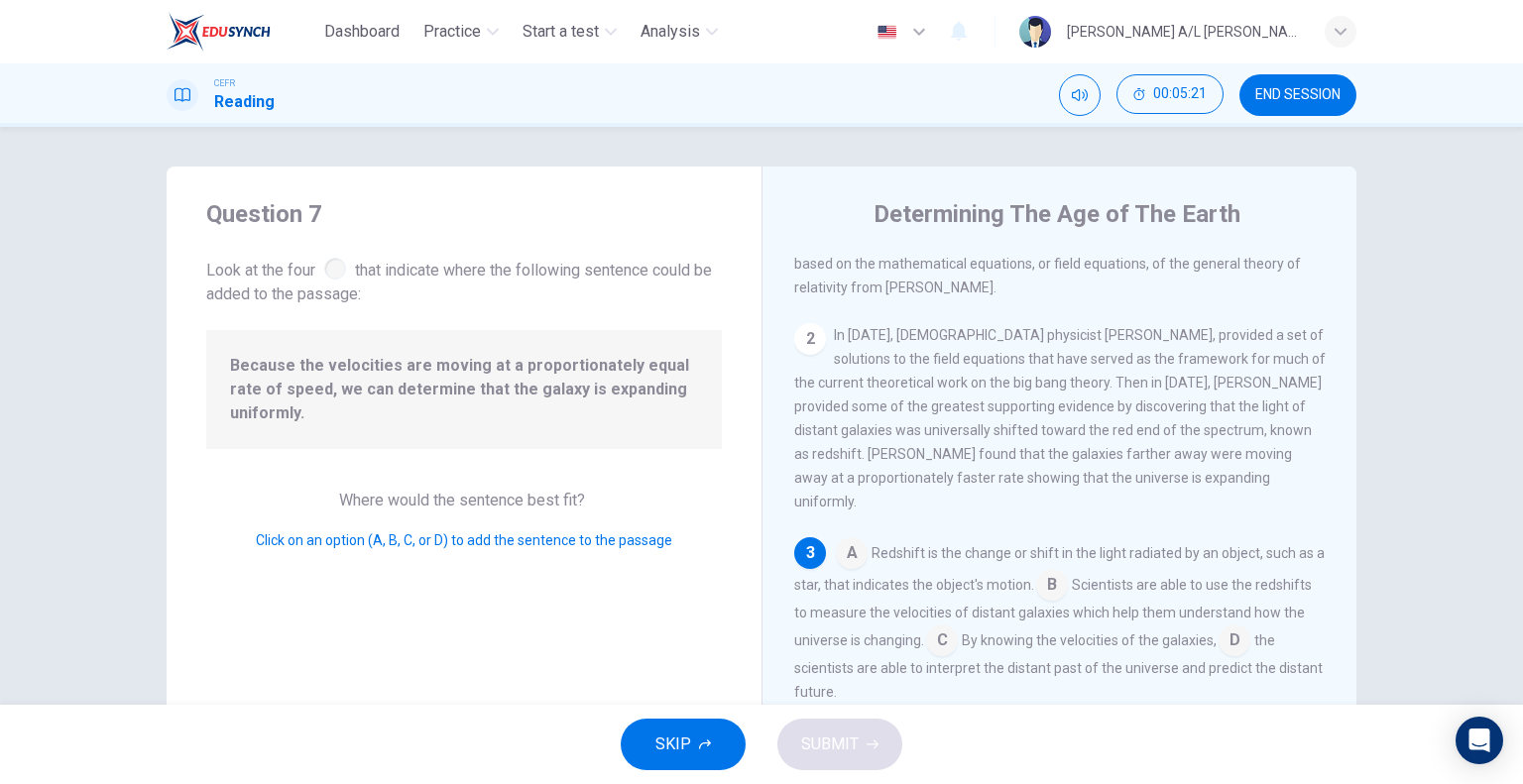 scroll, scrollTop: 162, scrollLeft: 0, axis: vertical 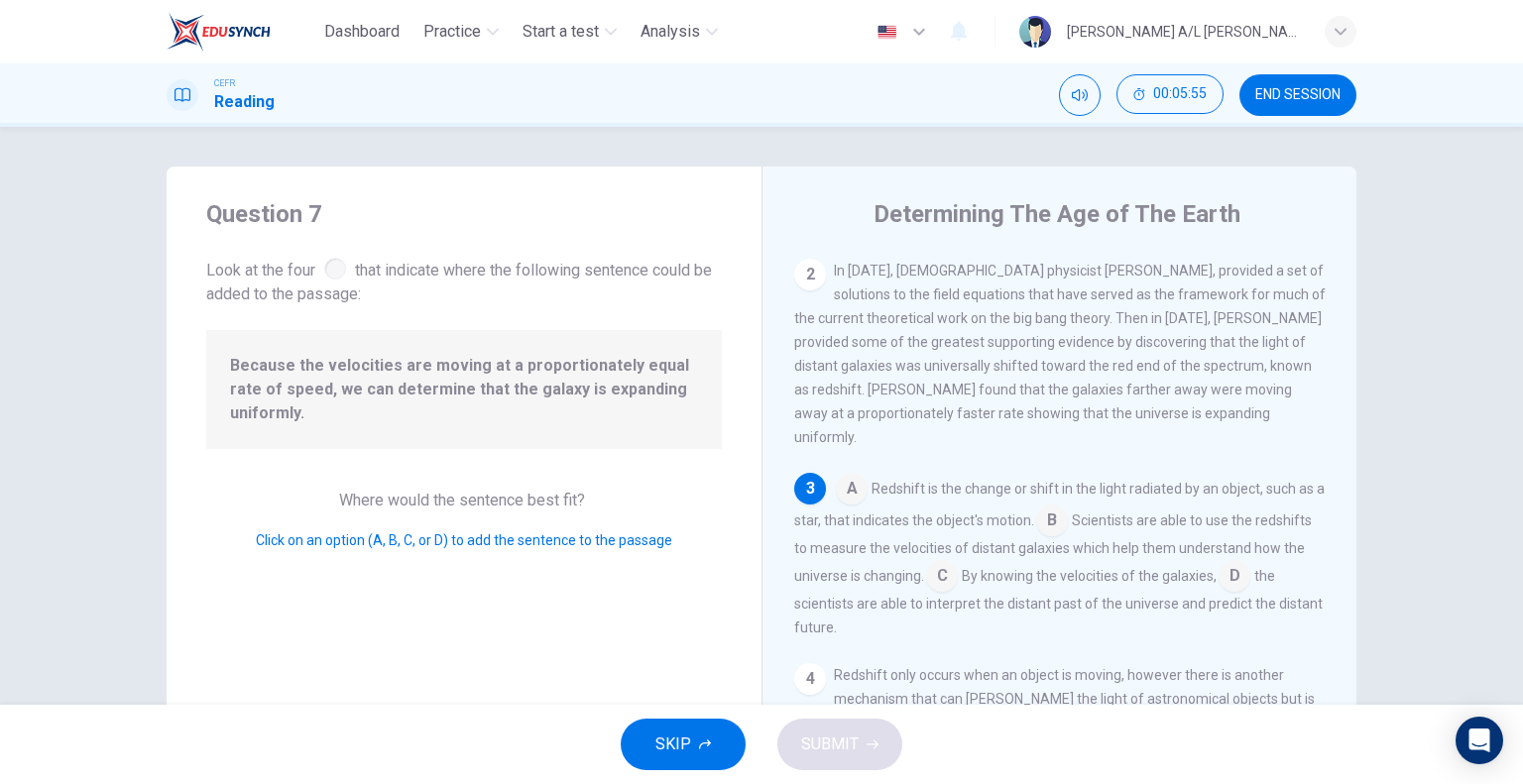 click at bounding box center (942, 578) 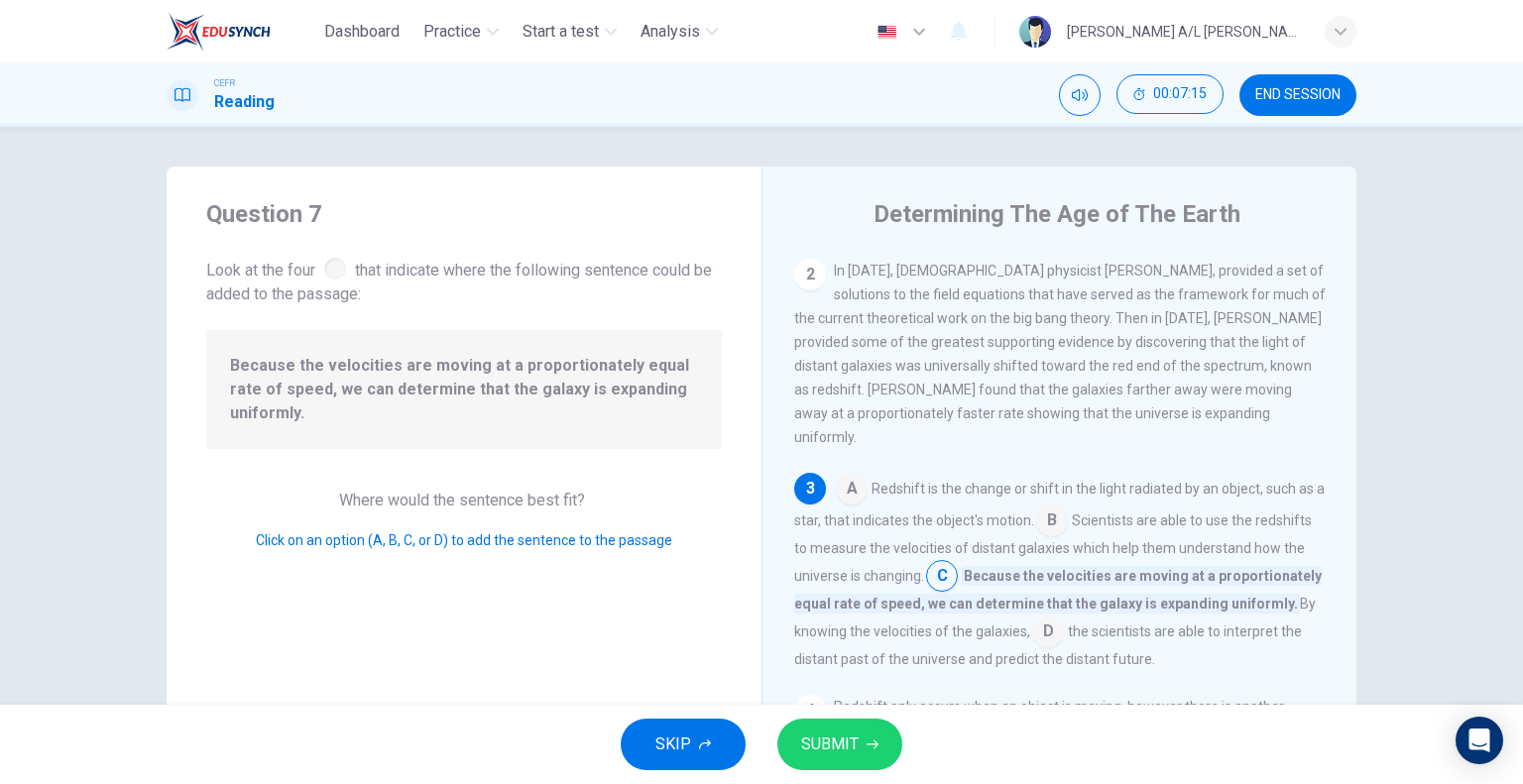 click on "SUBMIT" at bounding box center [830, 744] 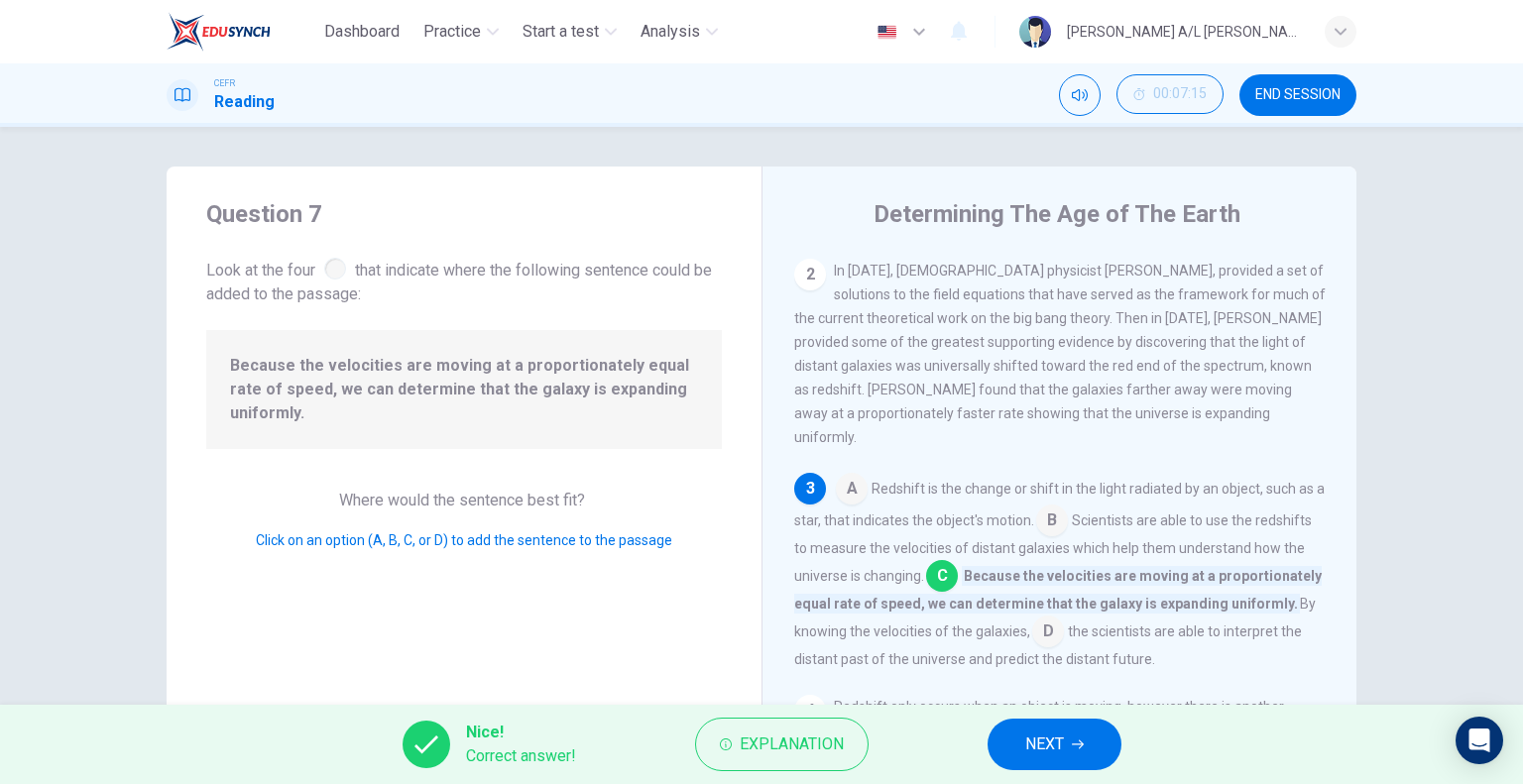 click on "Redshift only occurs when an object is moving, however there is another mechanism that can [PERSON_NAME] the light of astronomical objects but is not the same as redshift. If an object moves through a cloud of dust particles, the particles are just the right size to scatter the light causing red wavelengths to get through more than blue wavelengths causing the object to appear redder than it really is. However, the light that reaches Earth is the true red light of the object and has not shifted." at bounding box center [1054, 778] 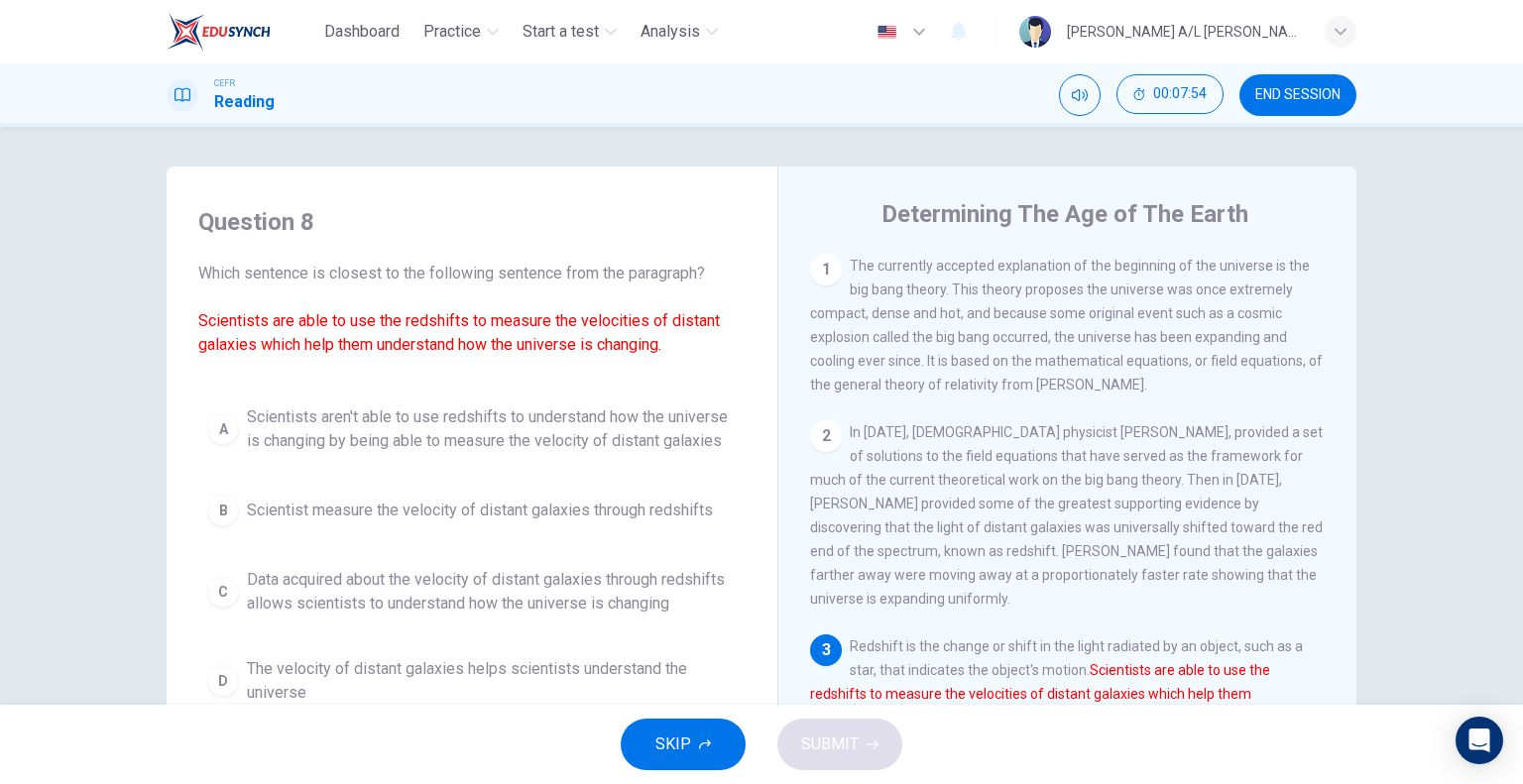 click on "C Data acquired about the velocity of distant galaxies through redshifts allows scientists to understand how the universe is changing" at bounding box center [472, 592] 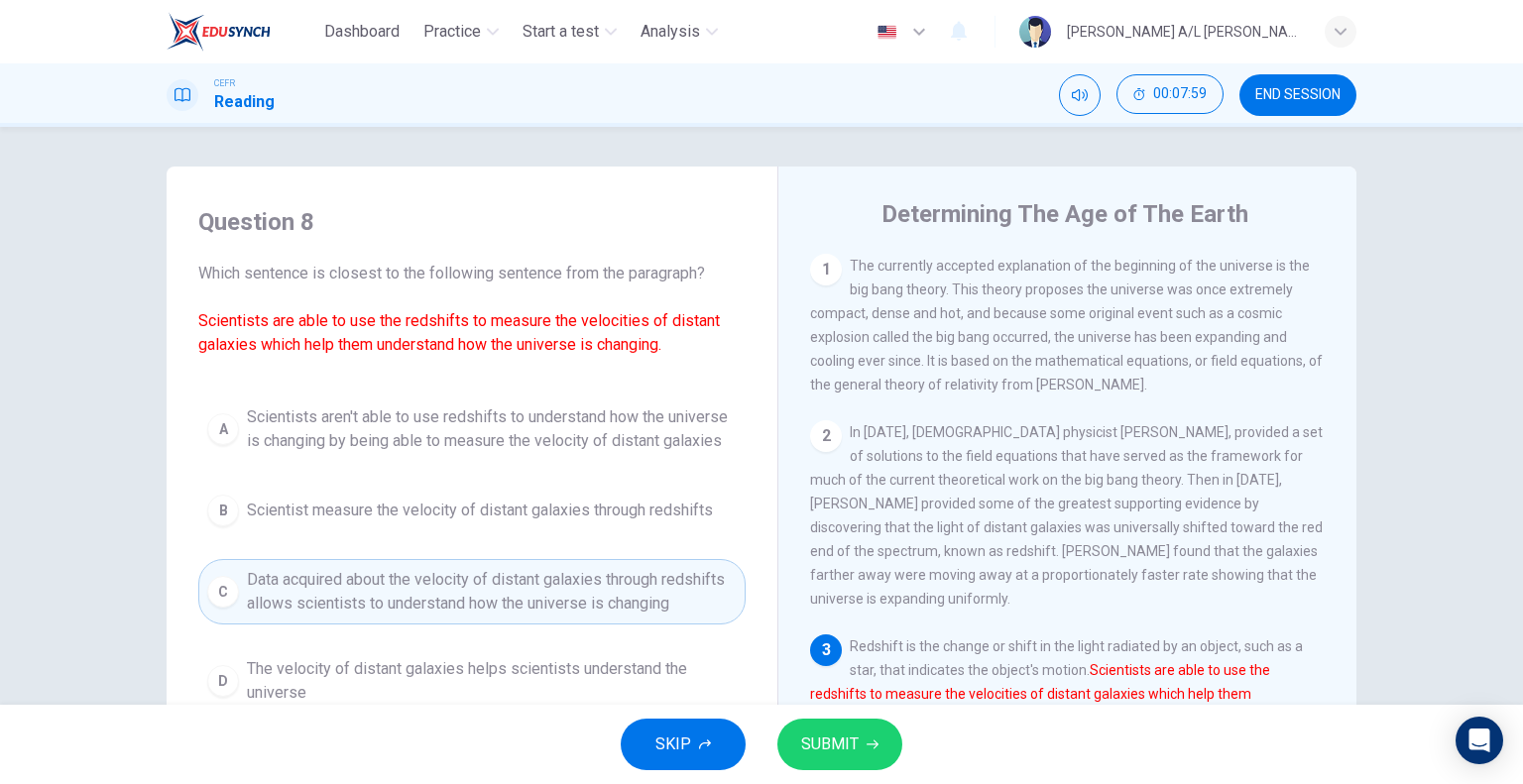 scroll, scrollTop: 99, scrollLeft: 0, axis: vertical 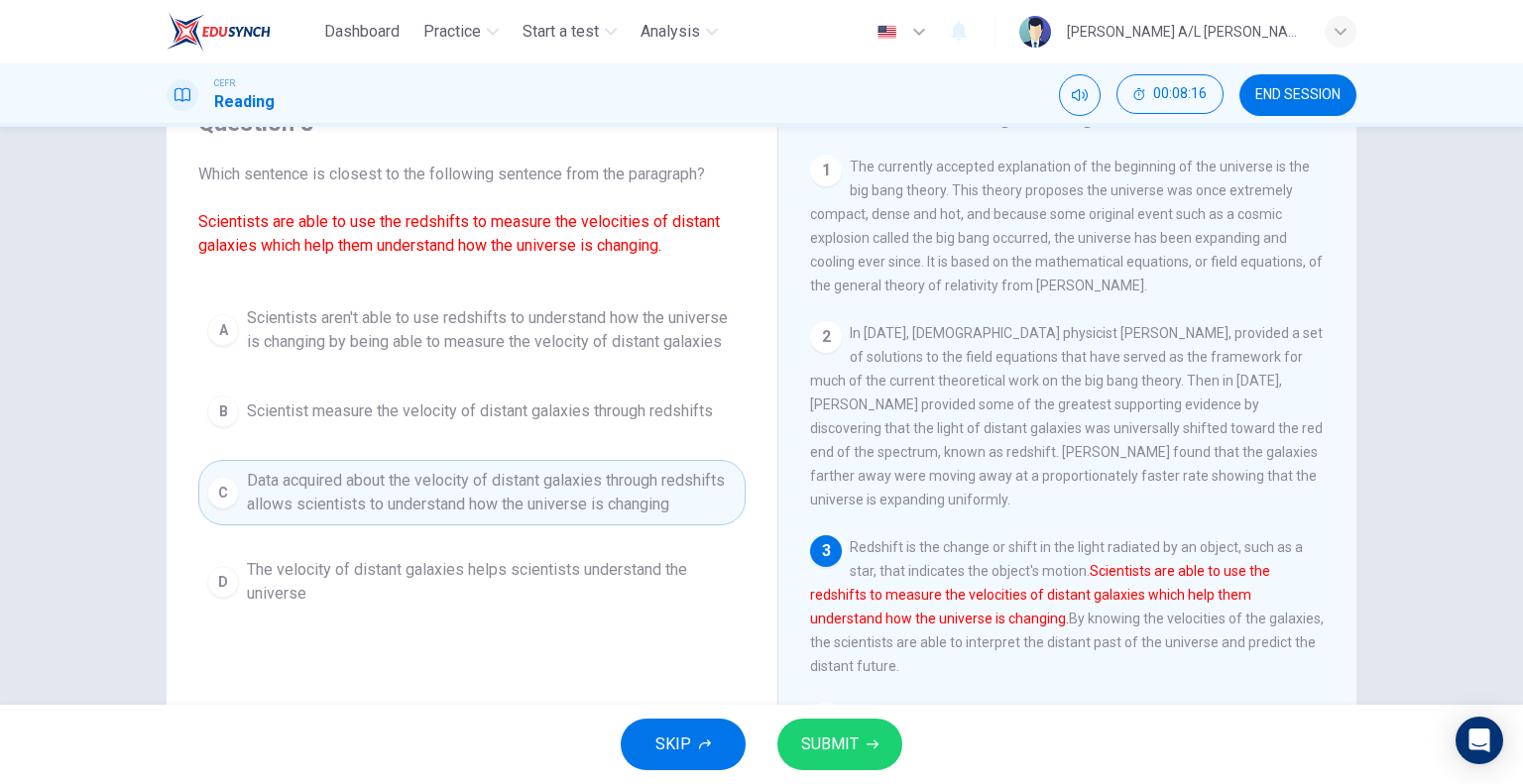 click on "SUBMIT" at bounding box center [840, 744] 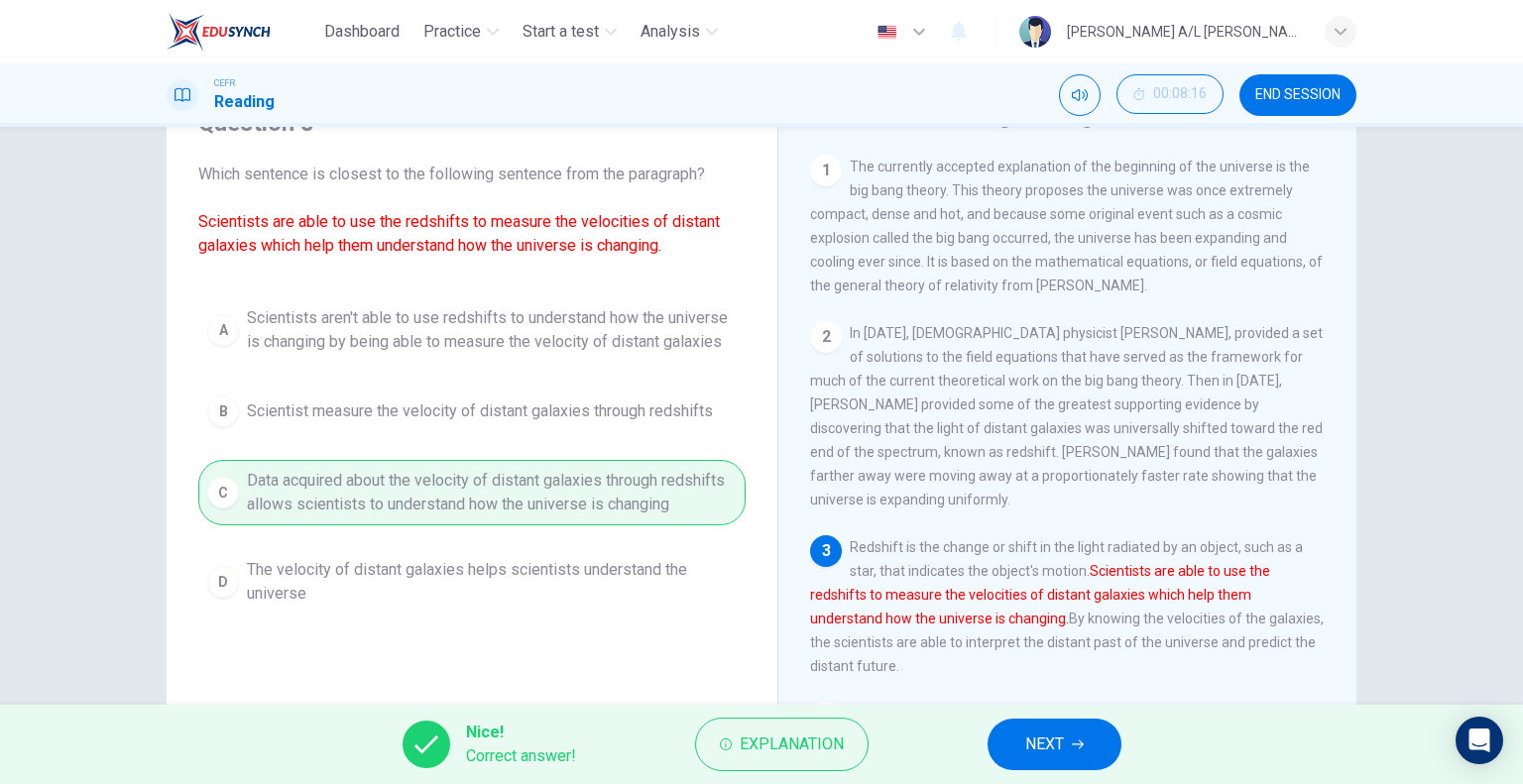 click on "NEXT" at bounding box center [1054, 744] 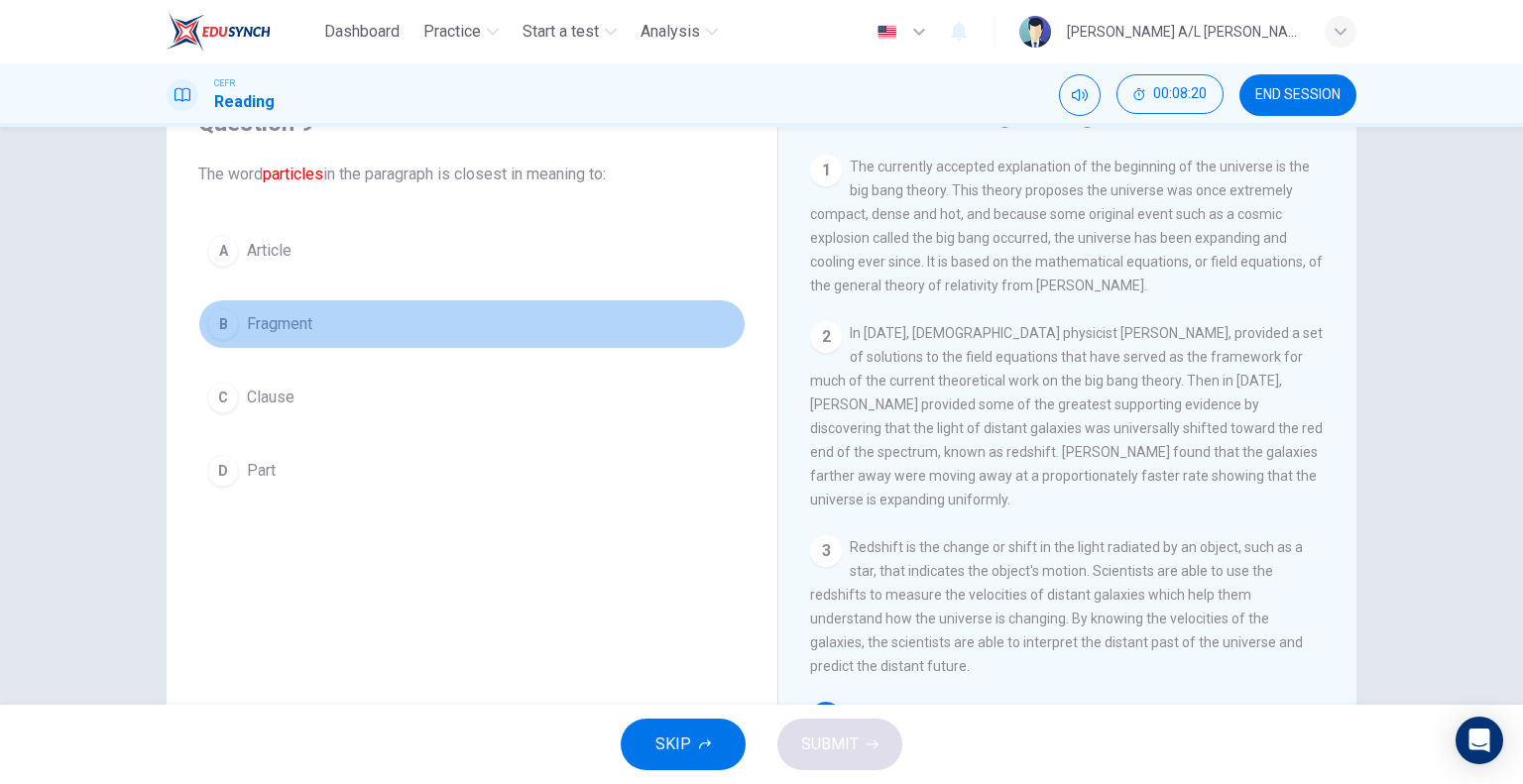 click on "Fragment" at bounding box center [280, 324] 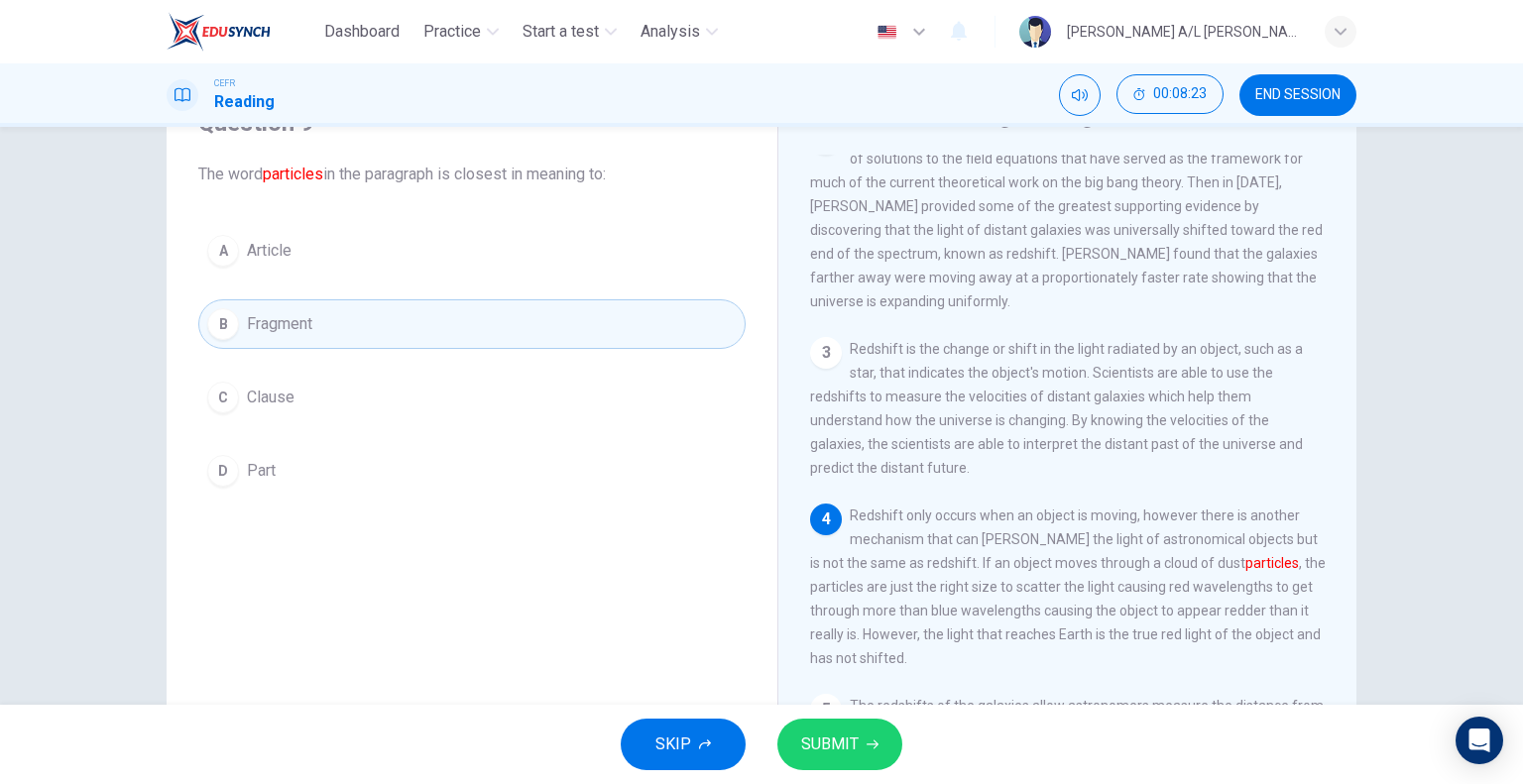 scroll, scrollTop: 297, scrollLeft: 0, axis: vertical 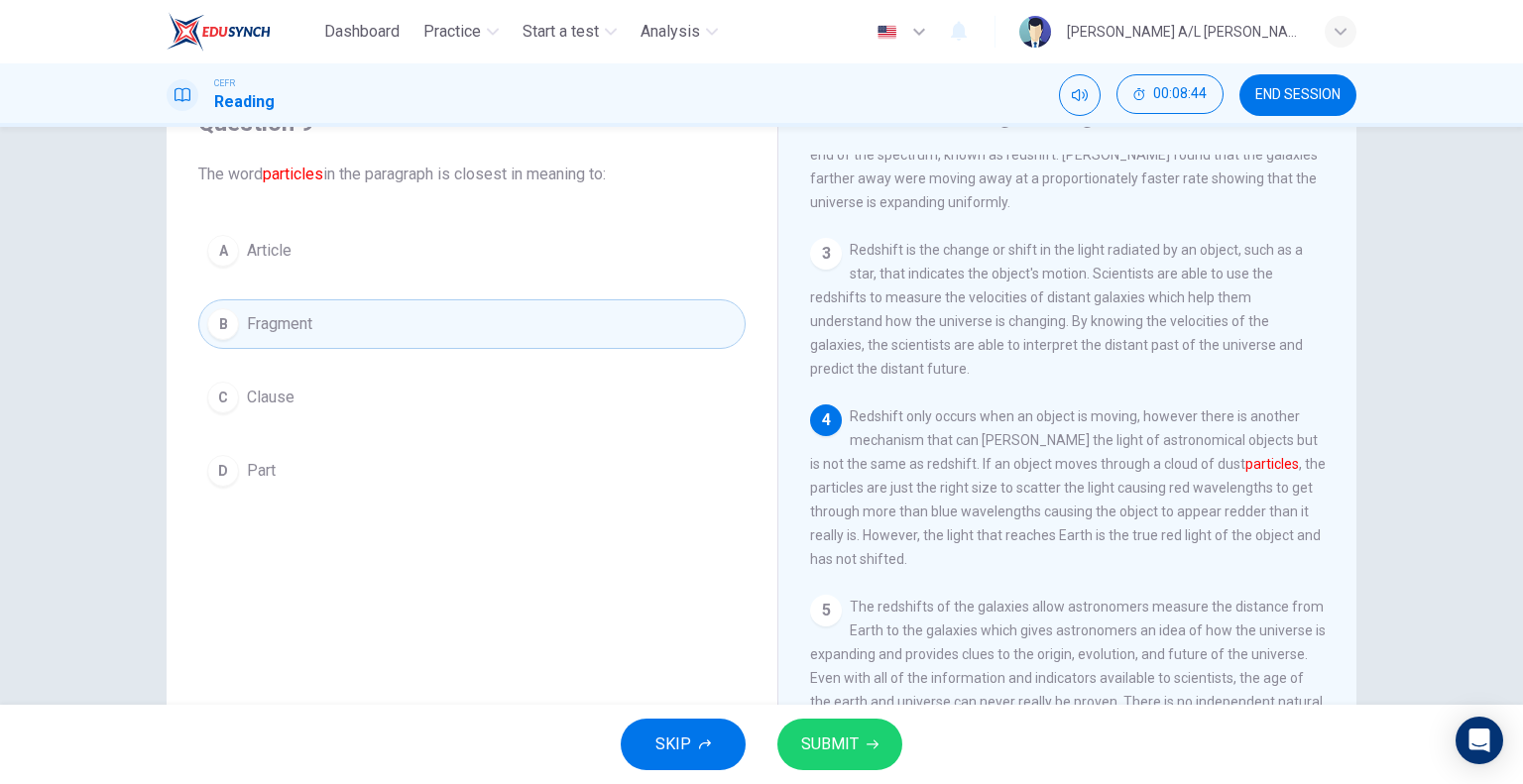 click on "SUBMIT" at bounding box center (830, 744) 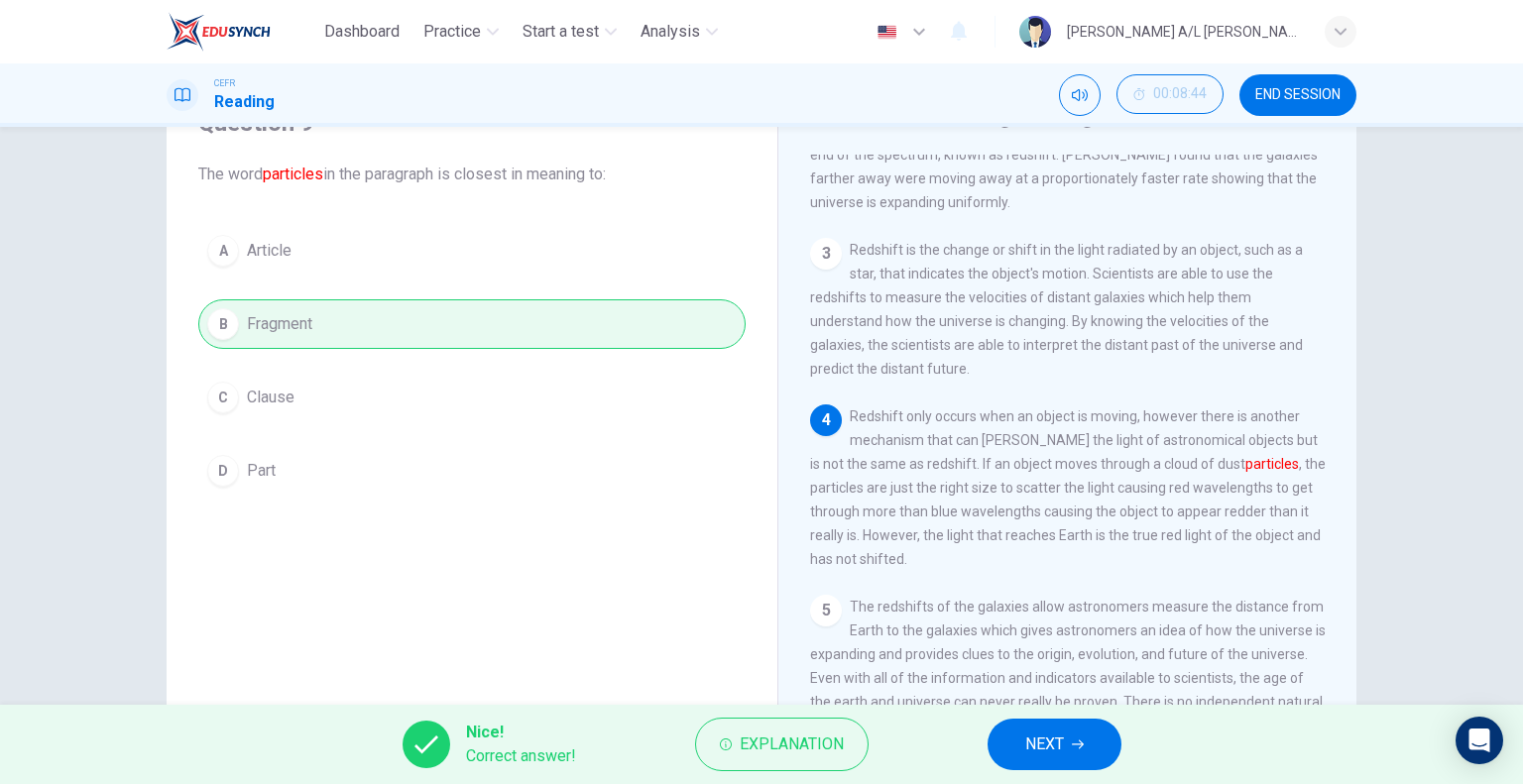 click on "NEXT" at bounding box center [1054, 744] 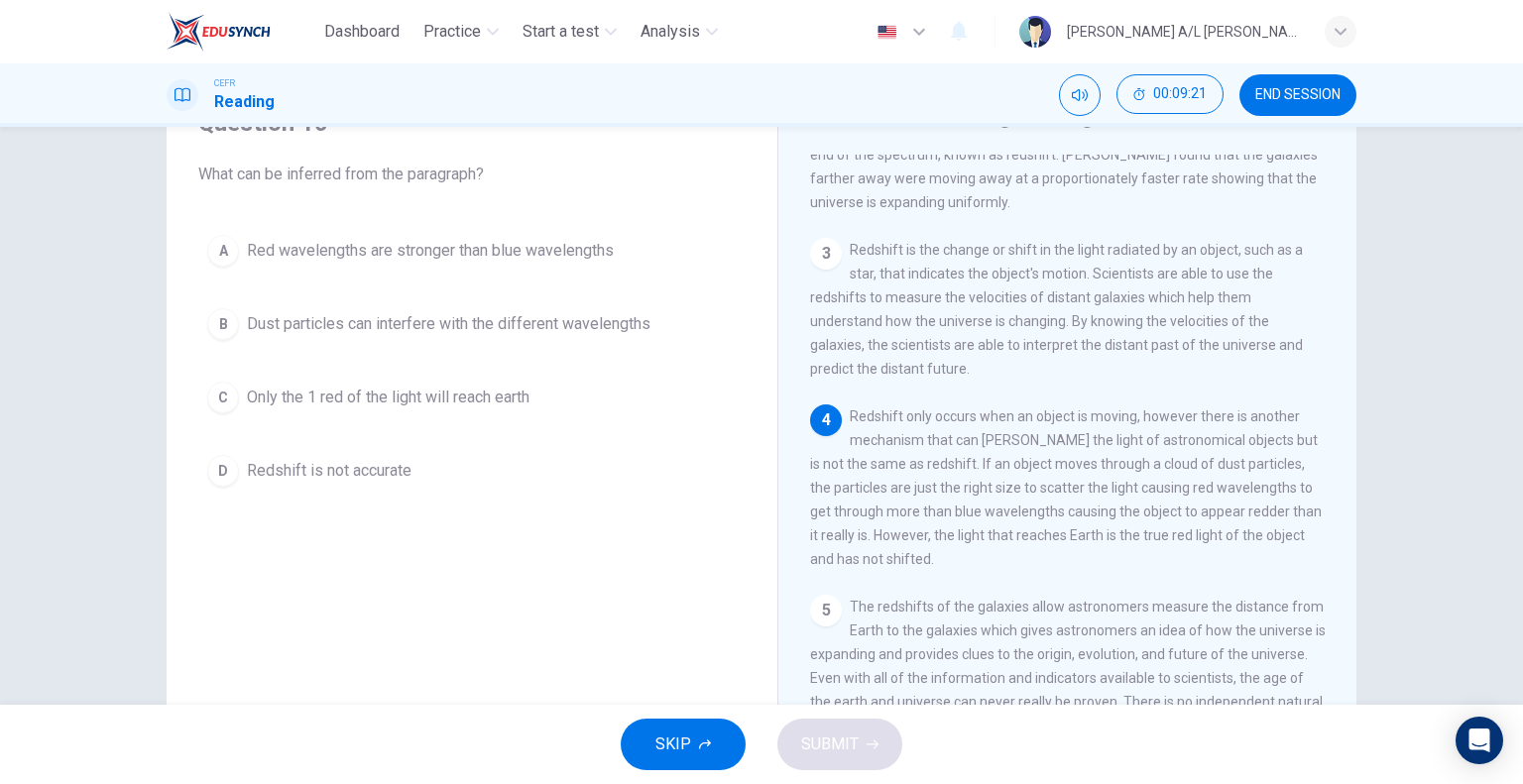 click on "Red wavelengths are stronger than blue wavelengths" at bounding box center (430, 251) 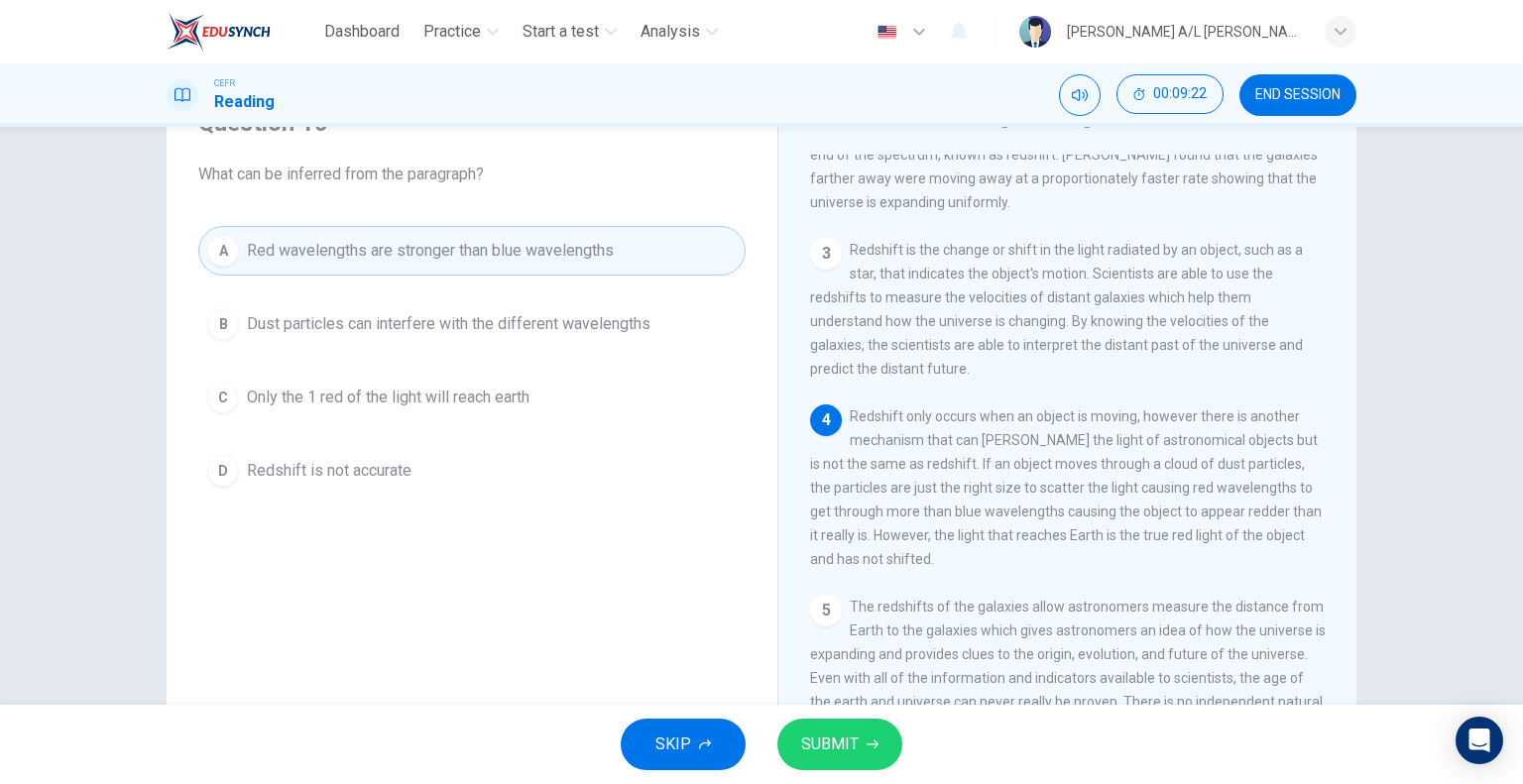 click 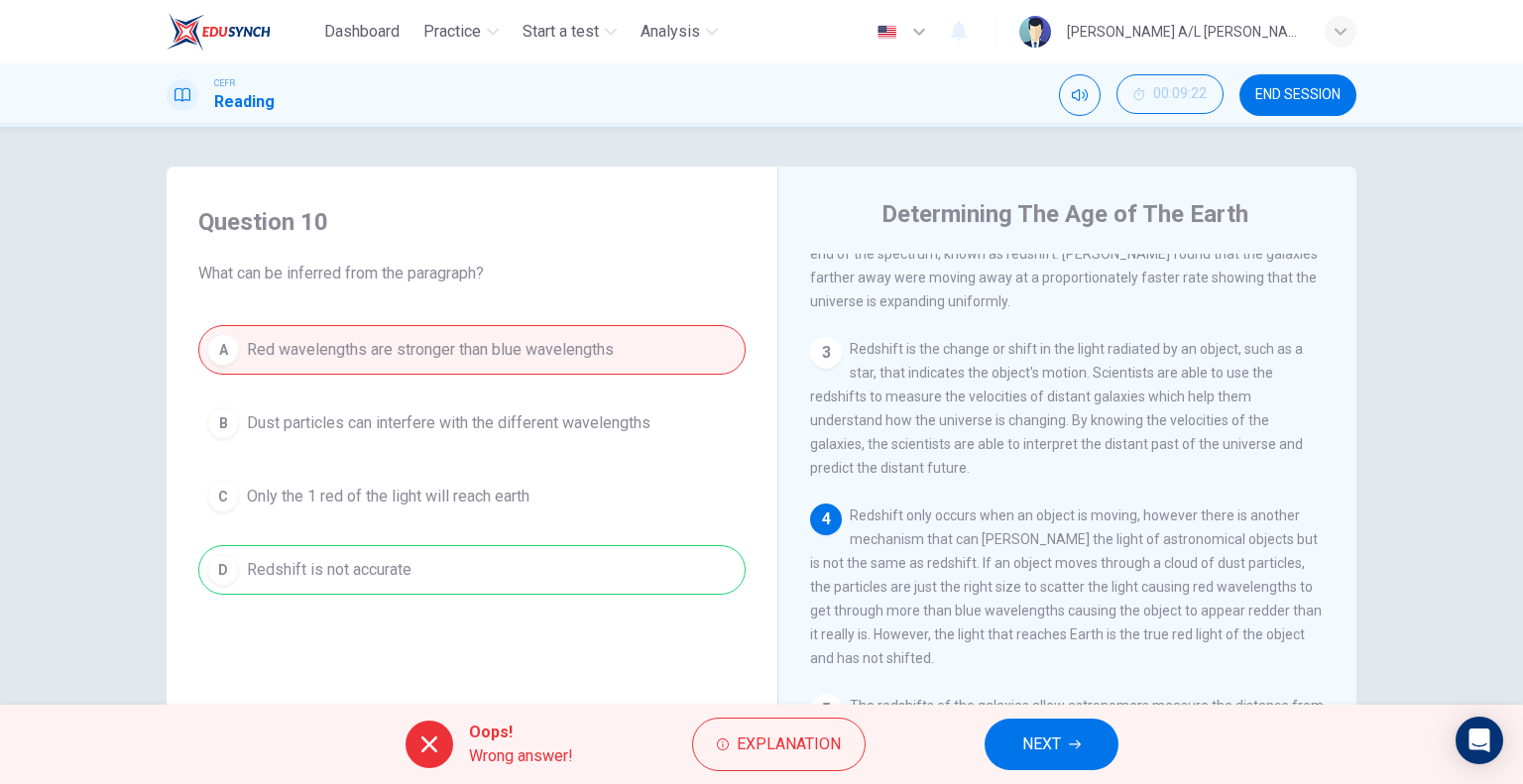 scroll, scrollTop: 190, scrollLeft: 0, axis: vertical 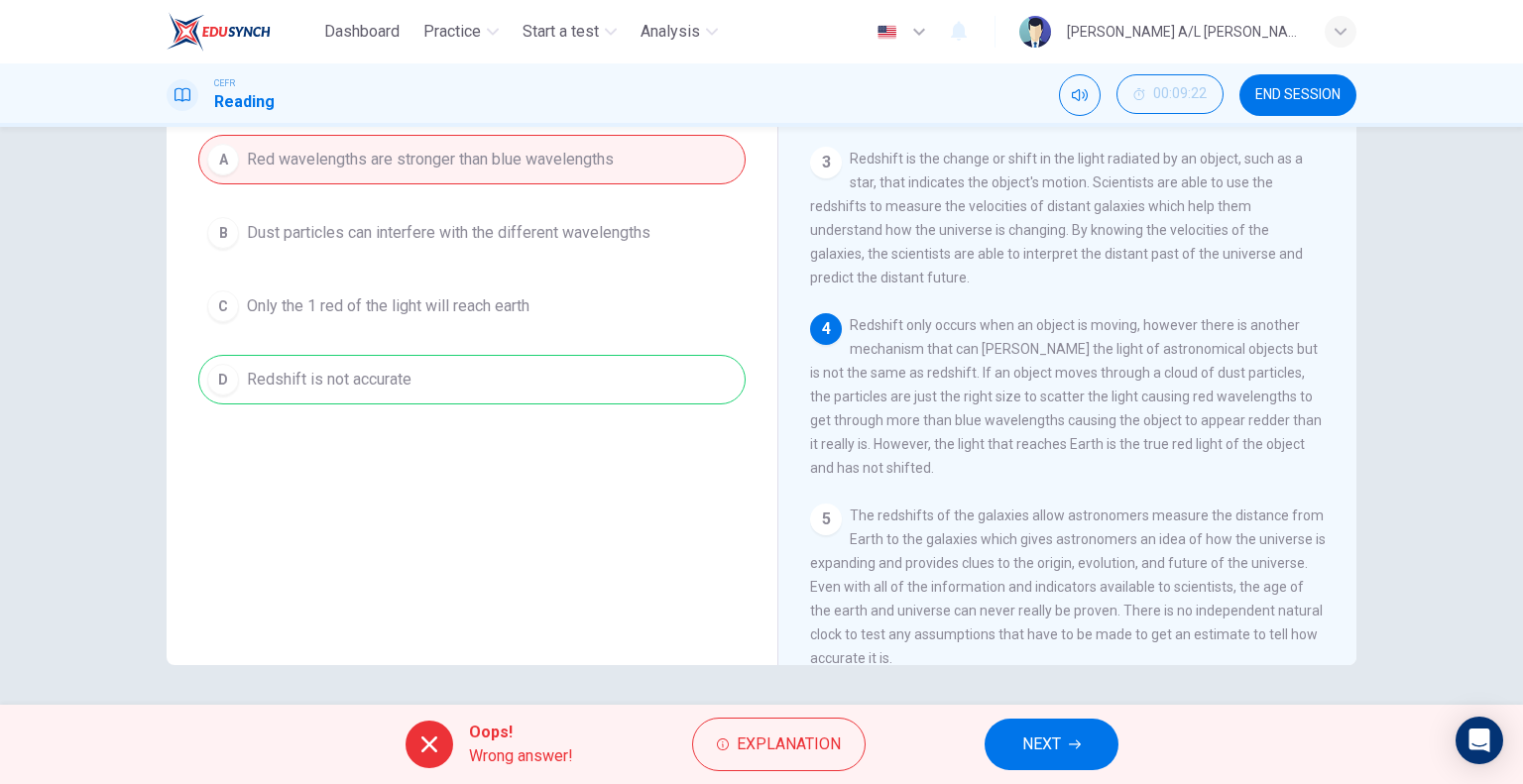 click on "NEXT" at bounding box center [1041, 744] 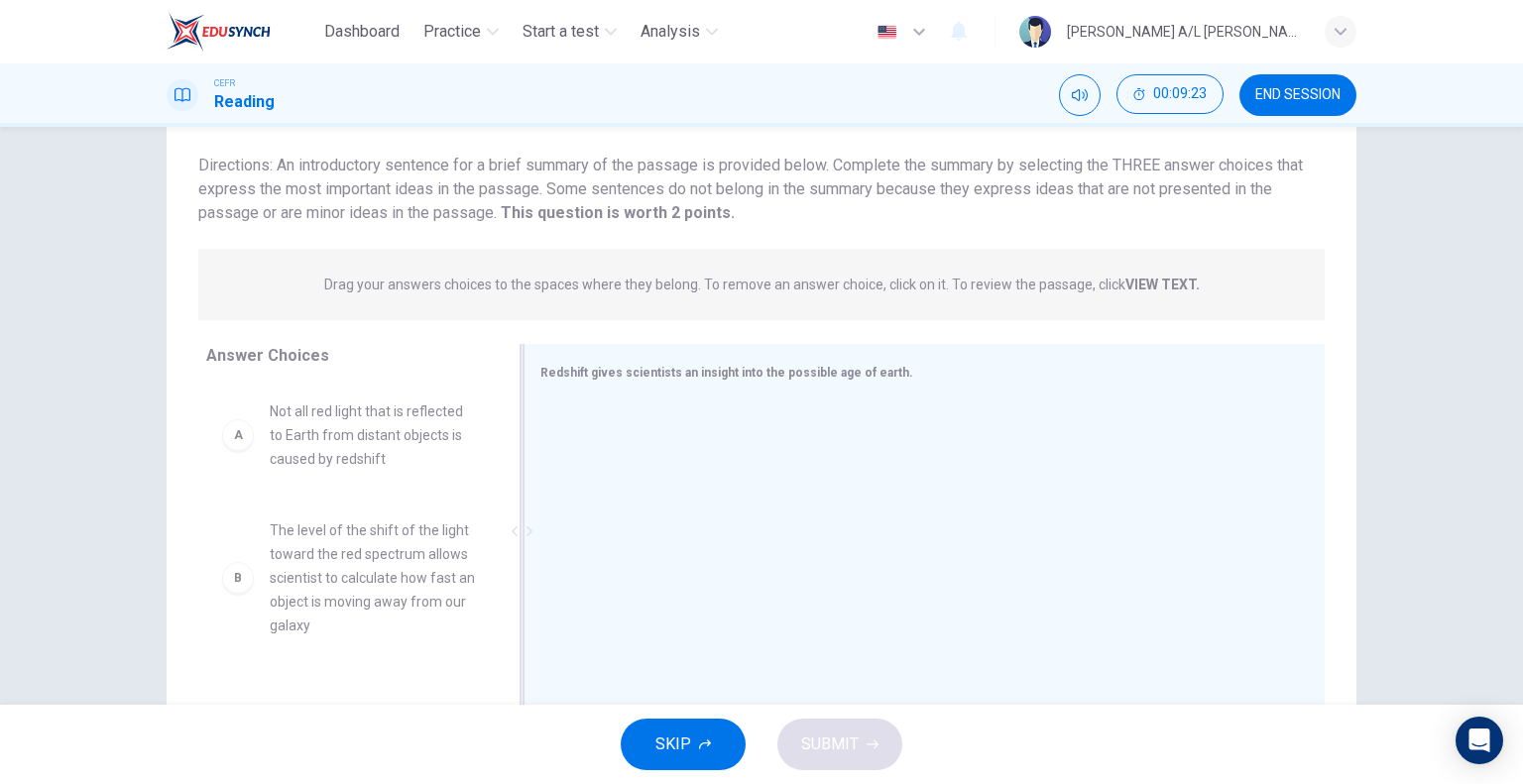 scroll, scrollTop: 91, scrollLeft: 0, axis: vertical 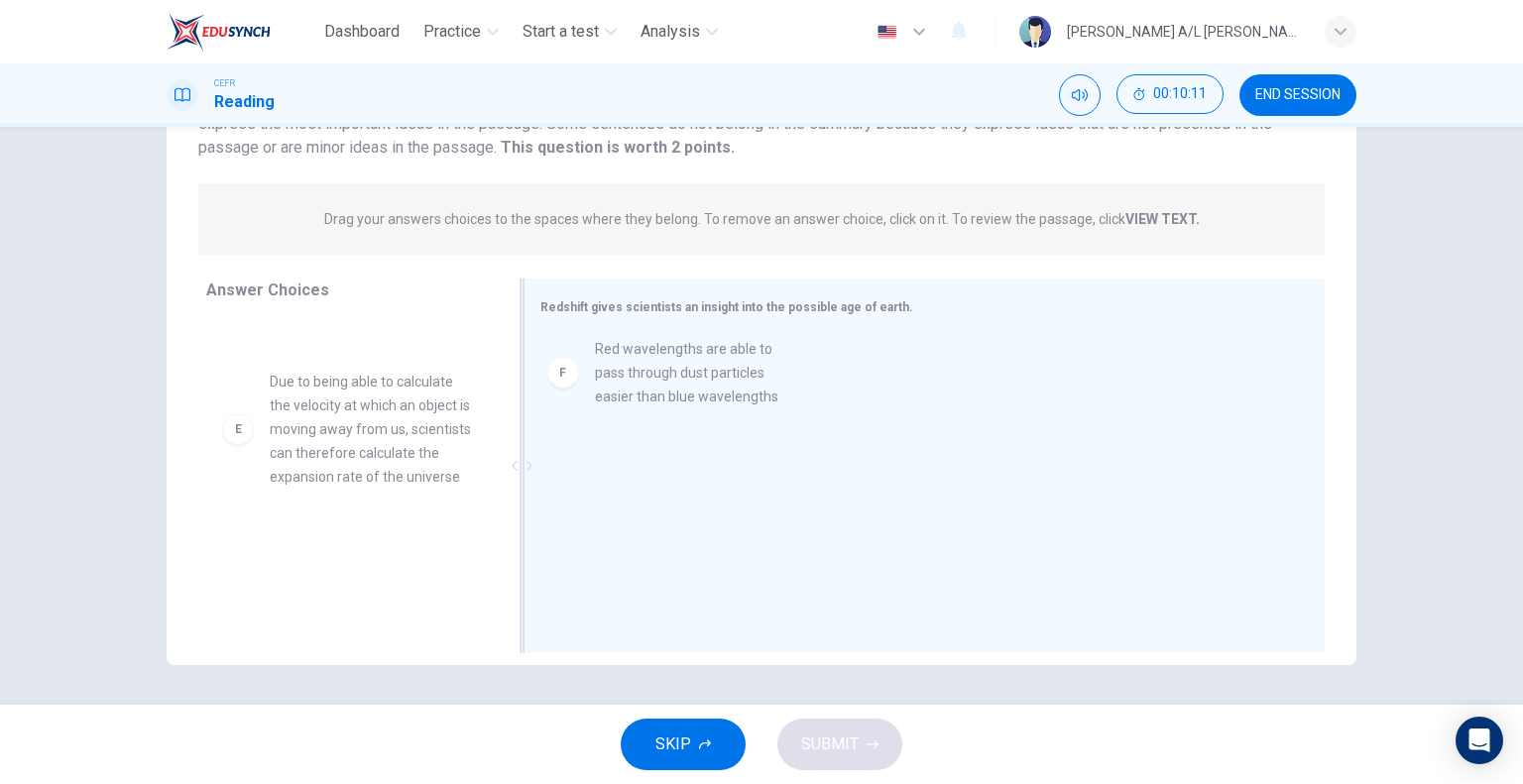 drag, startPoint x: 375, startPoint y: 610, endPoint x: 717, endPoint y: 394, distance: 404.49969 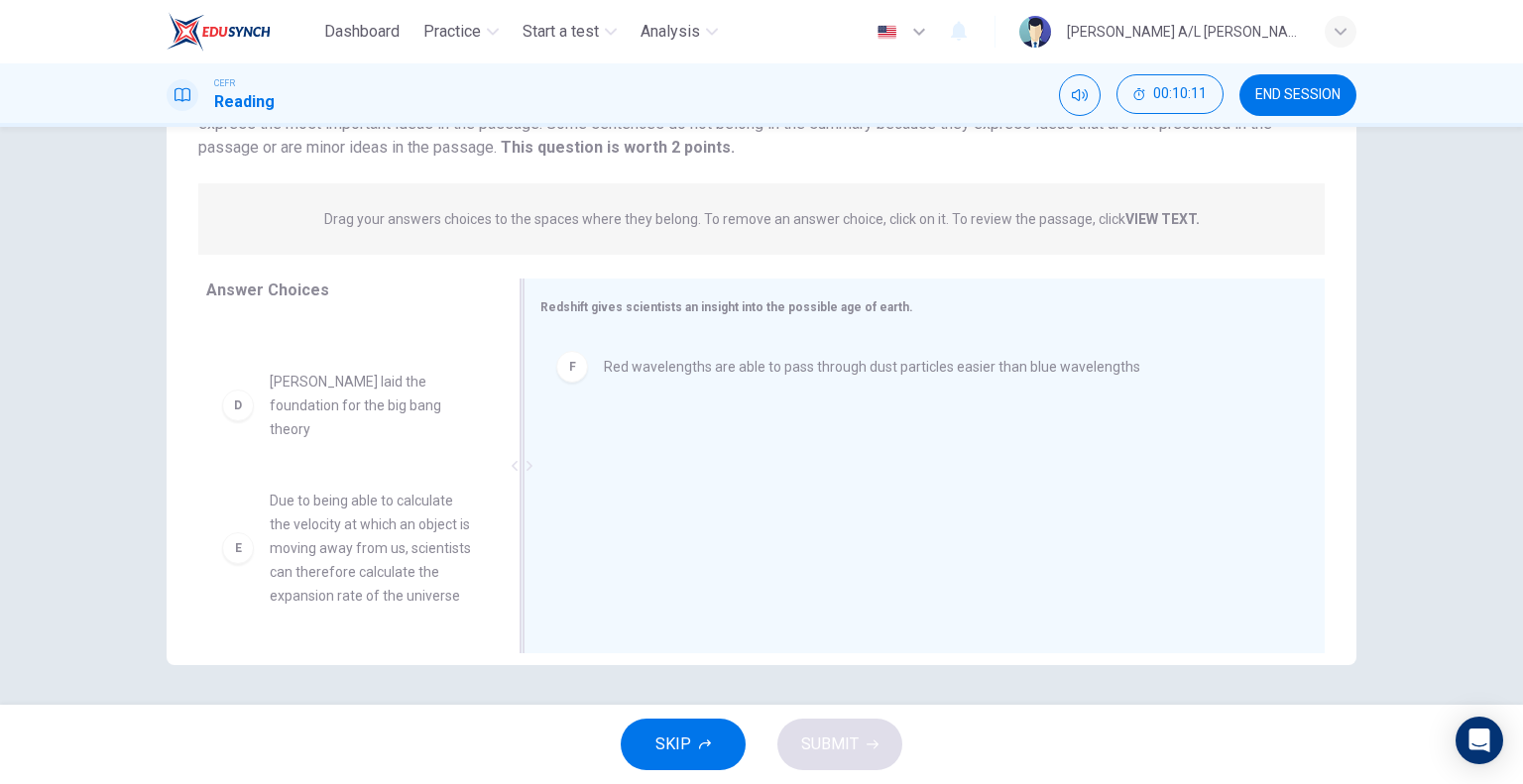 scroll, scrollTop: 369, scrollLeft: 0, axis: vertical 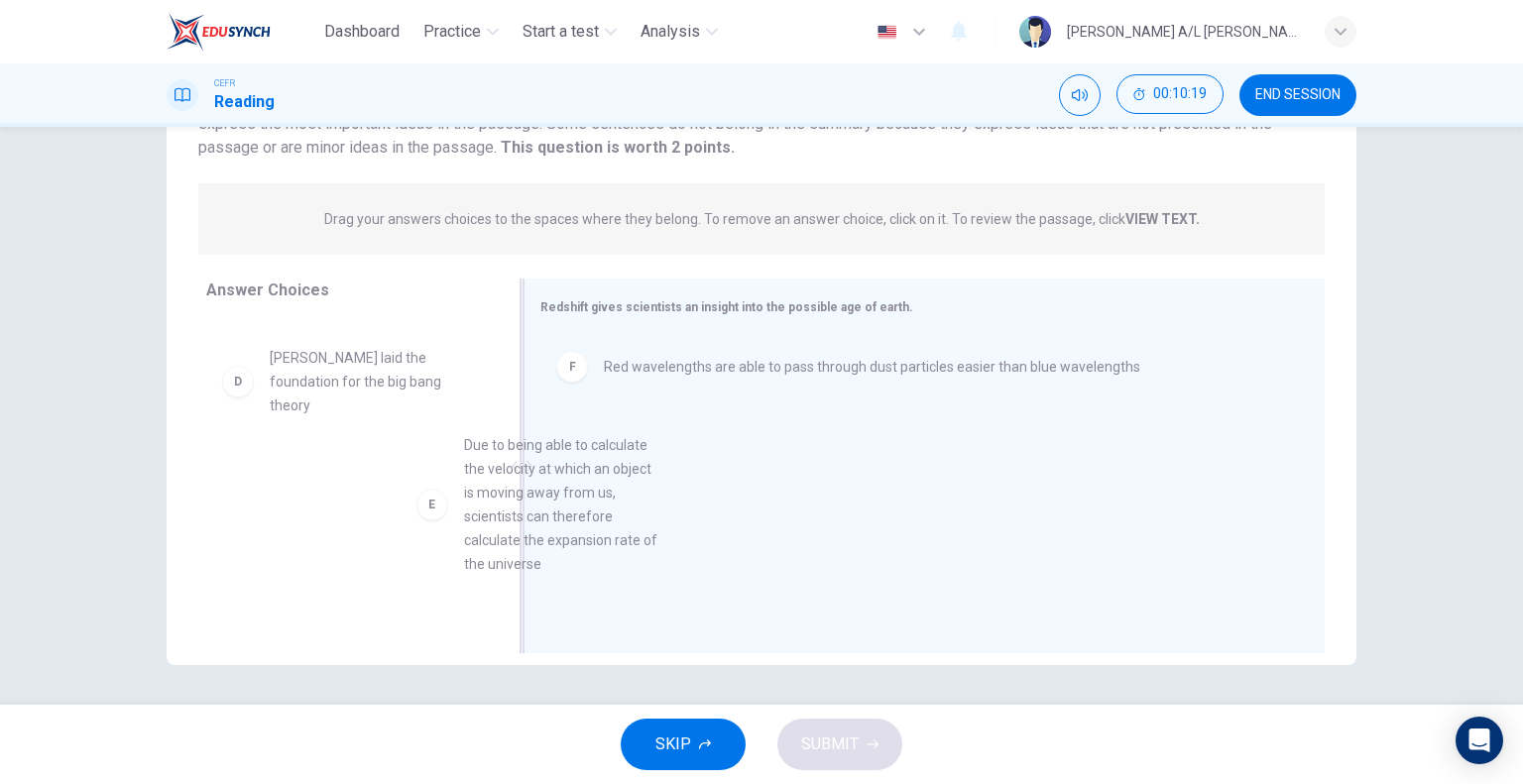 drag, startPoint x: 381, startPoint y: 593, endPoint x: 664, endPoint y: 545, distance: 287 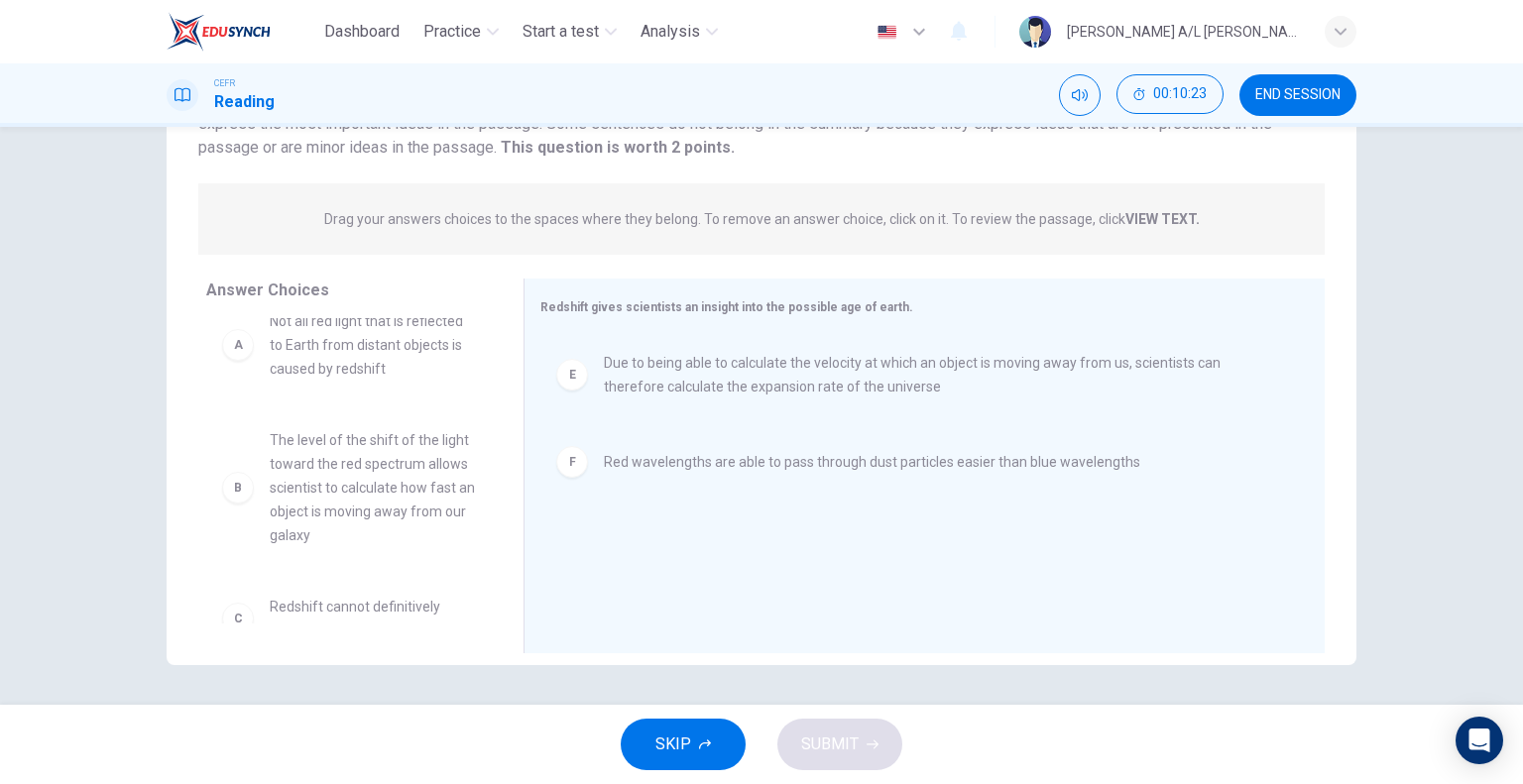 scroll, scrollTop: 0, scrollLeft: 0, axis: both 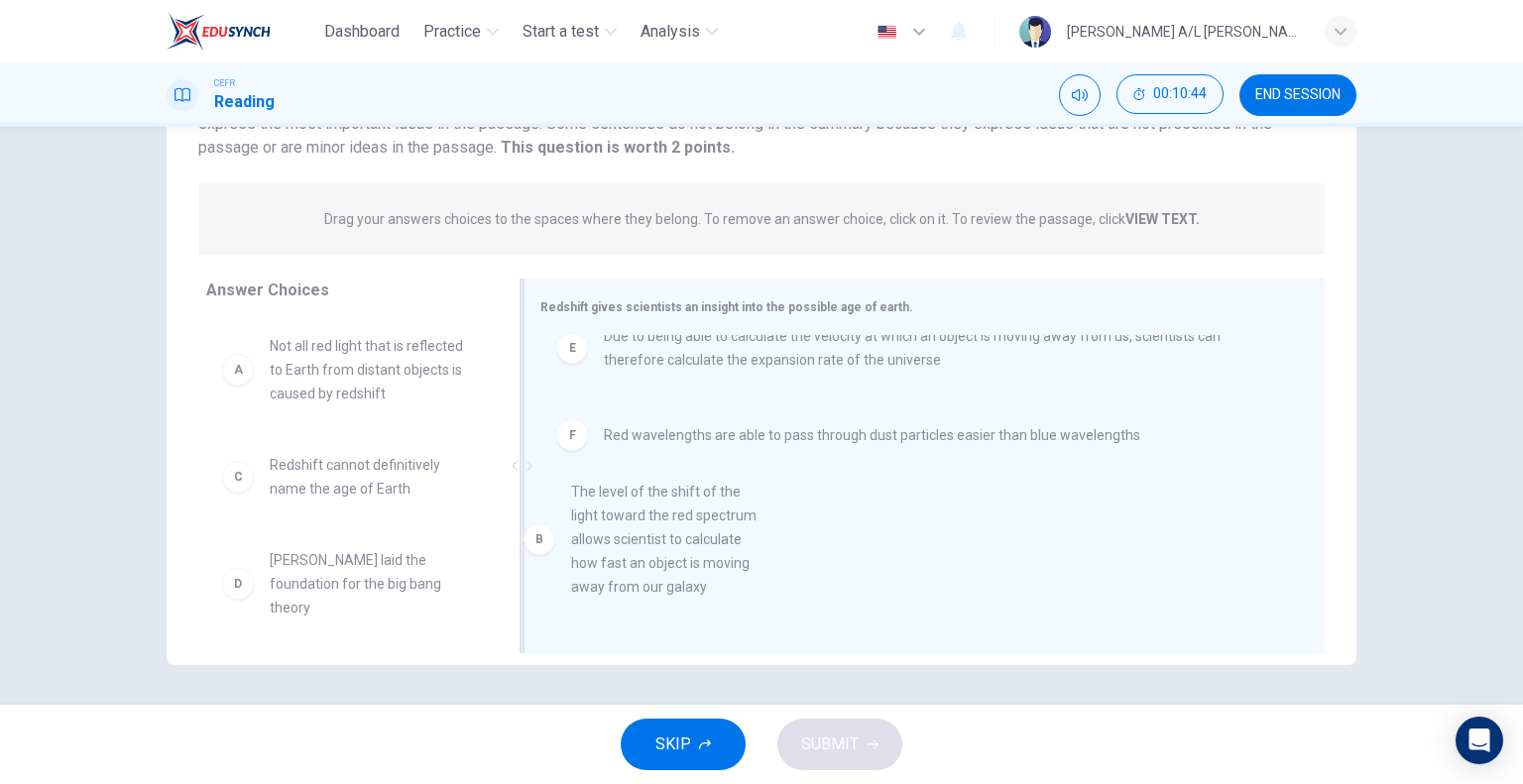 drag, startPoint x: 380, startPoint y: 507, endPoint x: 720, endPoint y: 534, distance: 341.07037 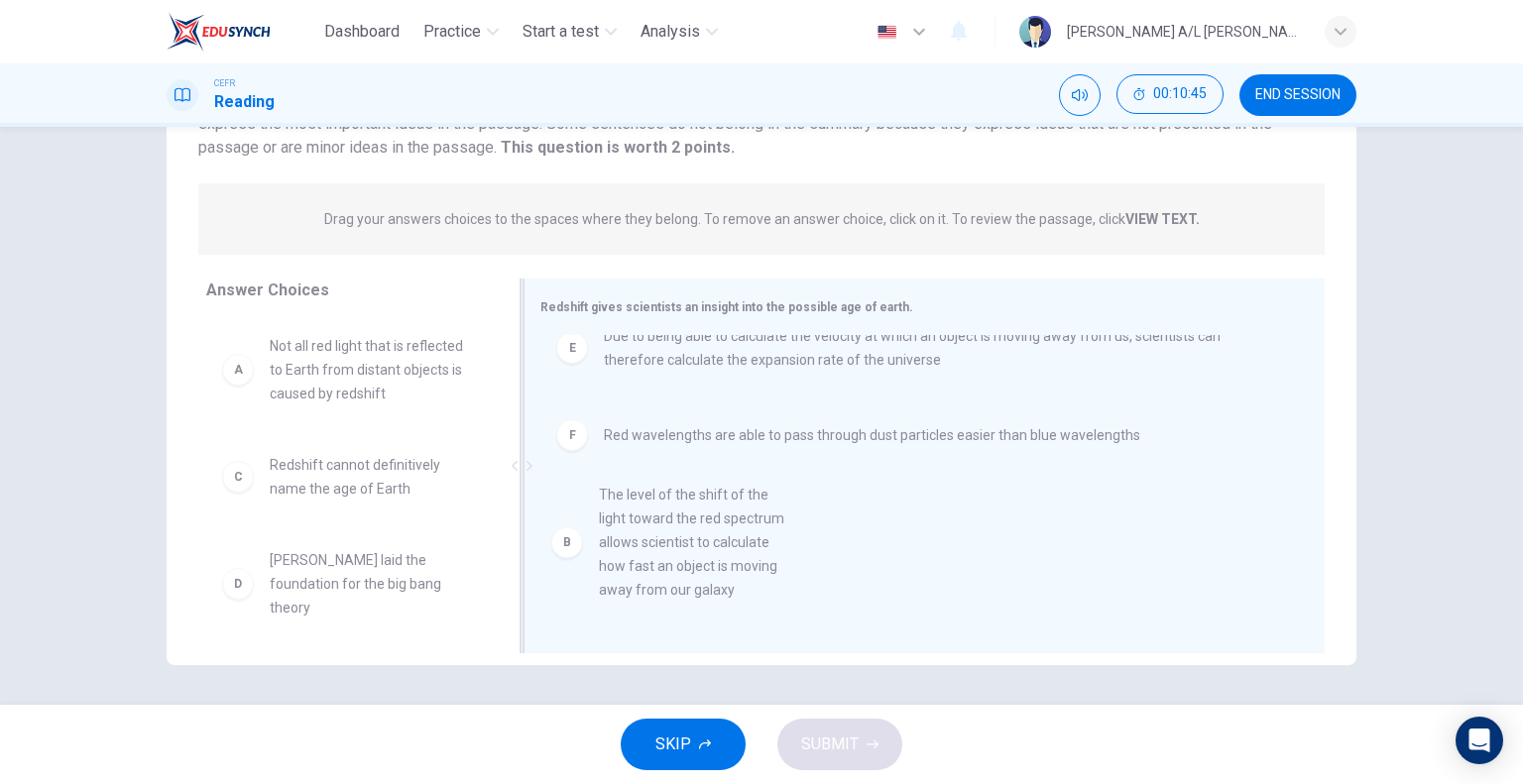 scroll, scrollTop: 0, scrollLeft: 0, axis: both 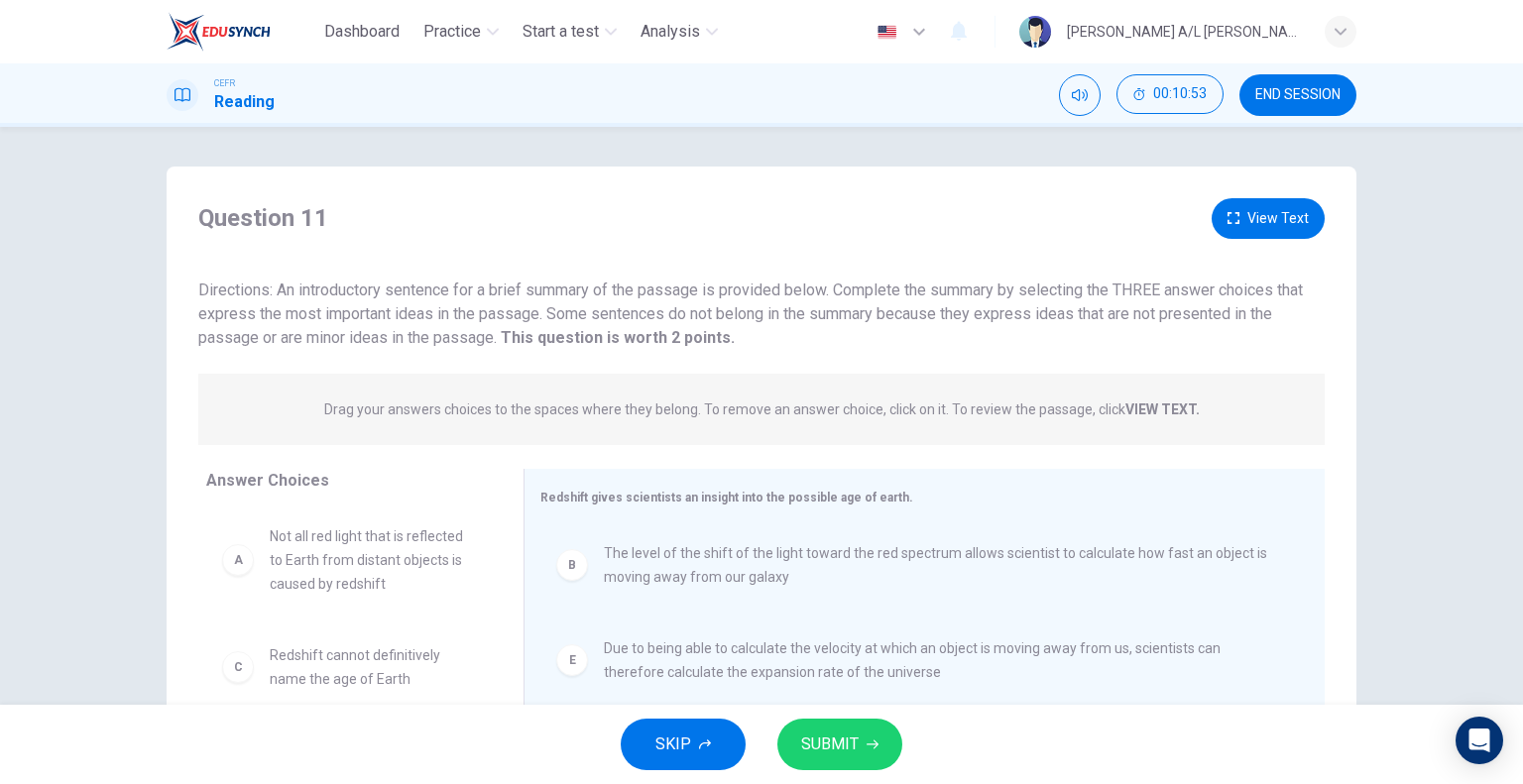click on "View Text" at bounding box center (1268, 218) 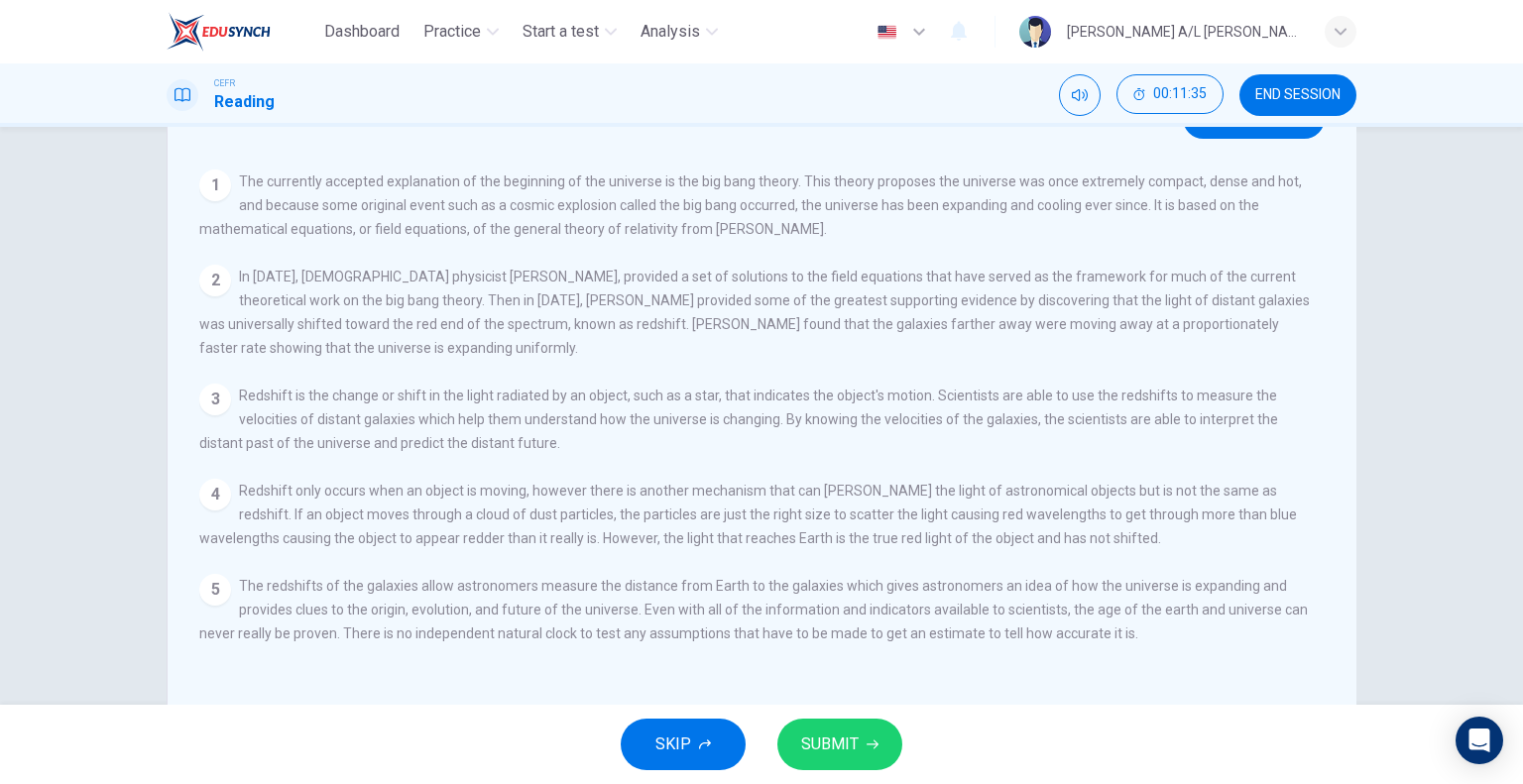 scroll, scrollTop: 0, scrollLeft: 0, axis: both 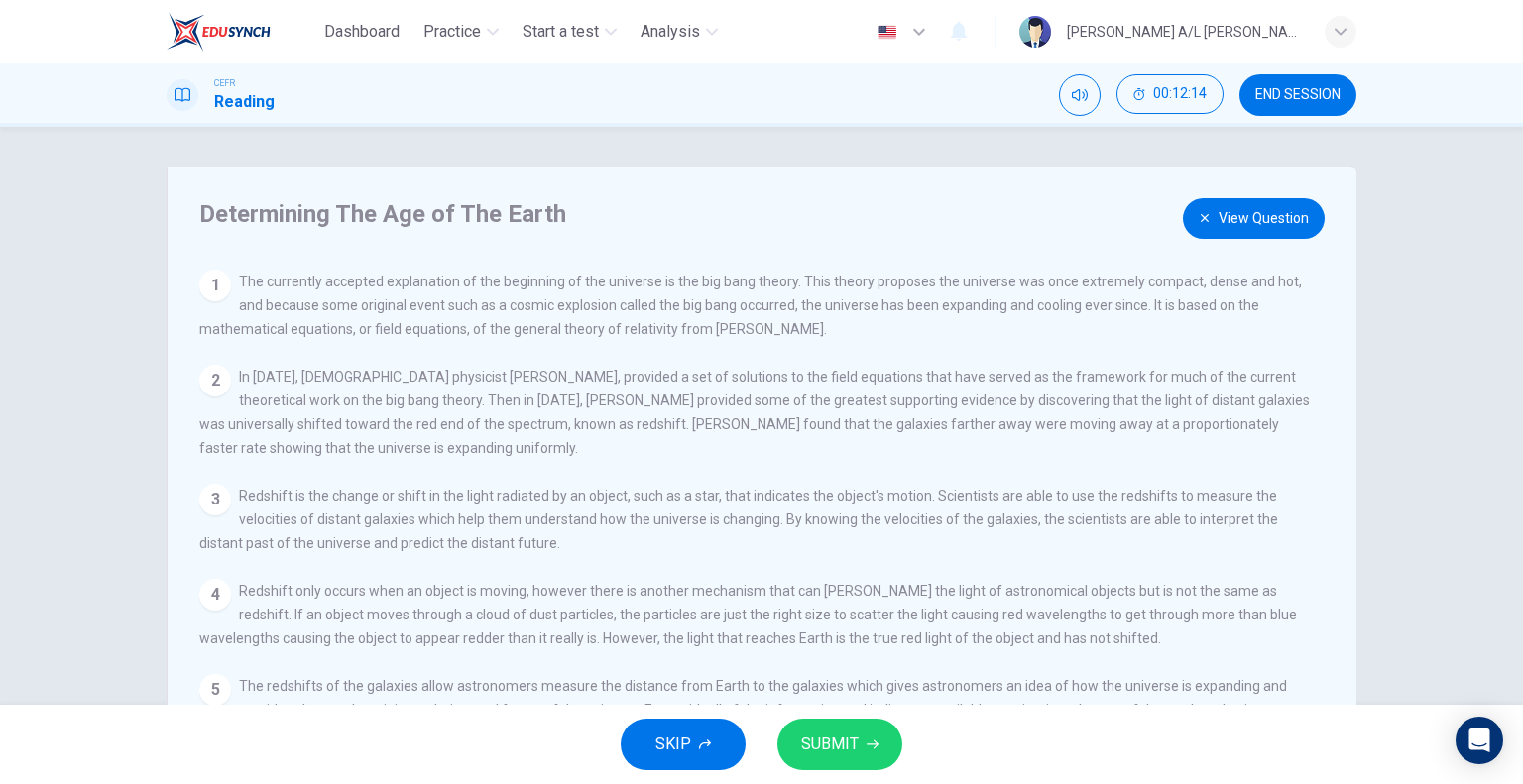 click on "View Question" at bounding box center [1253, 218] 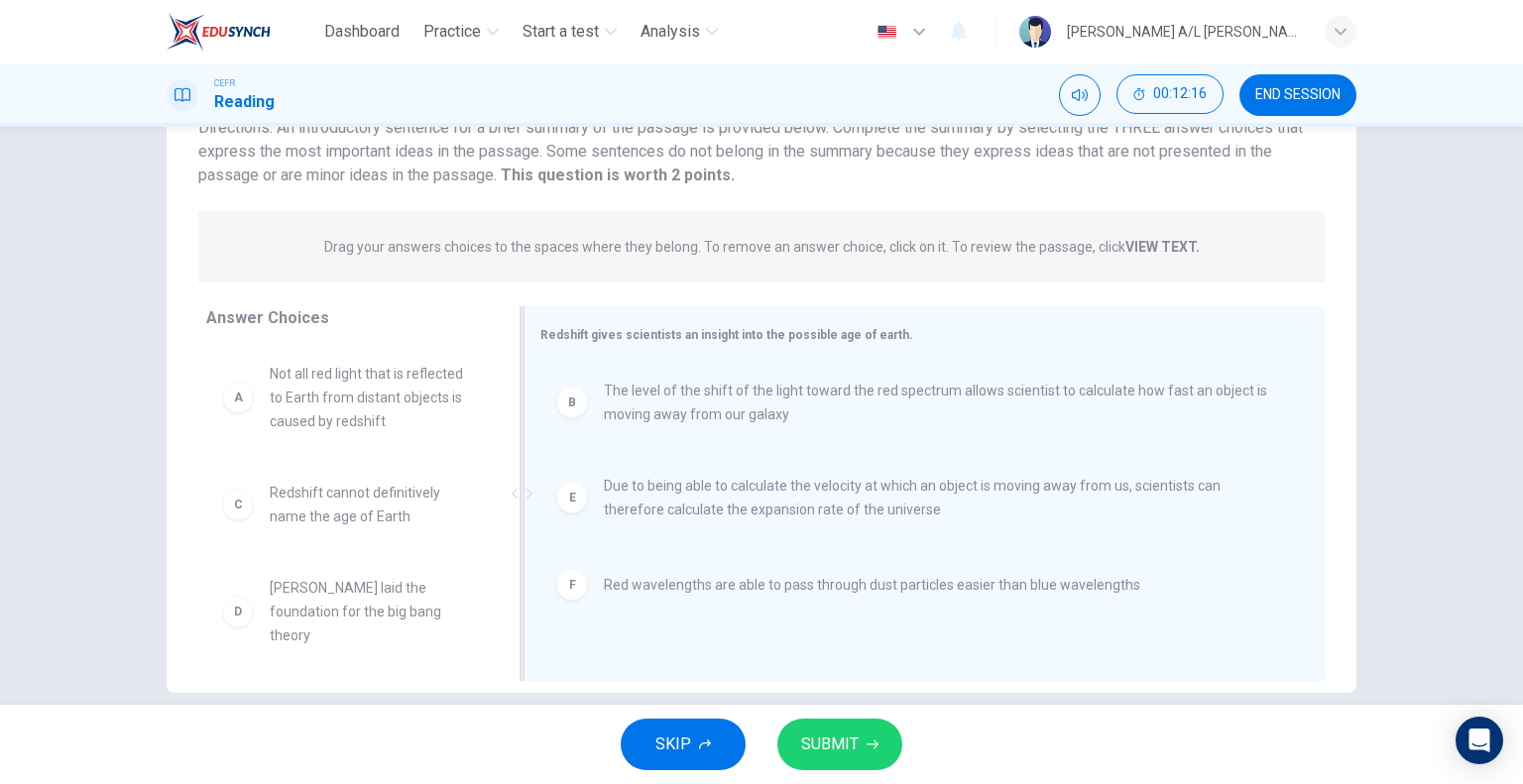 scroll, scrollTop: 190, scrollLeft: 0, axis: vertical 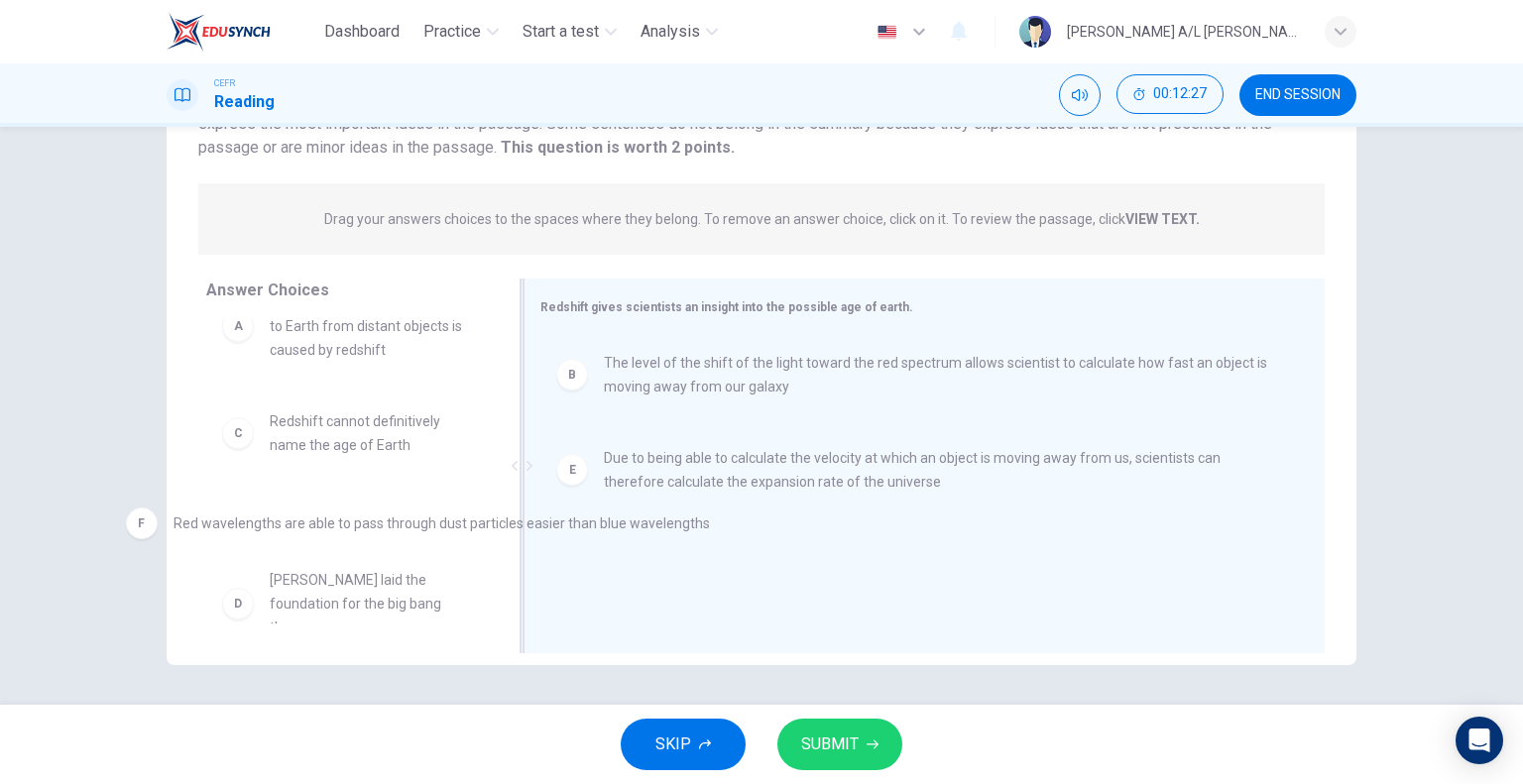drag, startPoint x: 711, startPoint y: 564, endPoint x: 275, endPoint y: 526, distance: 437.65283 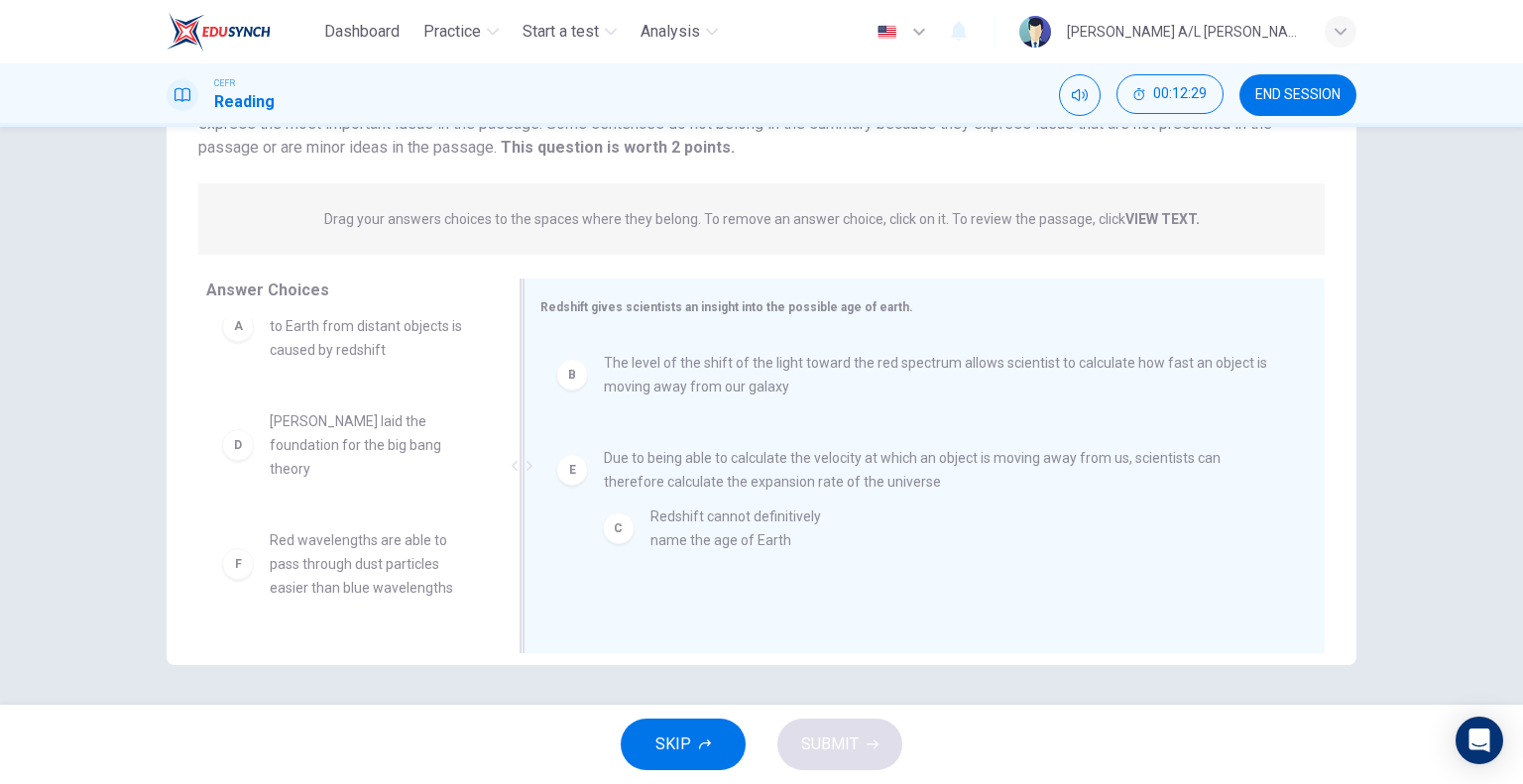 drag, startPoint x: 298, startPoint y: 427, endPoint x: 695, endPoint y: 526, distance: 409.15767 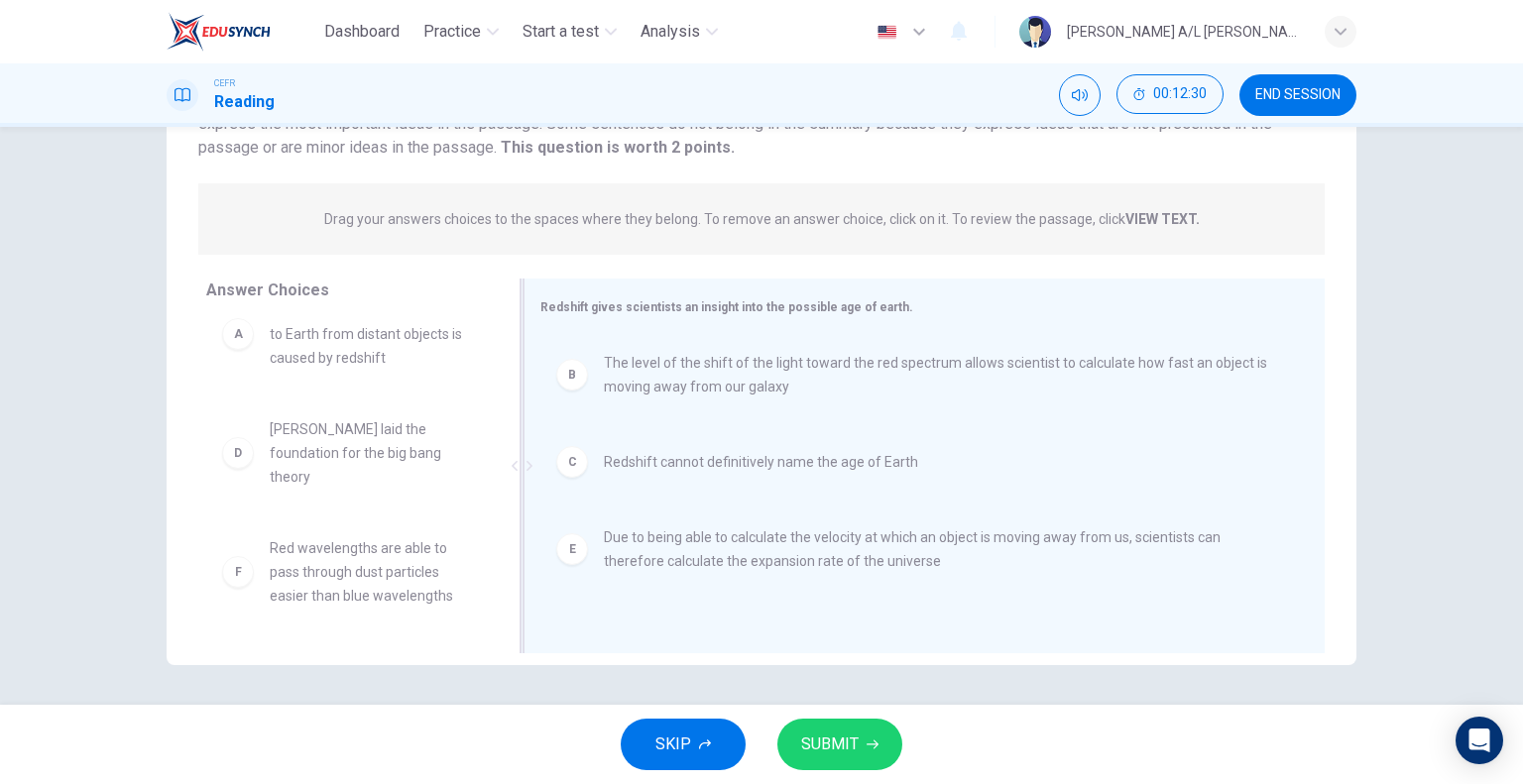 scroll, scrollTop: 36, scrollLeft: 0, axis: vertical 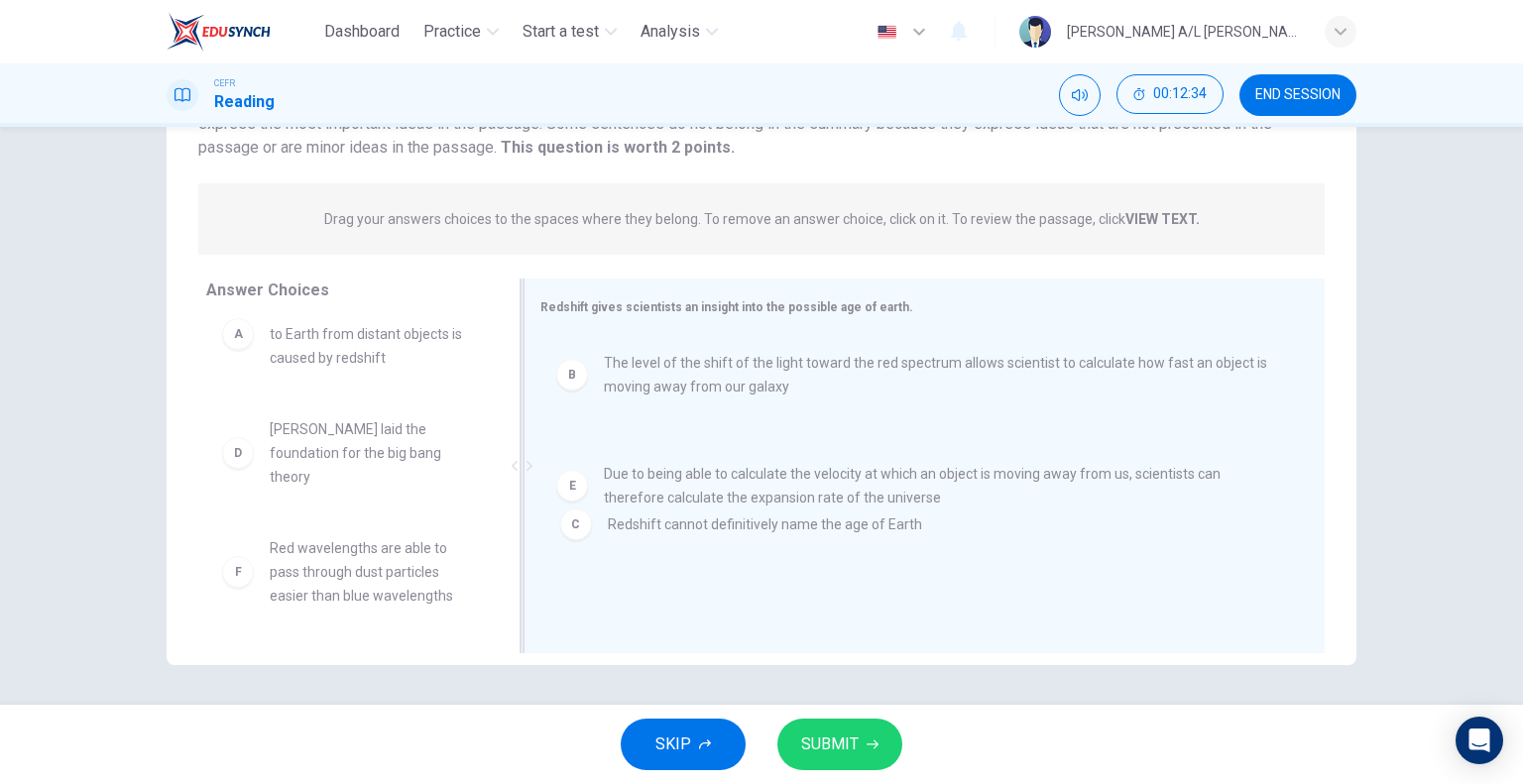 drag, startPoint x: 698, startPoint y: 455, endPoint x: 708, endPoint y: 526, distance: 71.700767 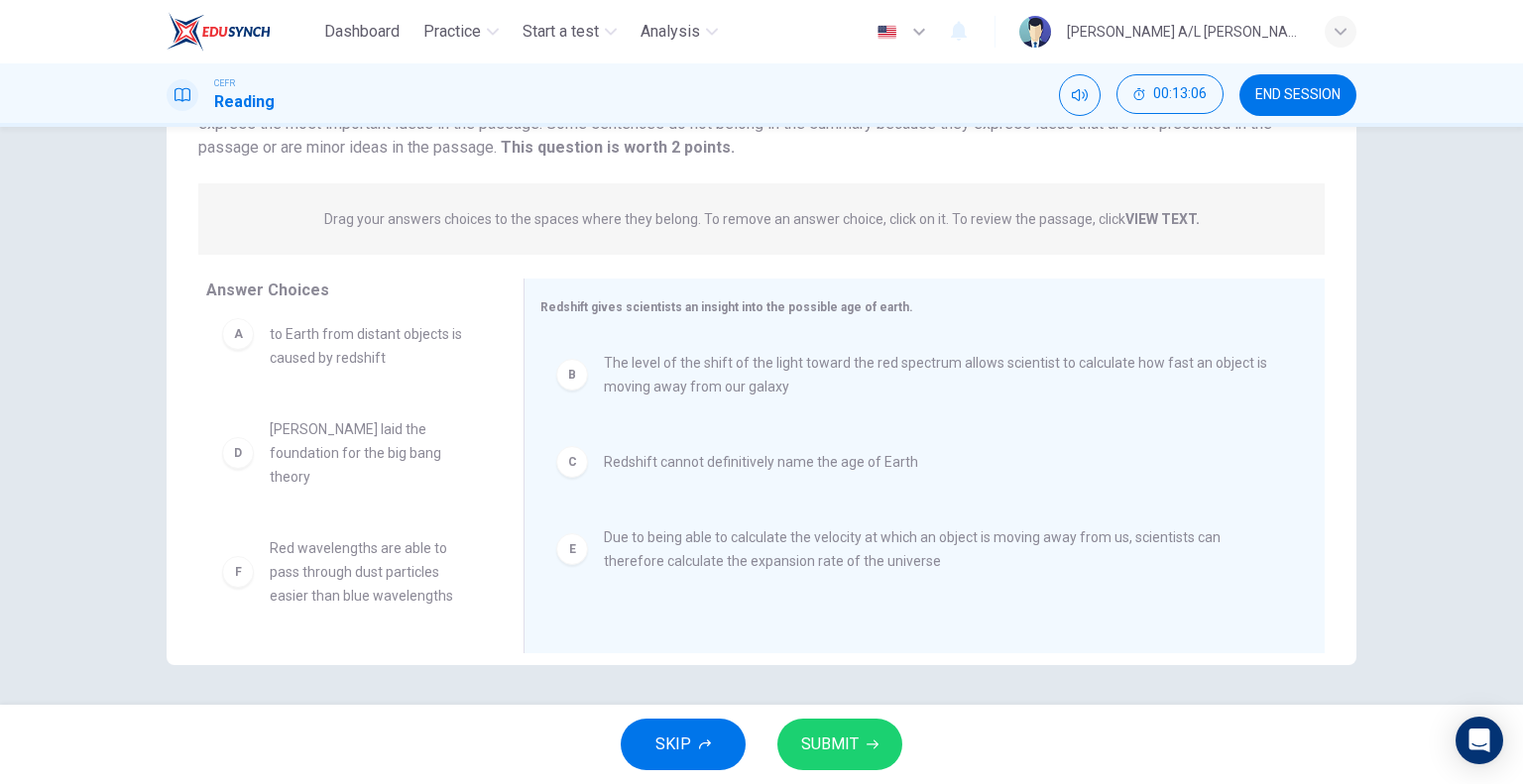 scroll, scrollTop: 0, scrollLeft: 0, axis: both 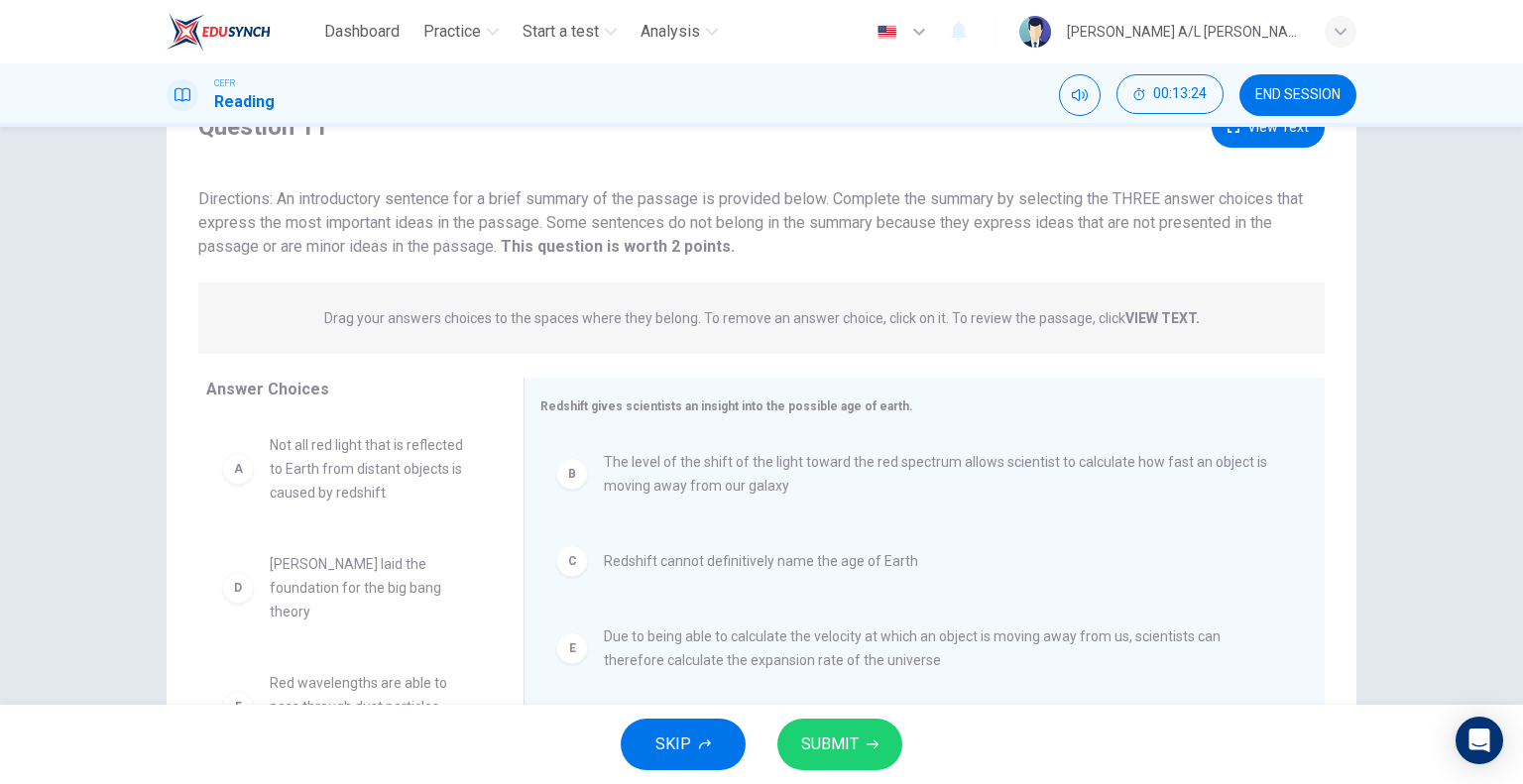 click on "View Text" at bounding box center (1268, 127) 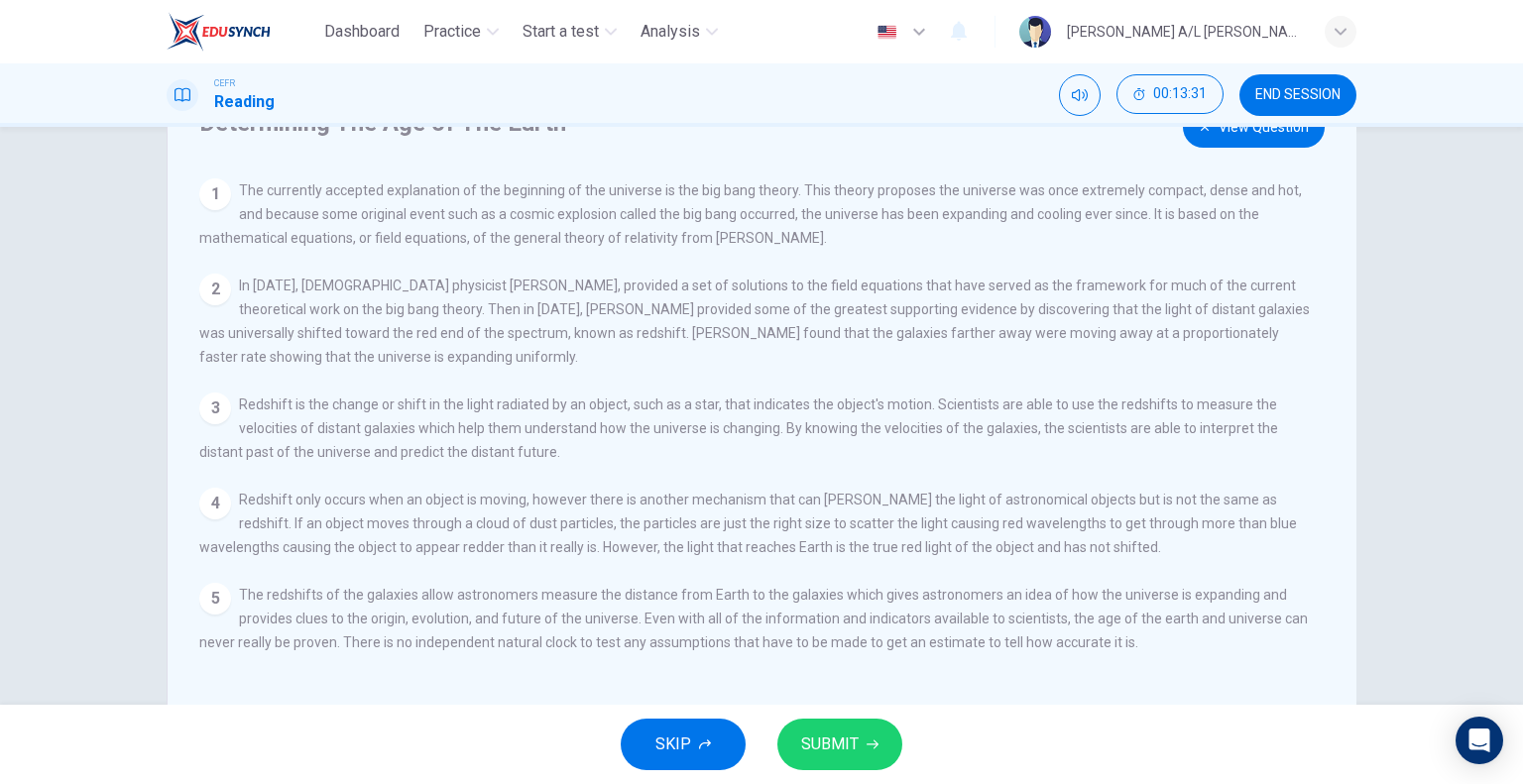 scroll, scrollTop: 0, scrollLeft: 0, axis: both 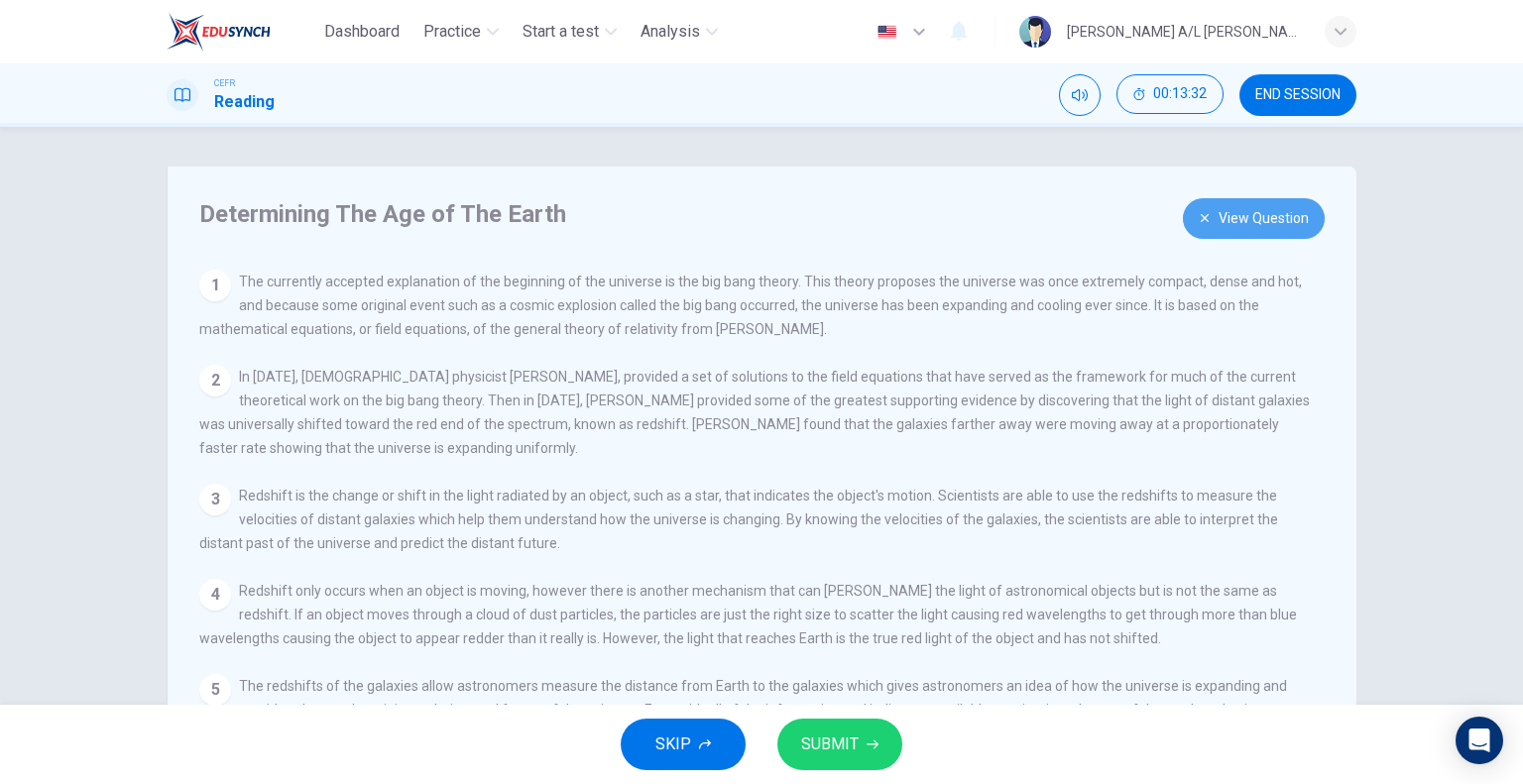 click on "View Question" at bounding box center (1253, 218) 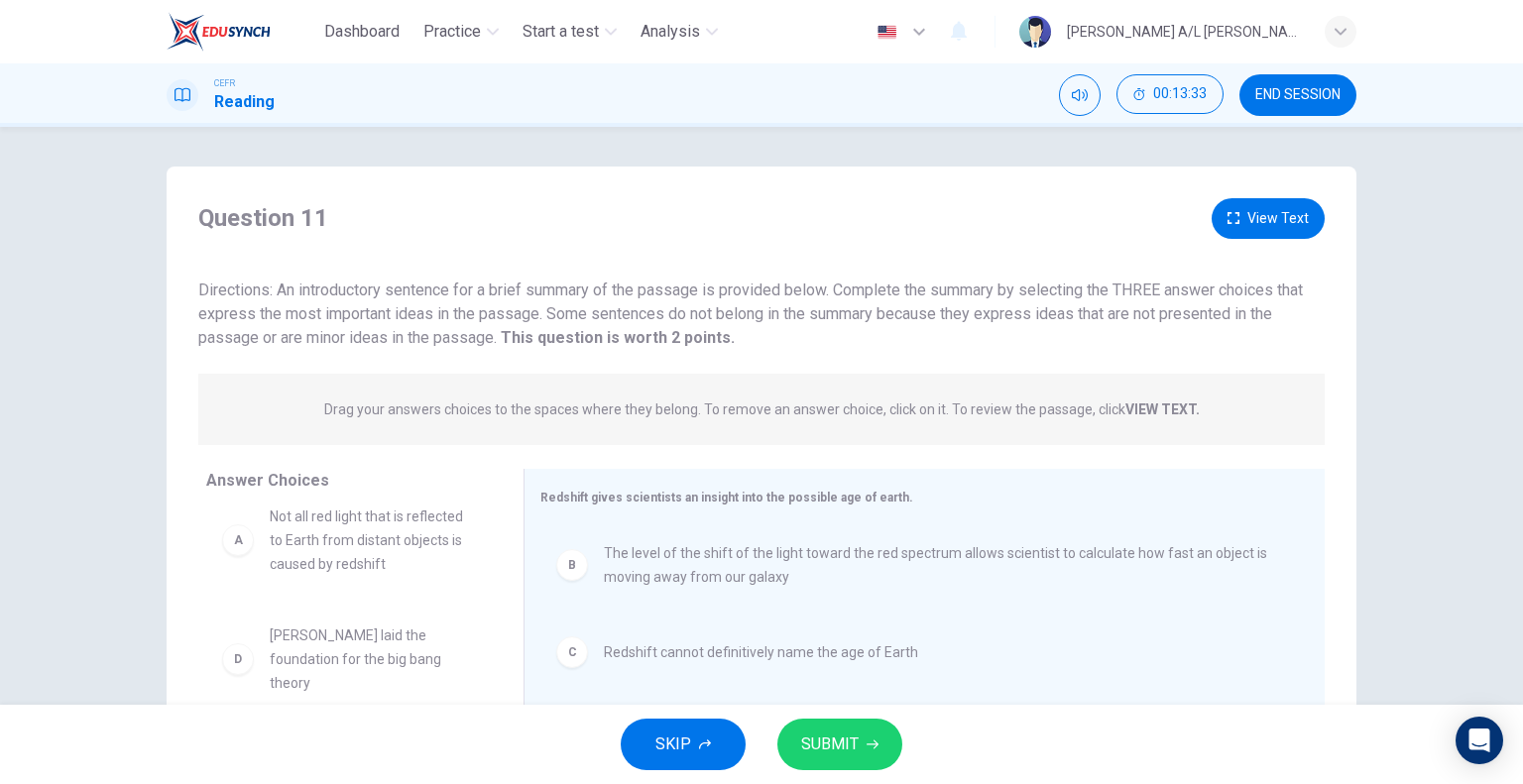 scroll, scrollTop: 36, scrollLeft: 0, axis: vertical 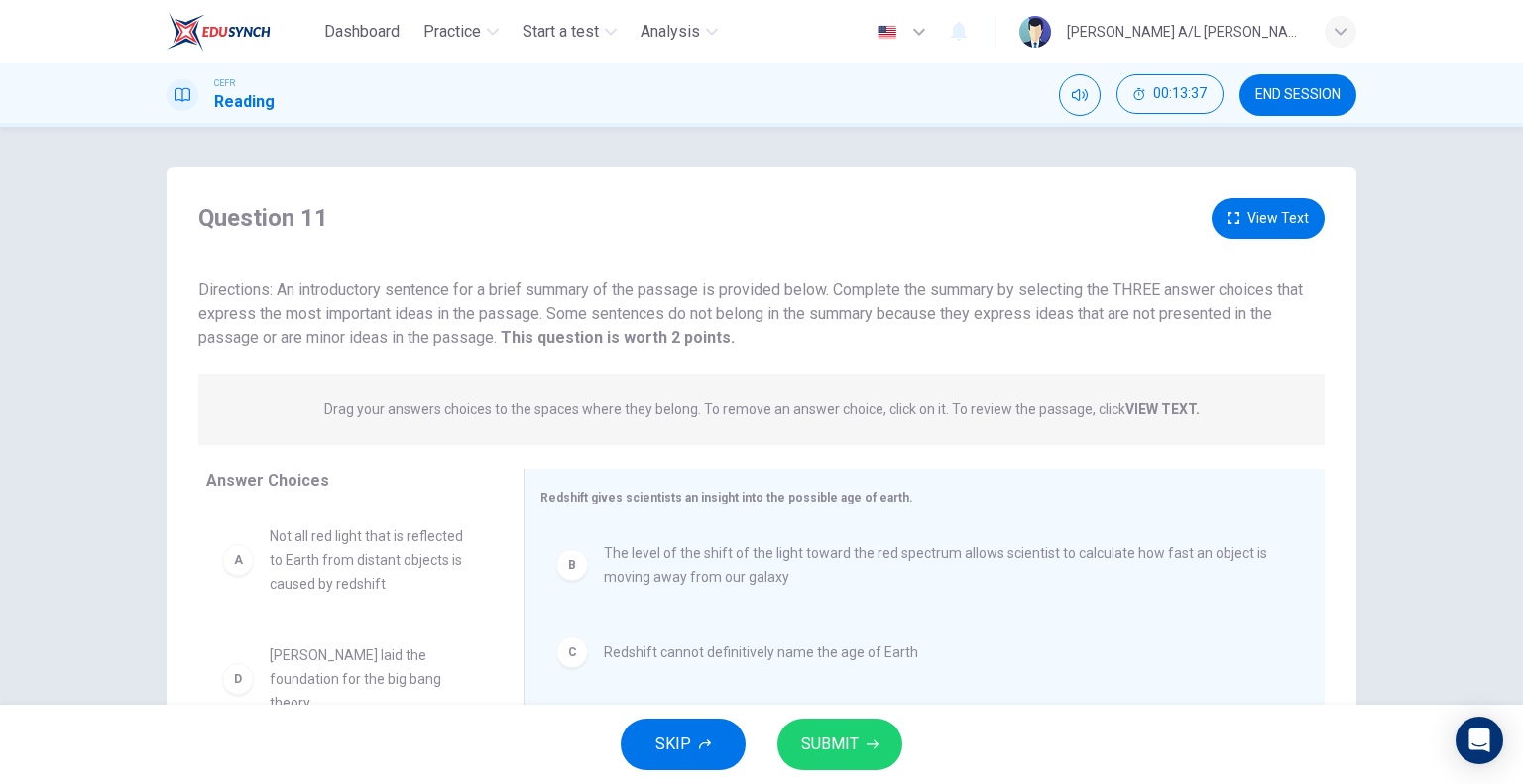 click on "View Text" at bounding box center (1268, 218) 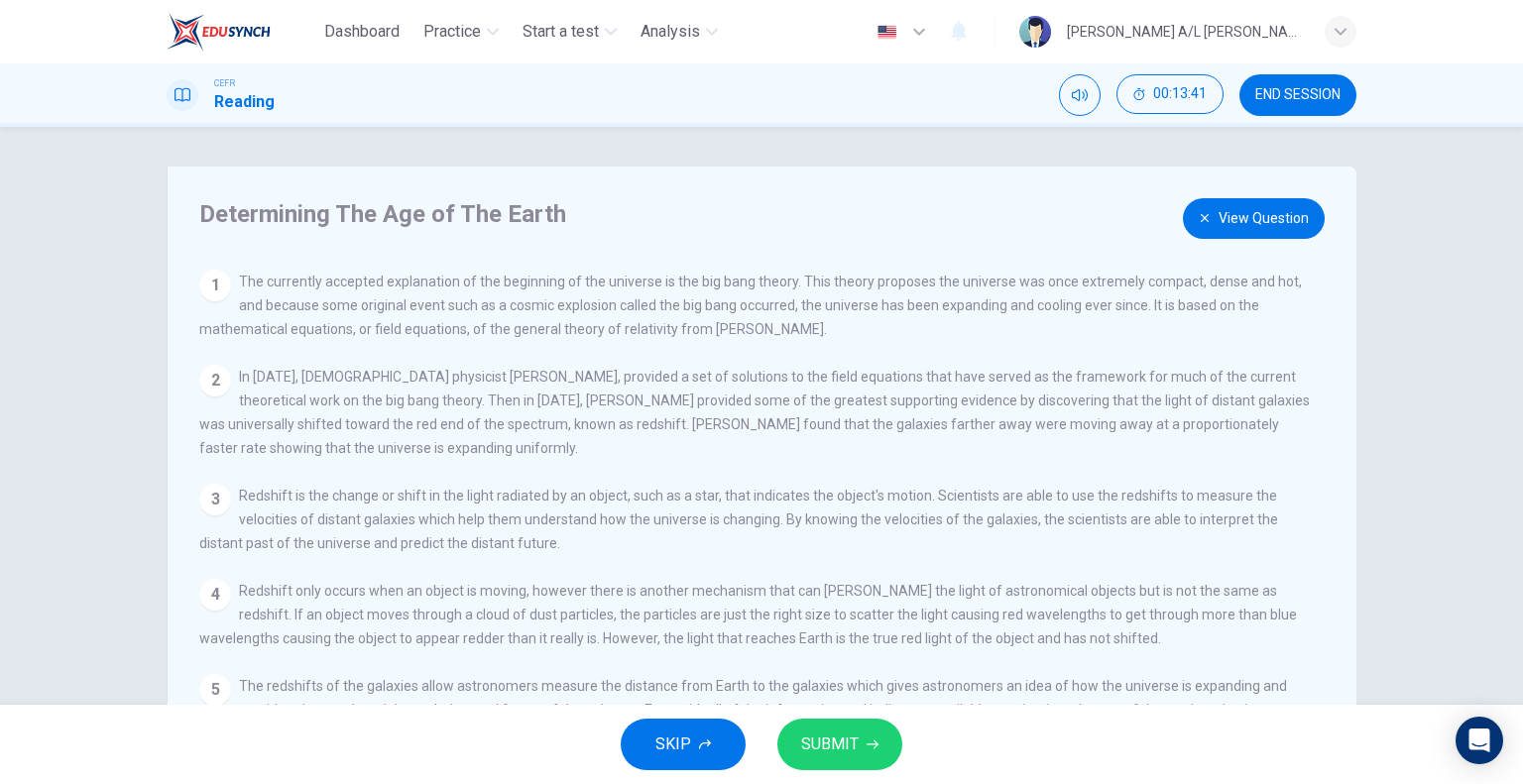 click on "View Question" at bounding box center [1253, 218] 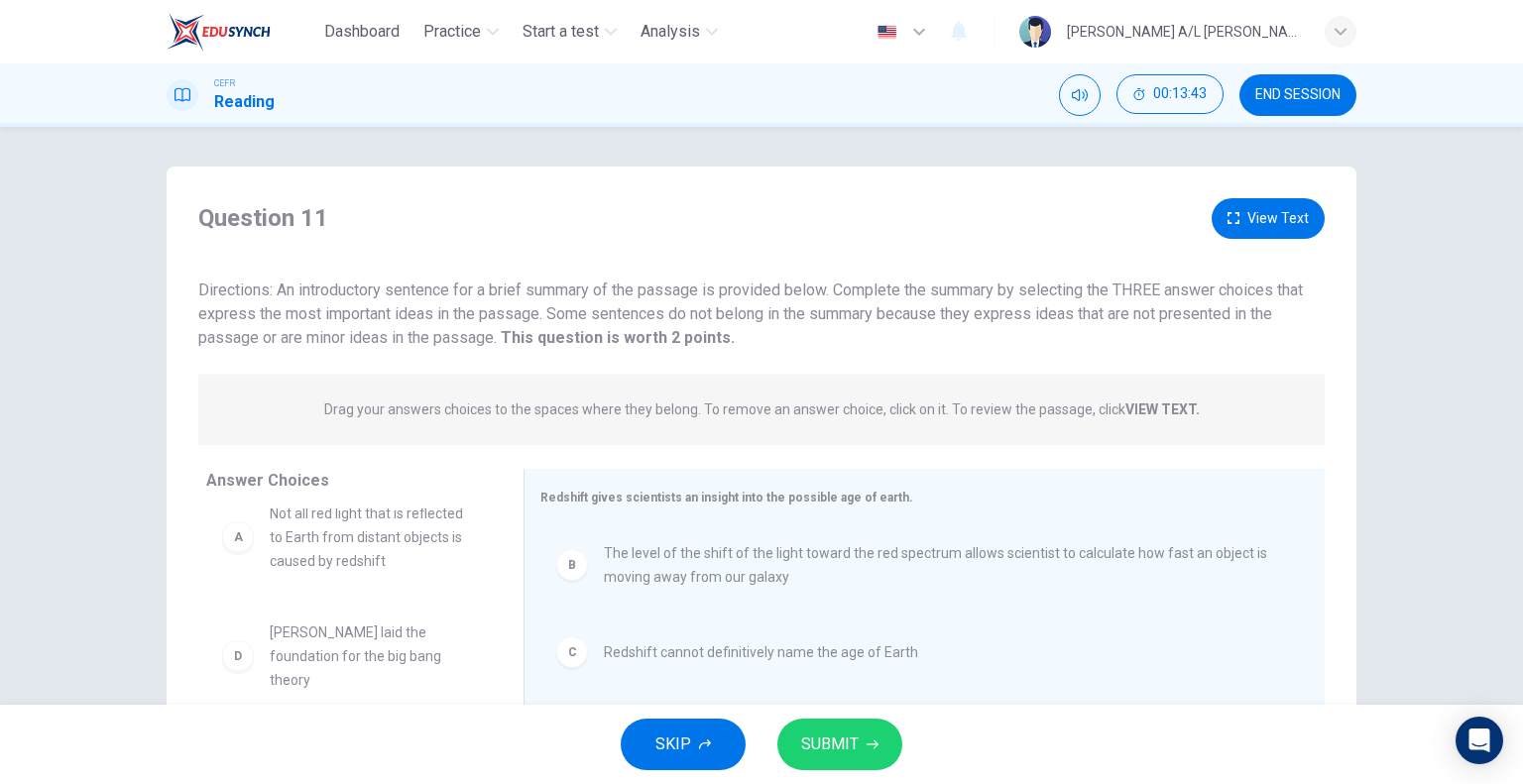 scroll, scrollTop: 36, scrollLeft: 0, axis: vertical 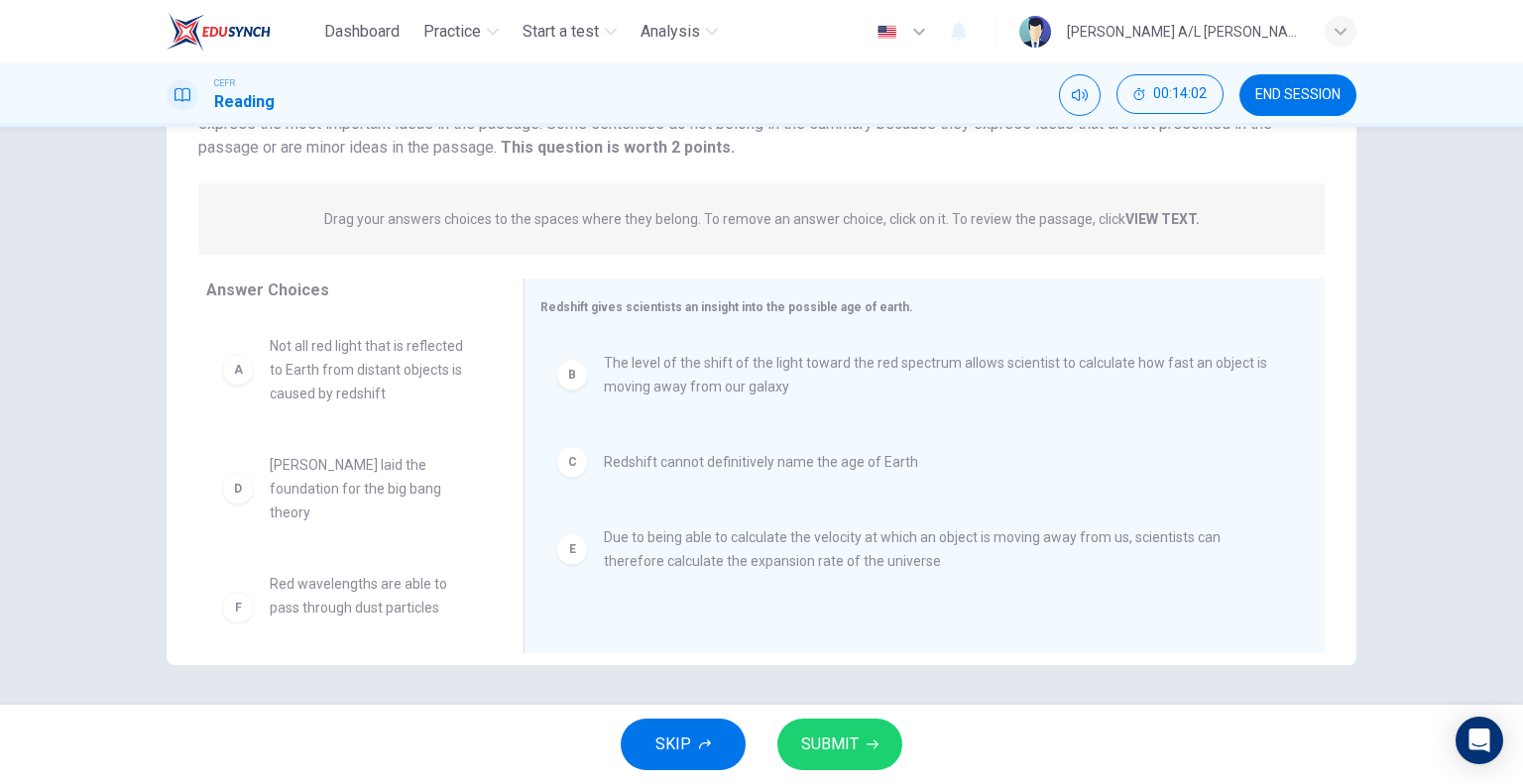 click 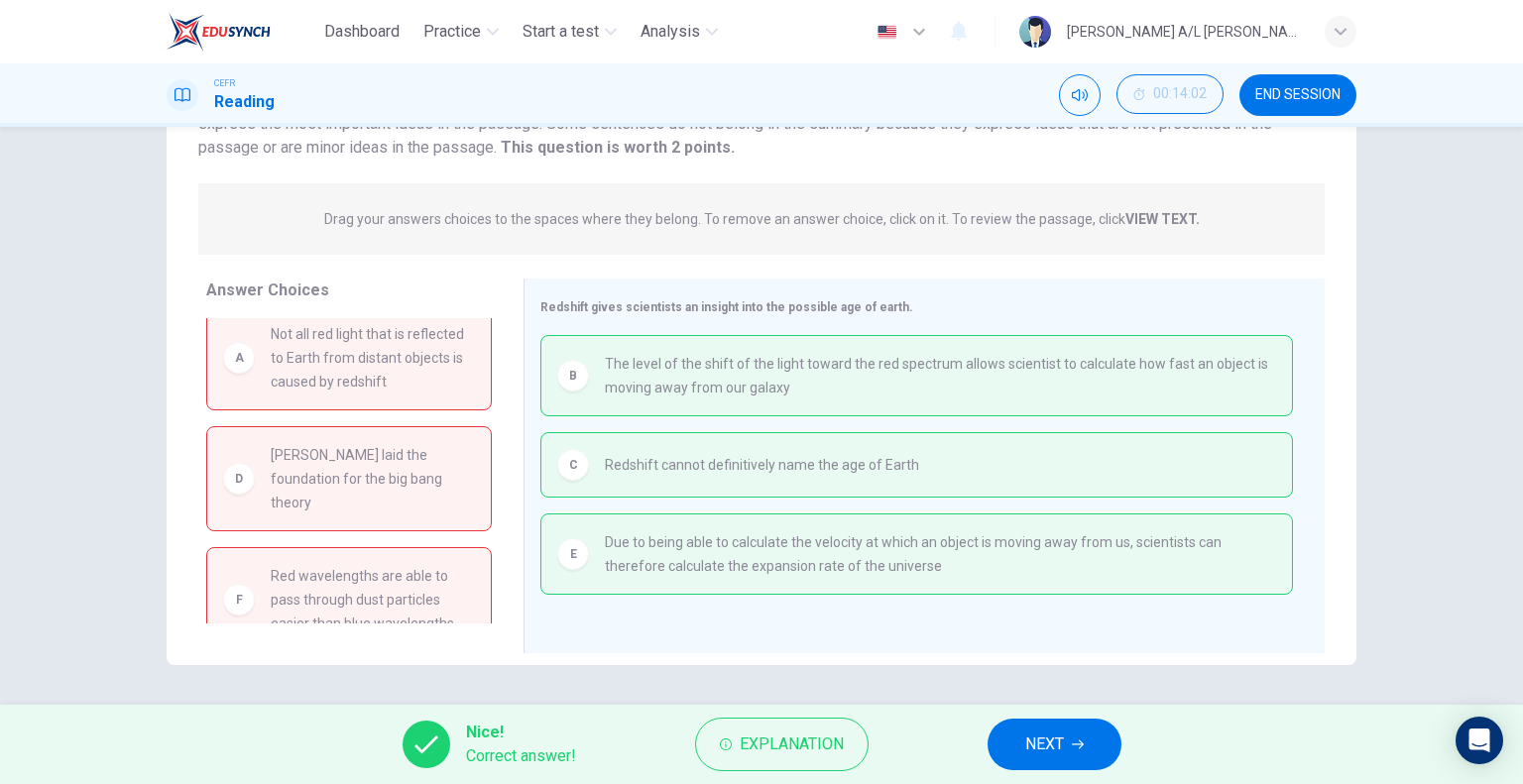 scroll, scrollTop: 0, scrollLeft: 0, axis: both 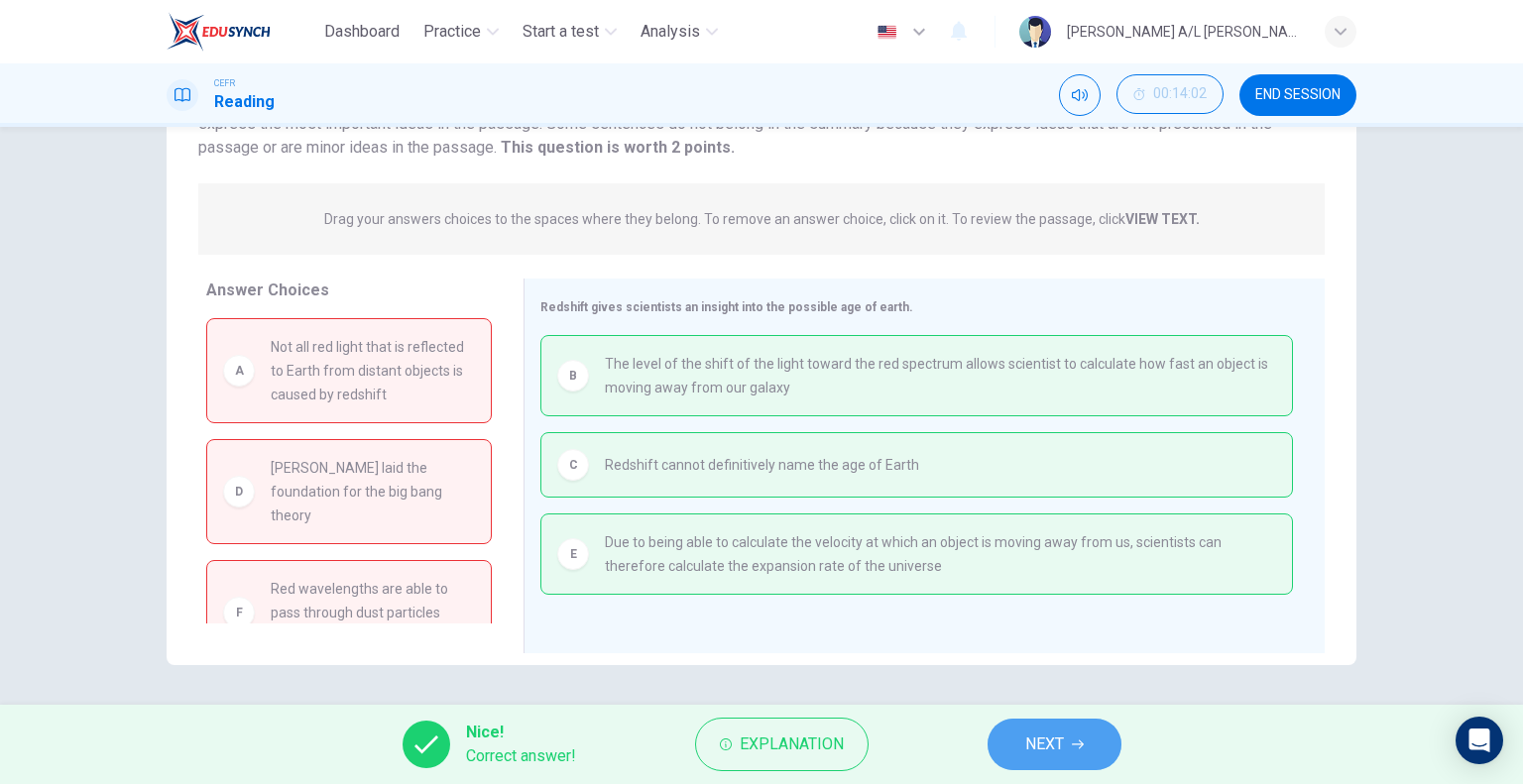 click on "NEXT" at bounding box center [1044, 744] 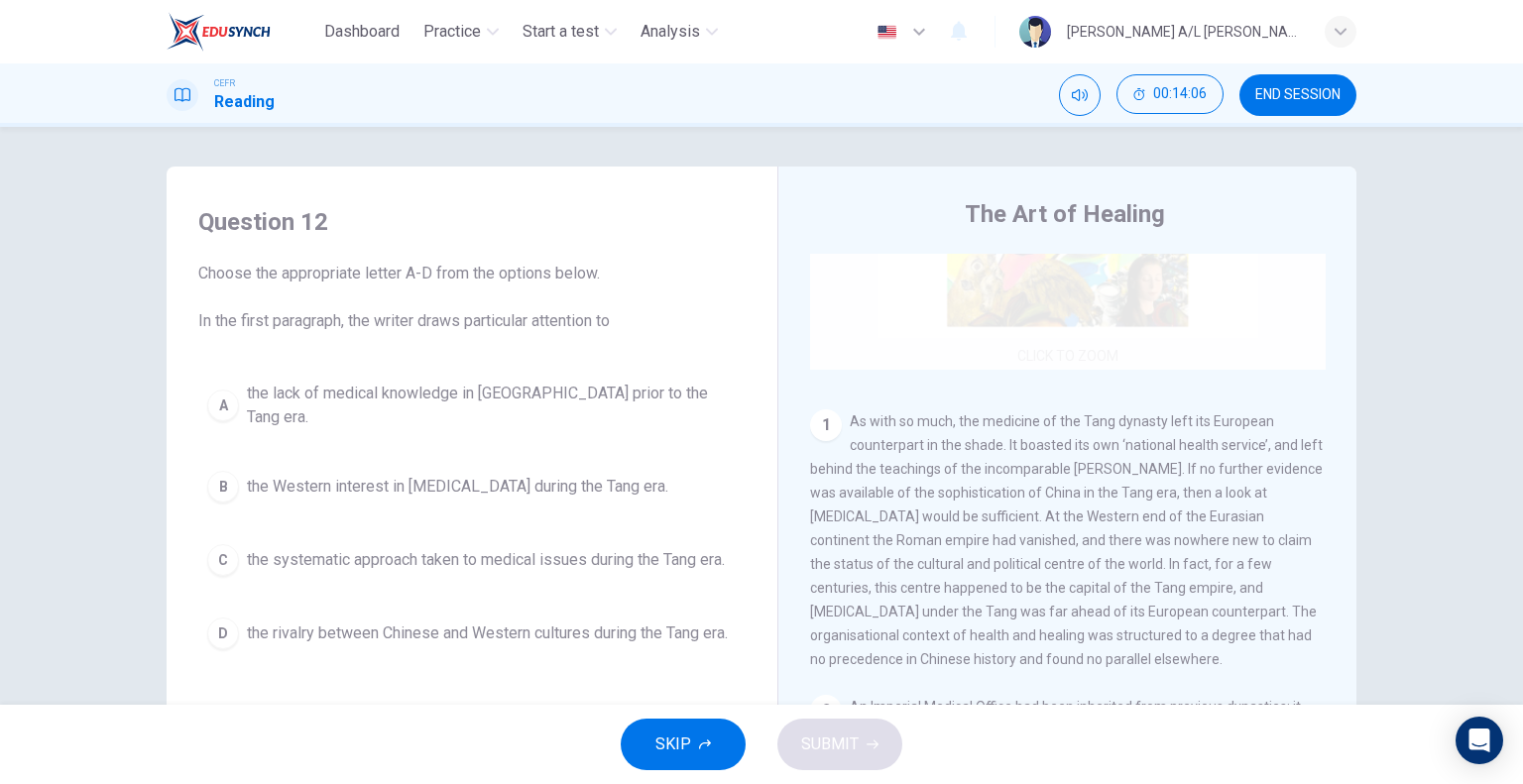 scroll, scrollTop: 297, scrollLeft: 0, axis: vertical 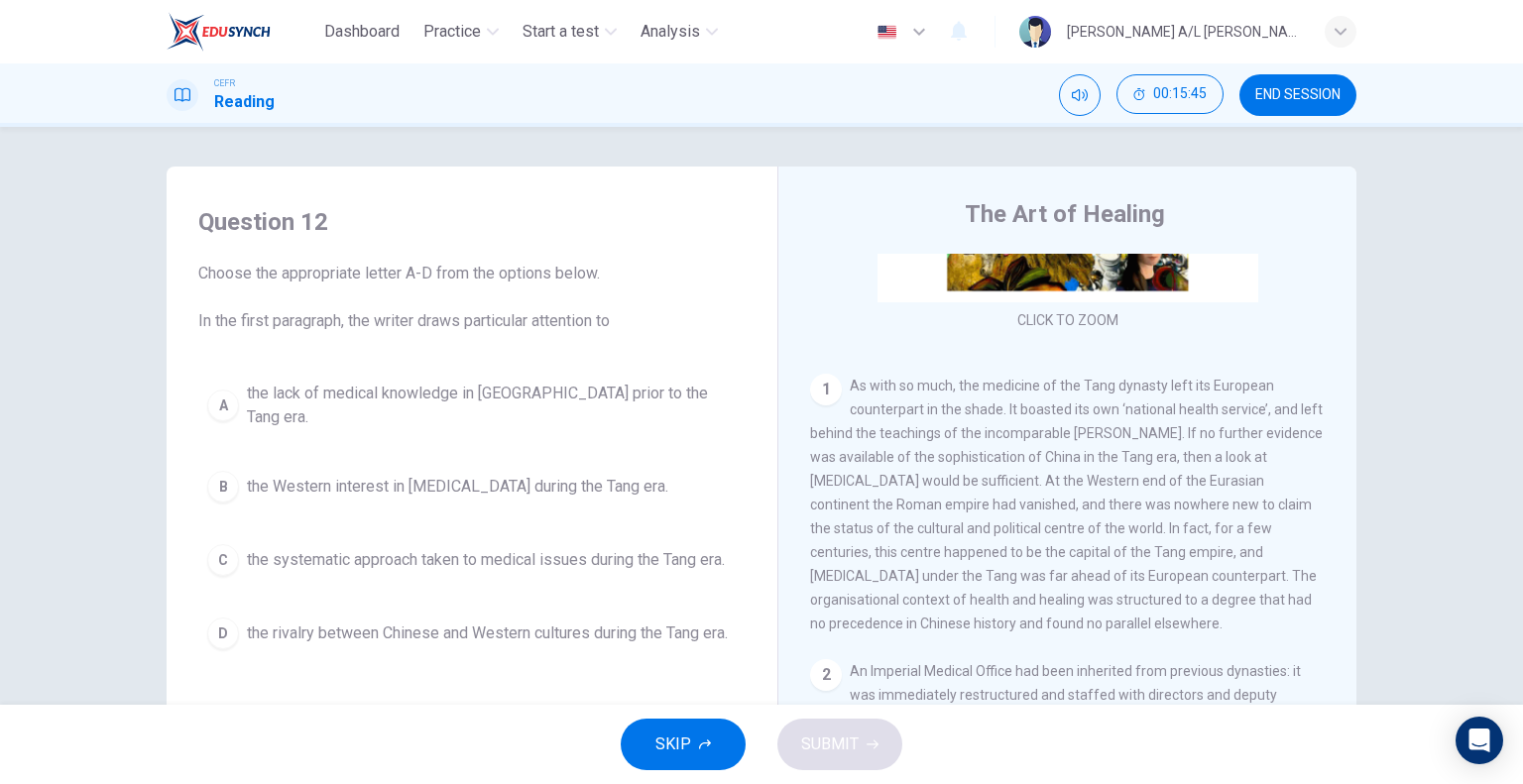 click on "the Western interest in [MEDICAL_DATA] during the Tang era." at bounding box center [457, 487] 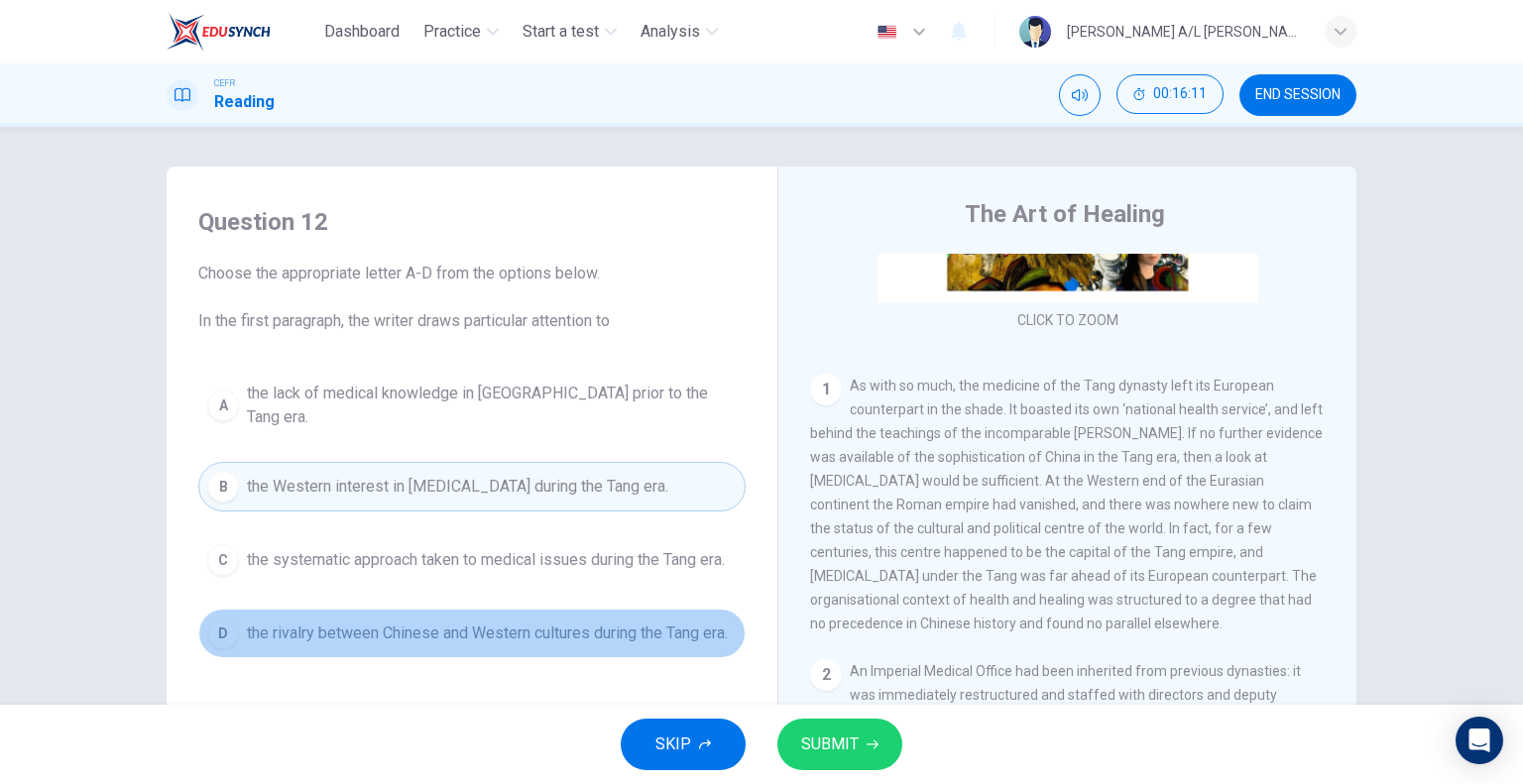 click on "the rivalry between Chinese and Western cultures during the Tang era." at bounding box center [487, 633] 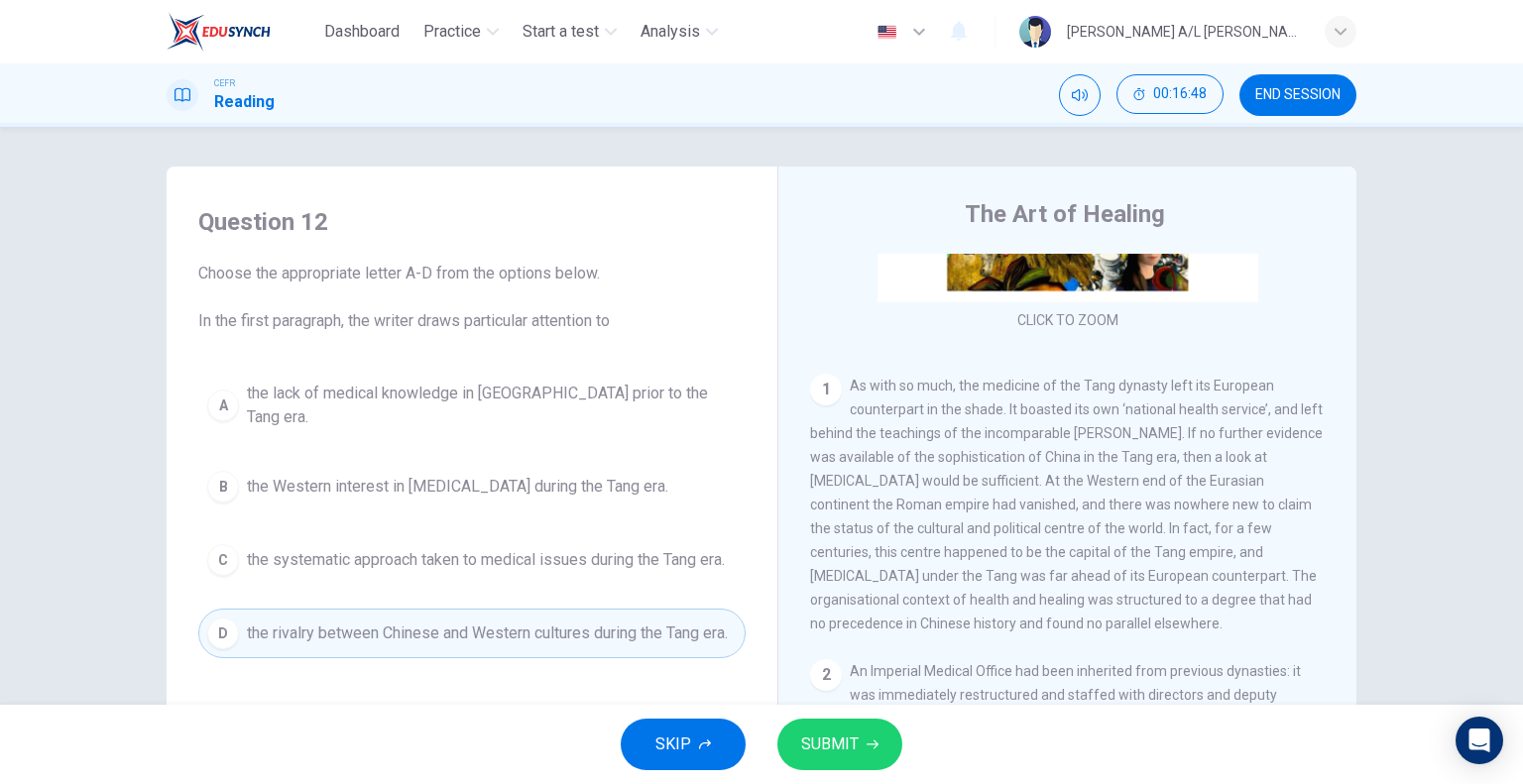 click on "SUBMIT" at bounding box center (840, 744) 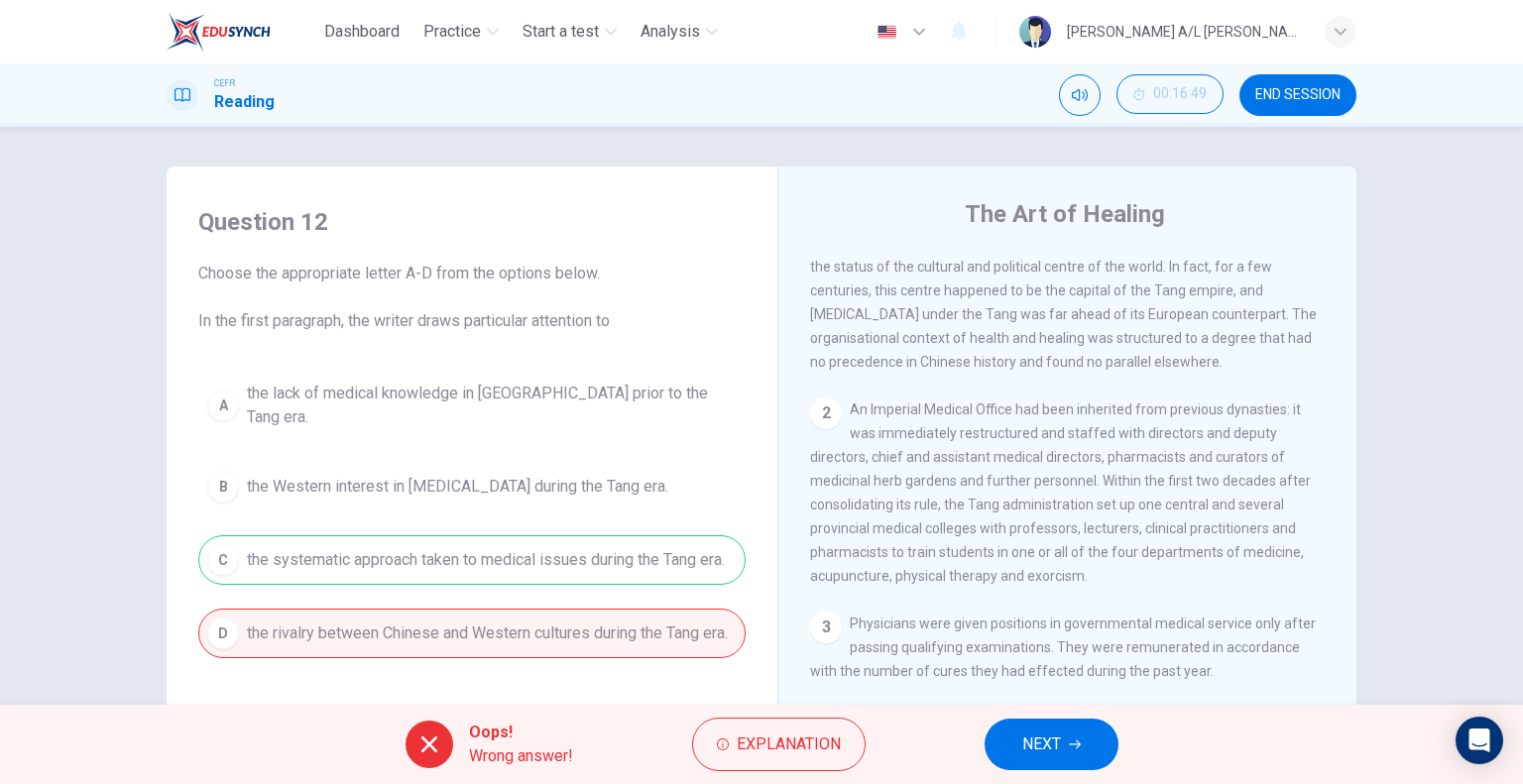 scroll, scrollTop: 595, scrollLeft: 0, axis: vertical 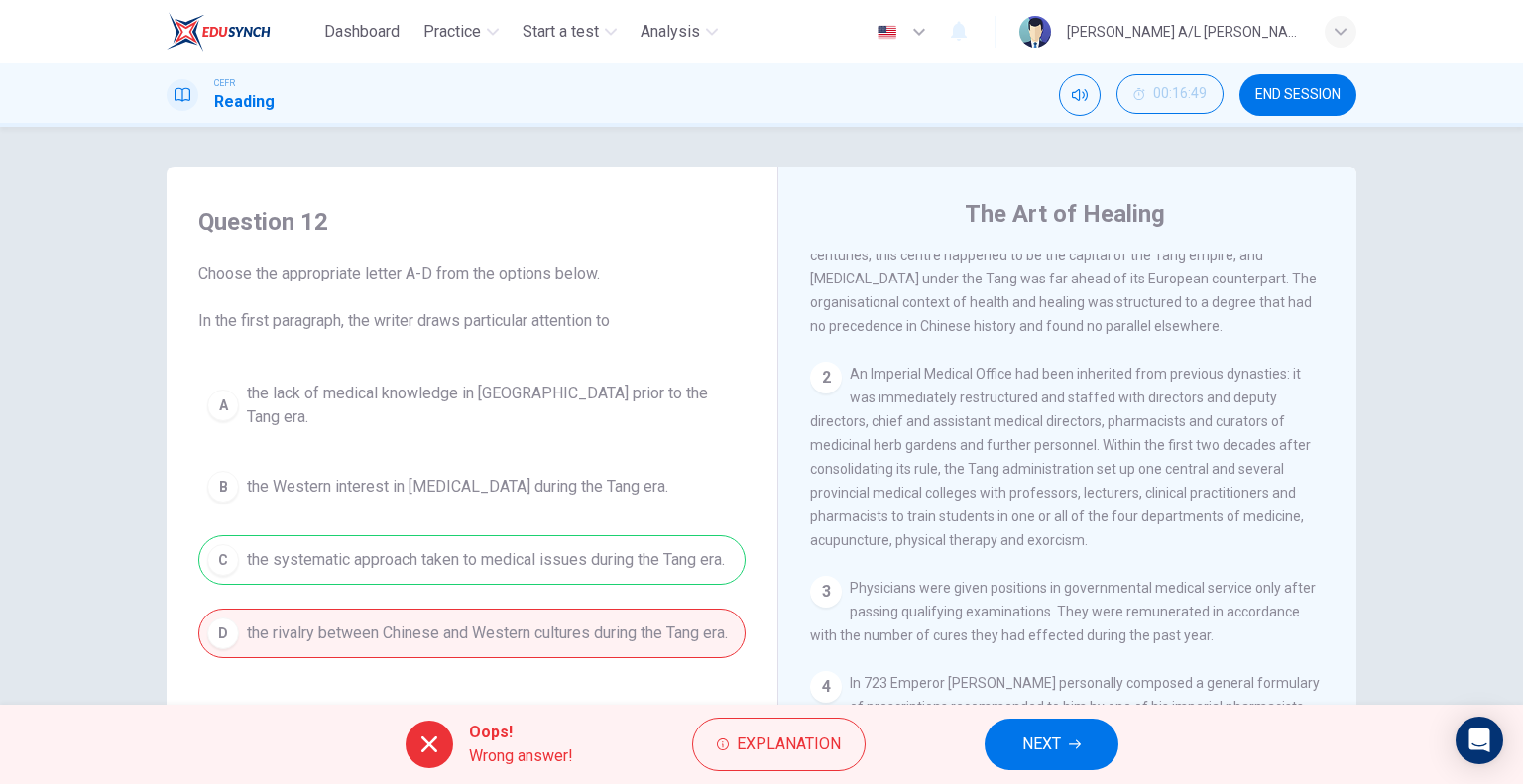 click on "NEXT" at bounding box center (1051, 744) 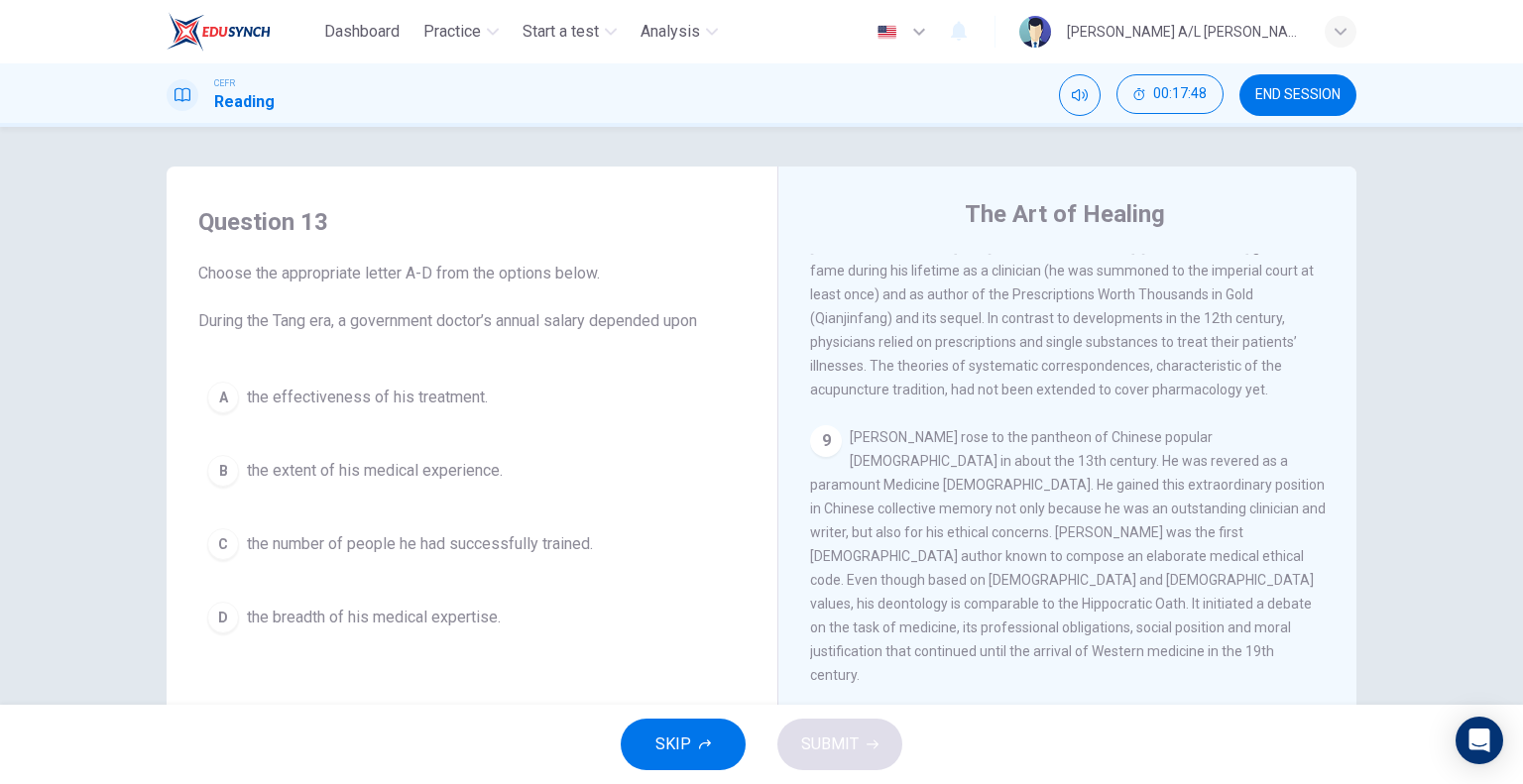 scroll, scrollTop: 2019, scrollLeft: 0, axis: vertical 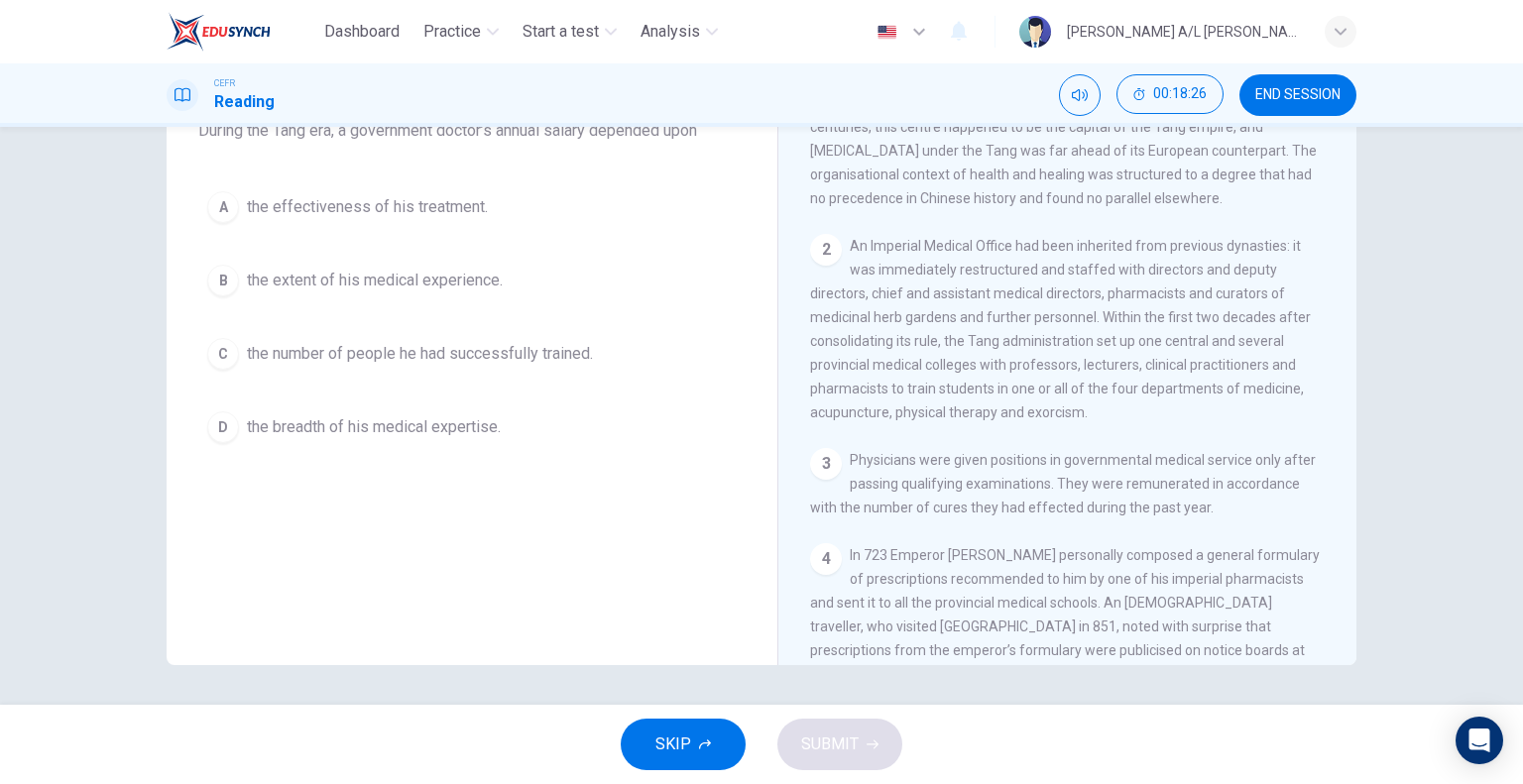 click on "A the effectiveness of his treatment." at bounding box center [472, 207] 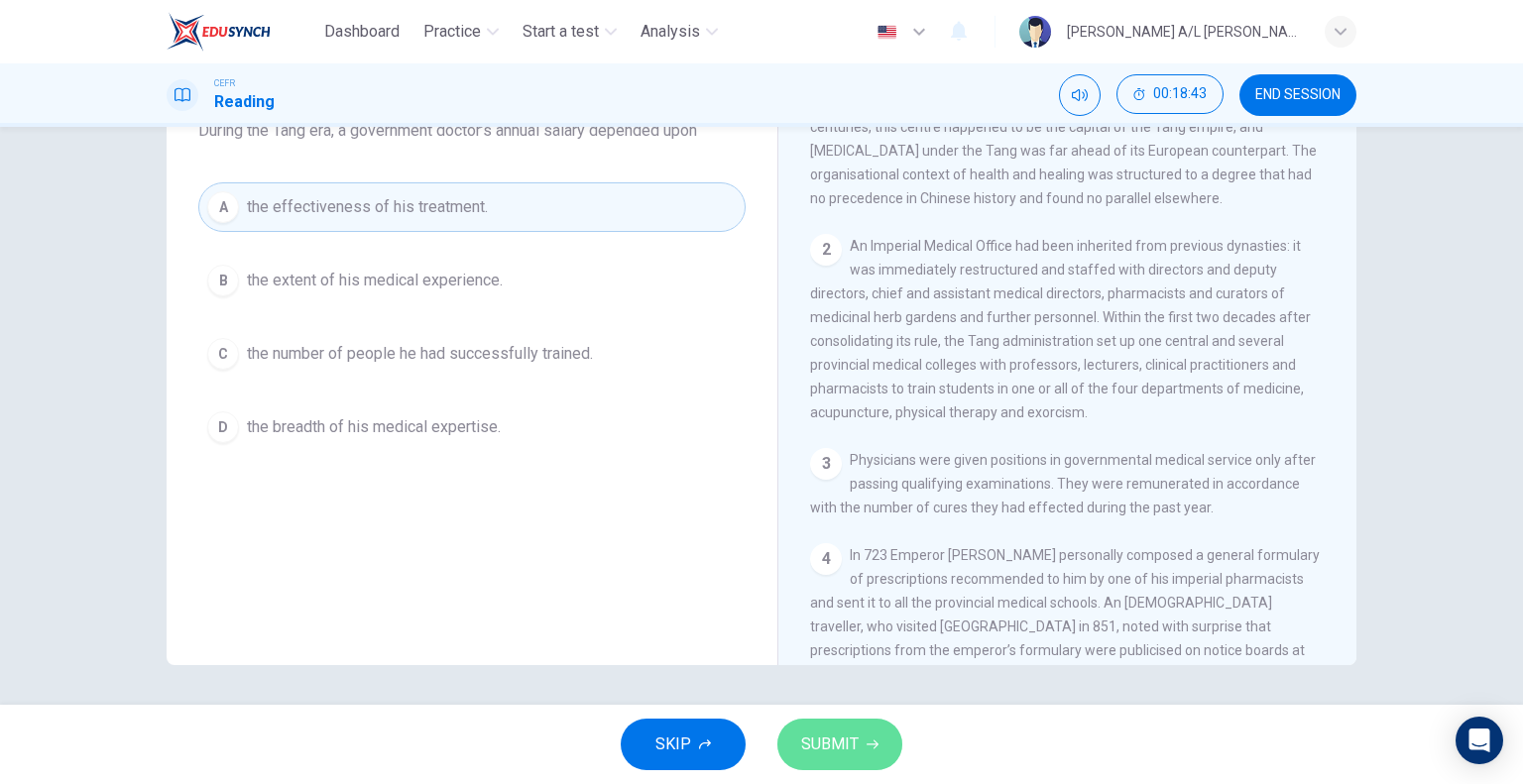 click on "SUBMIT" at bounding box center (830, 744) 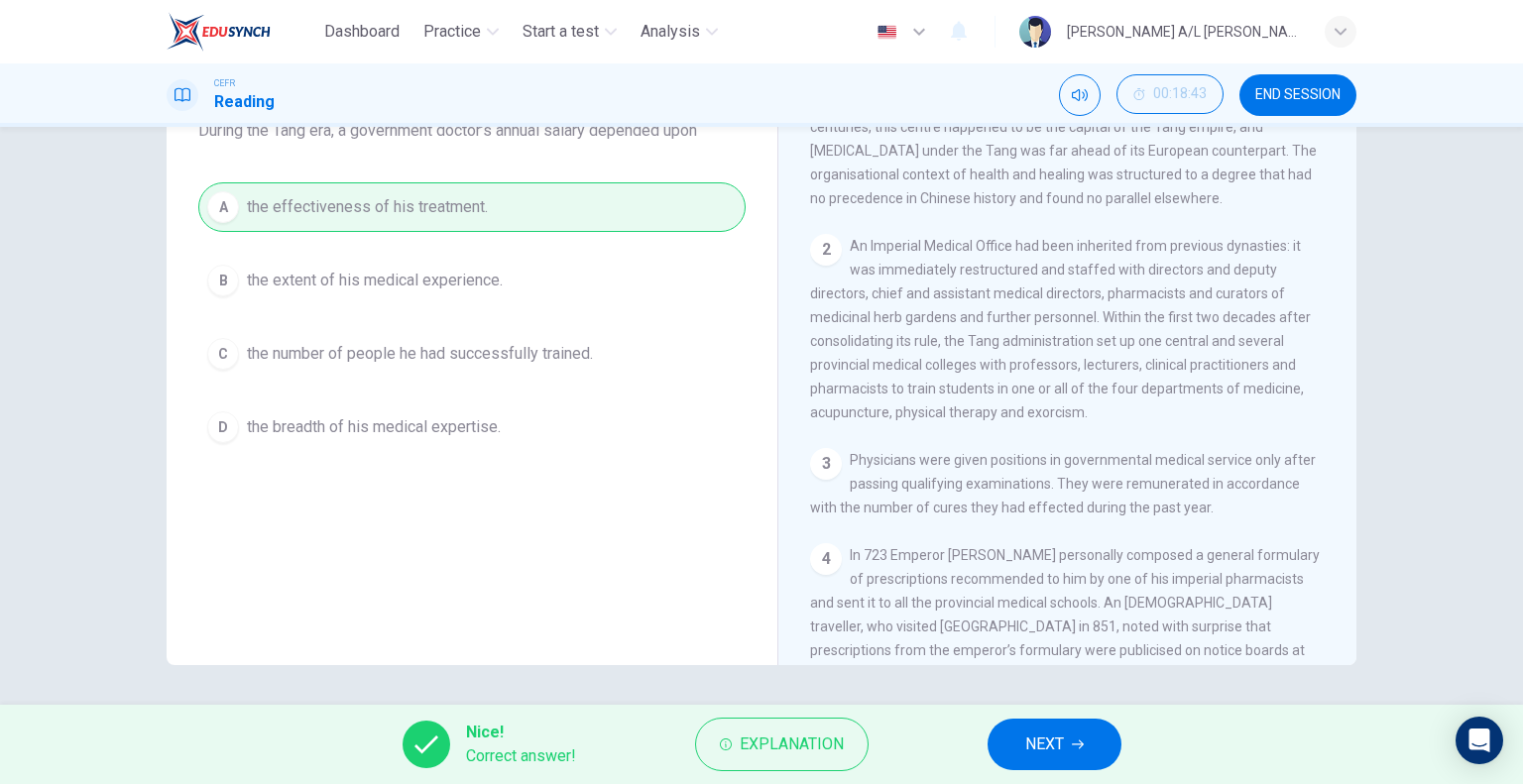 click on "NEXT" at bounding box center (1054, 744) 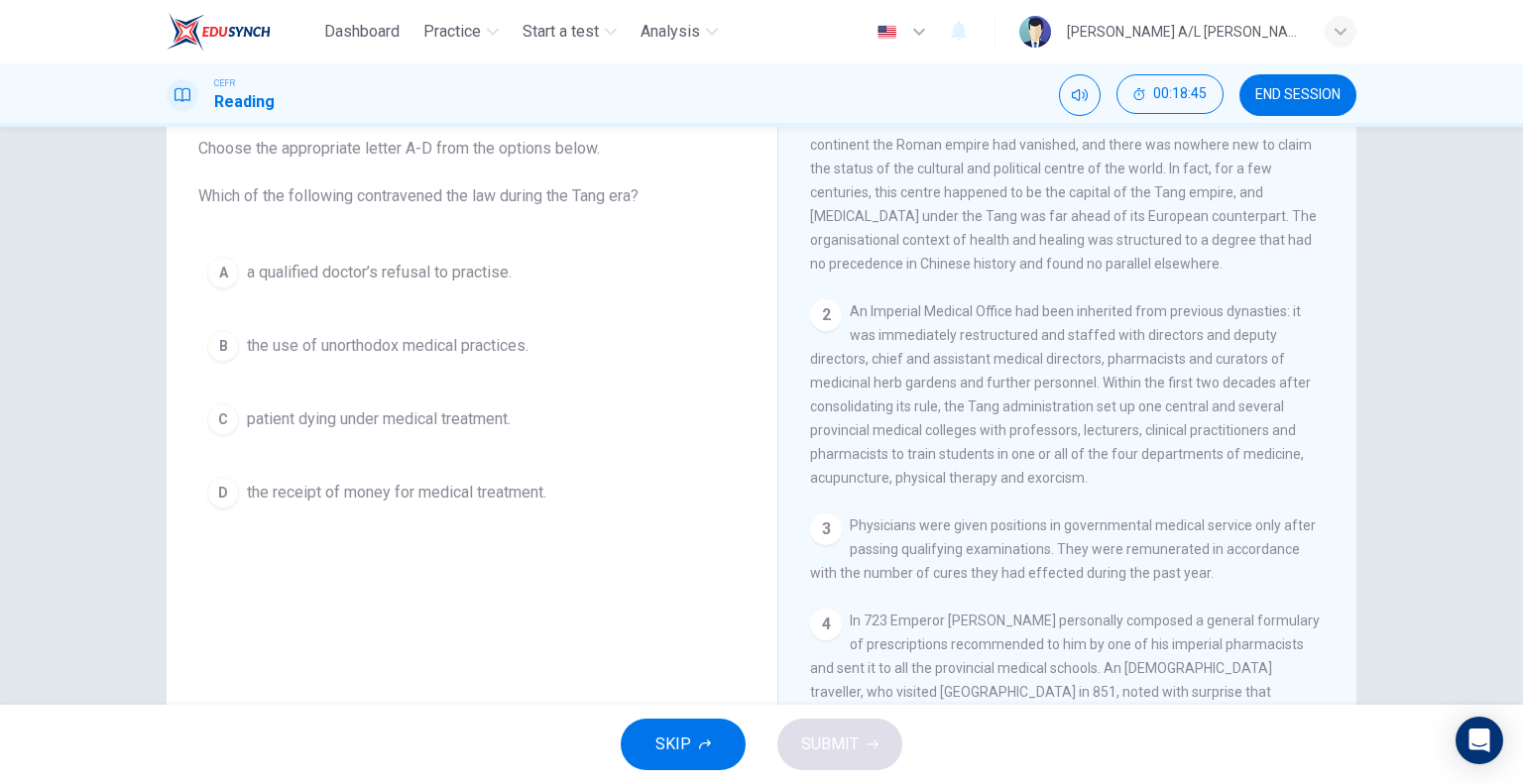 scroll, scrollTop: 91, scrollLeft: 0, axis: vertical 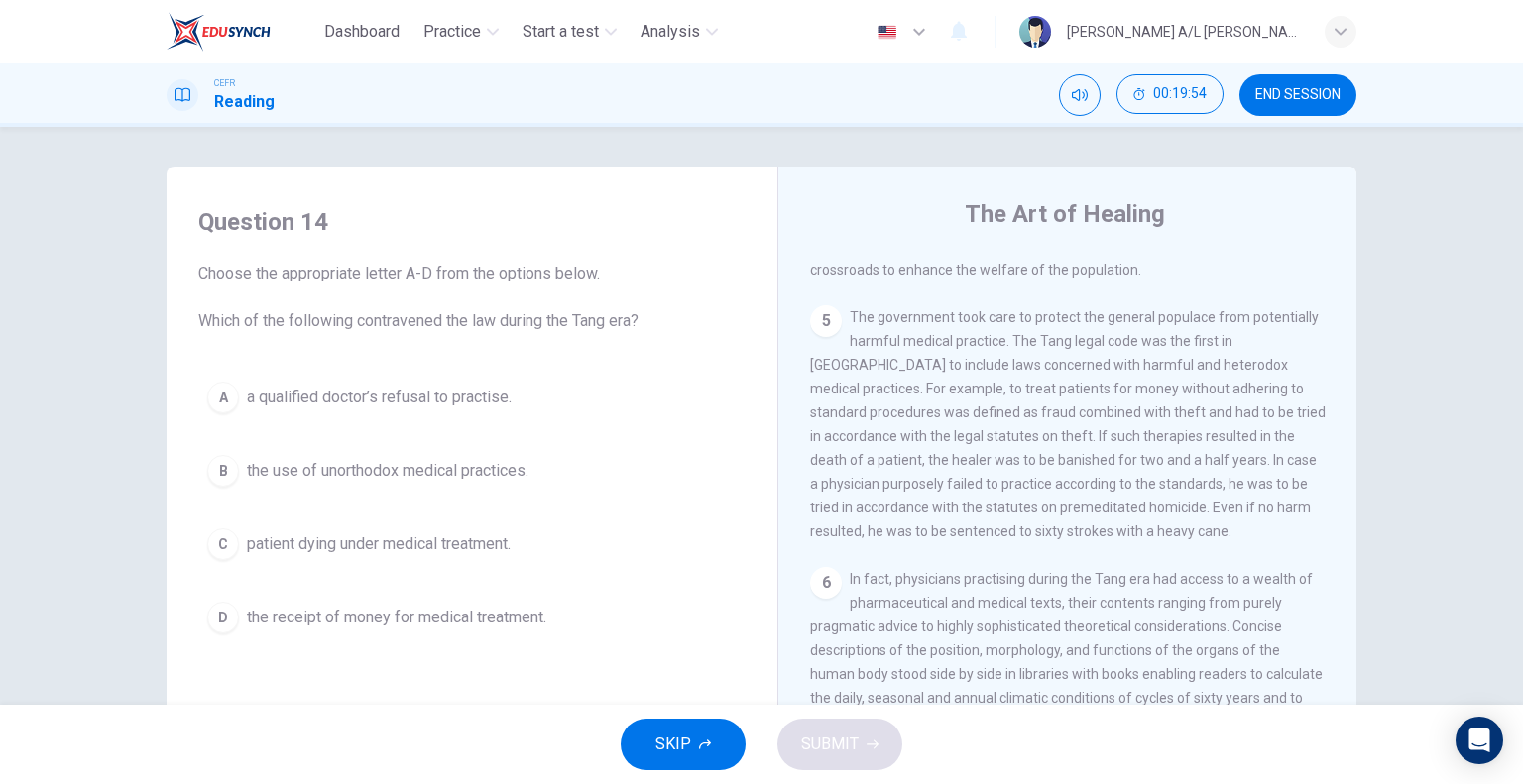 click on "the use of unorthodox medical practices." at bounding box center (388, 471) 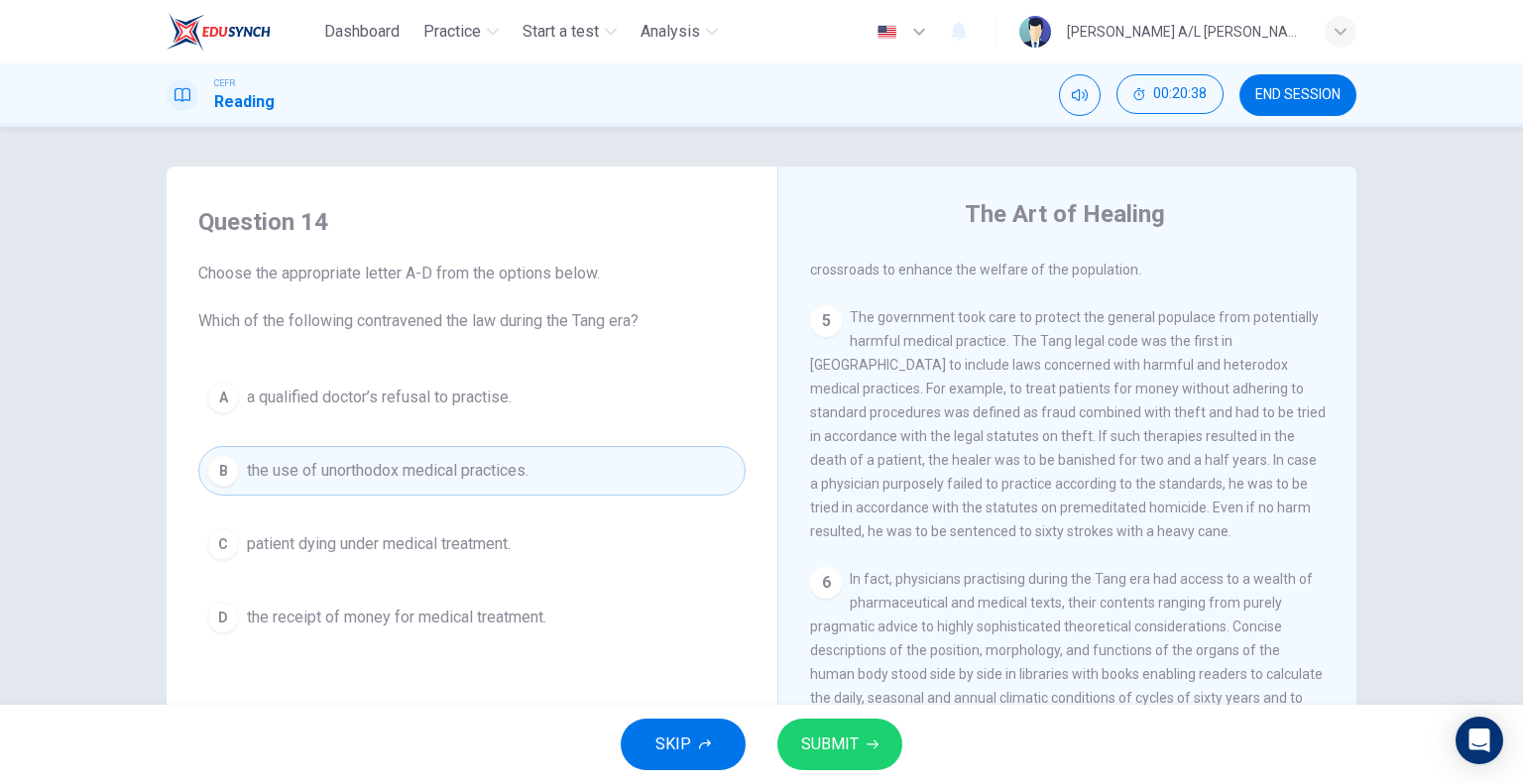 click on "SUBMIT" at bounding box center [840, 744] 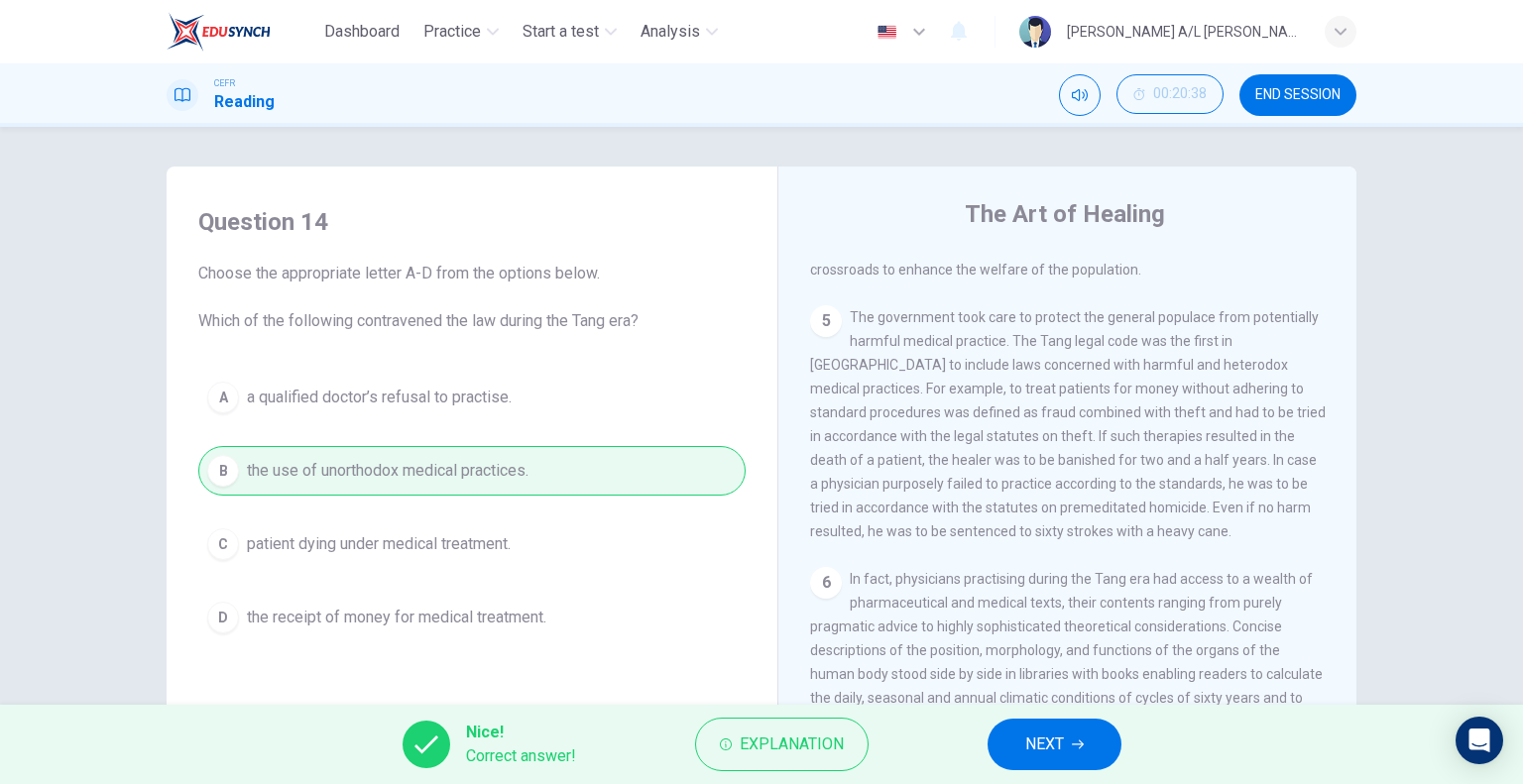 click on "NEXT" at bounding box center (1054, 744) 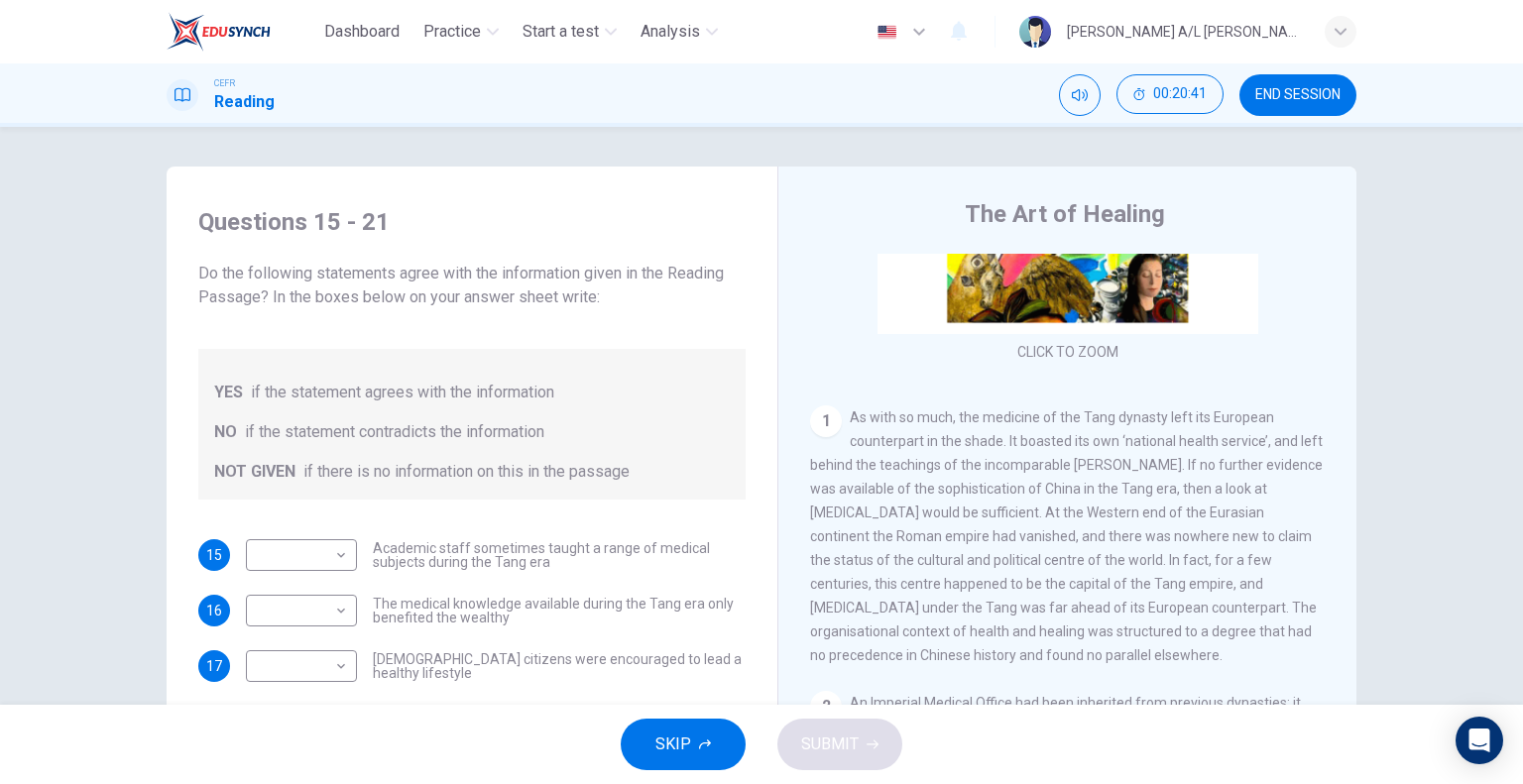 scroll, scrollTop: 297, scrollLeft: 0, axis: vertical 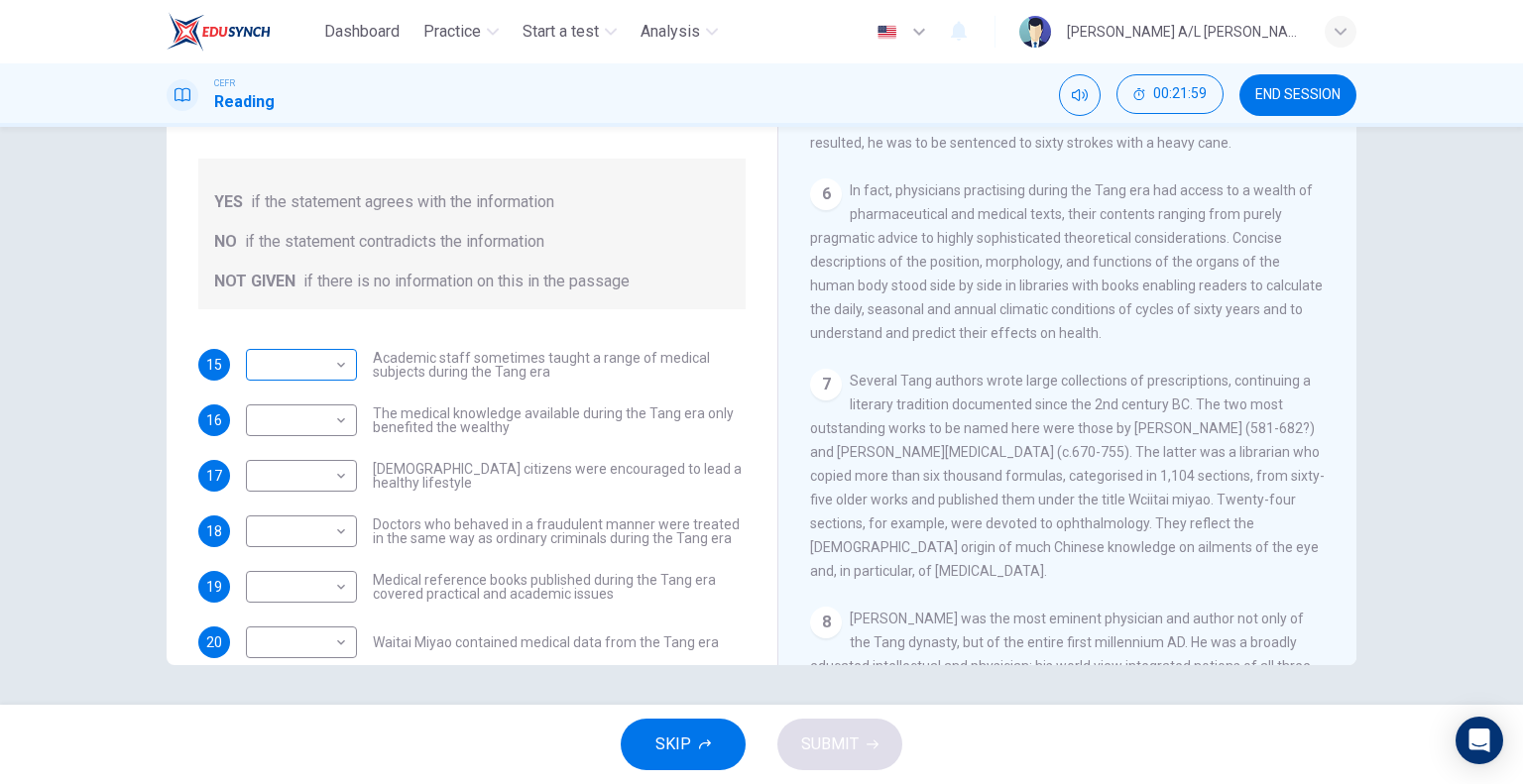 click on "Dashboard Practice Start a test Analysis English en ​ [PERSON_NAME] A/L [PERSON_NAME] CEFR Reading 00:21:59 END SESSION Questions 15 - 21 Do the following statements agree with the information given in the Reading Passage?
In the boxes below on your answer sheet write: YES if the statement agrees with the information NO if the statement contradicts the information NOT GIVEN if there is no information on this in the passage 15 ​ ​ Academic staff sometimes taught a range of medical subjects during the Tang era 16 ​ ​ The medical knowledge available during the Tang era only benefited the wealthy 17 ​ ​ [DEMOGRAPHIC_DATA] citizens were encouraged to lead a healthy lifestyle 18 ​ ​ Doctors who behaved in a fraudulent manner were treated in the same way as ordinary criminals during the Tang era 19 ​ ​ Medical reference books published during the Tang era covered practical and academic issues 20 ​ ​ Waitai Miyao contained medical data from the Tang era 21 ​ ​ The Art of Healing CLICK TO ZOOM 1 2 3 4 5" at bounding box center [762, 392] 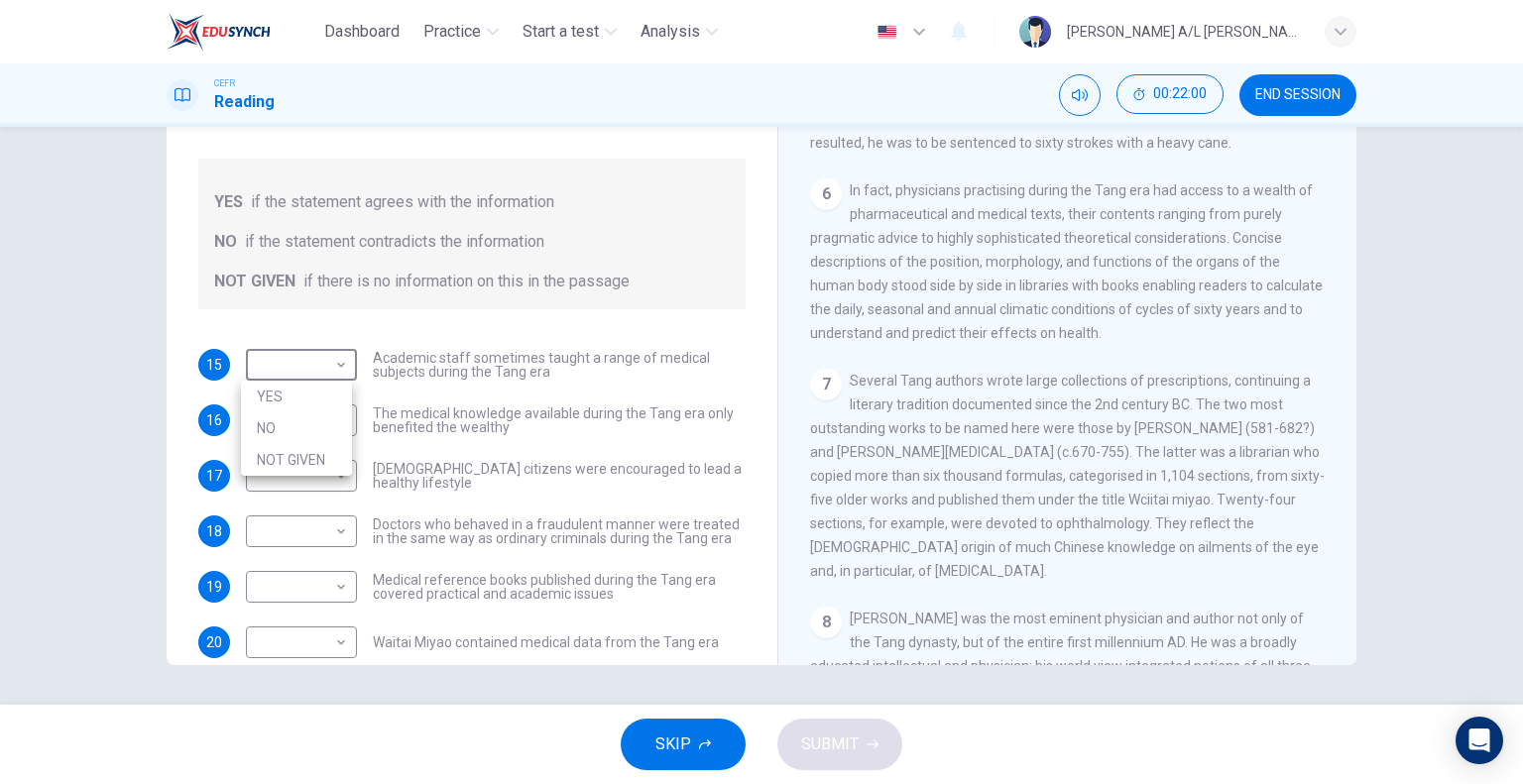 click on "YES" at bounding box center (296, 396) 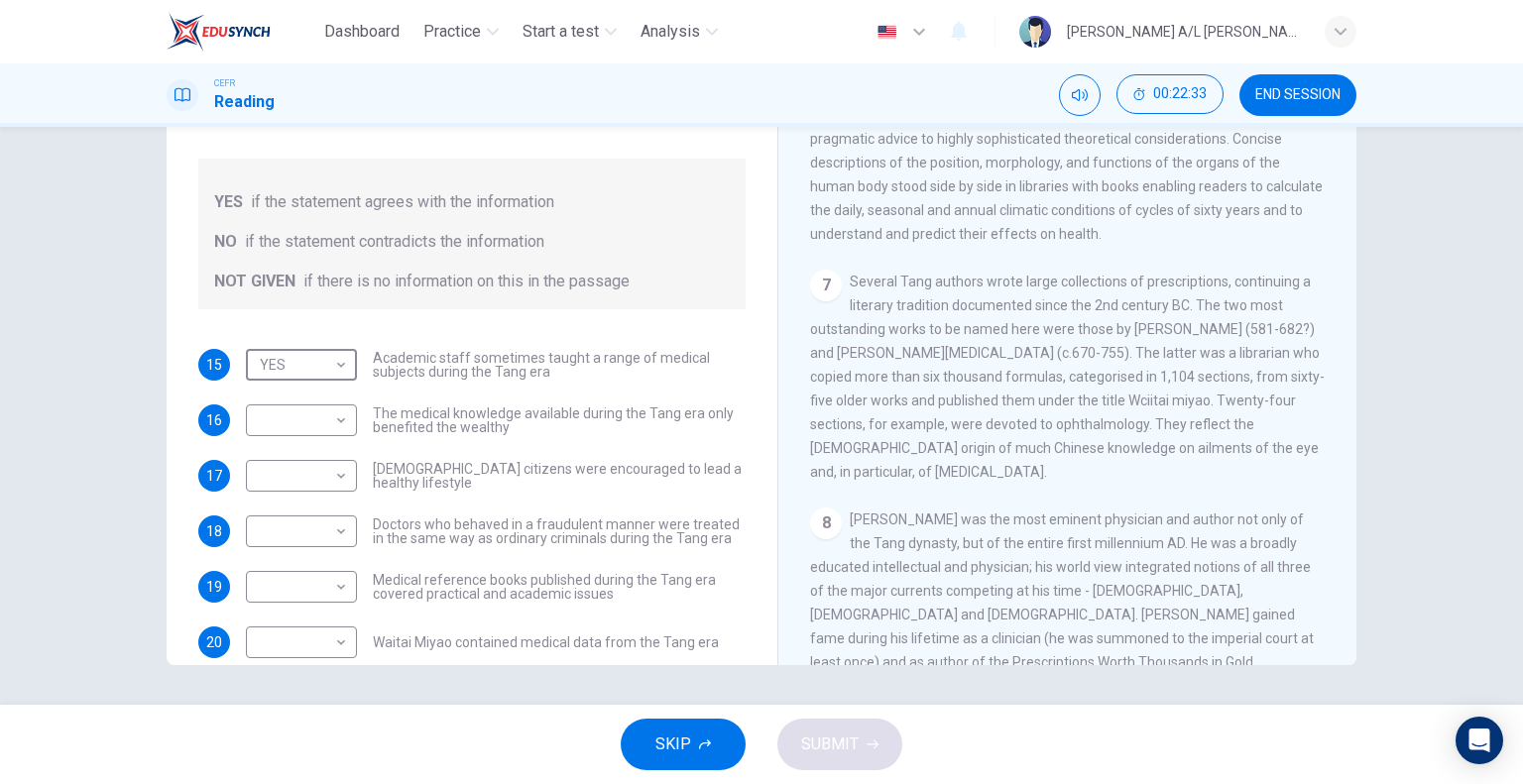 scroll, scrollTop: 1523, scrollLeft: 0, axis: vertical 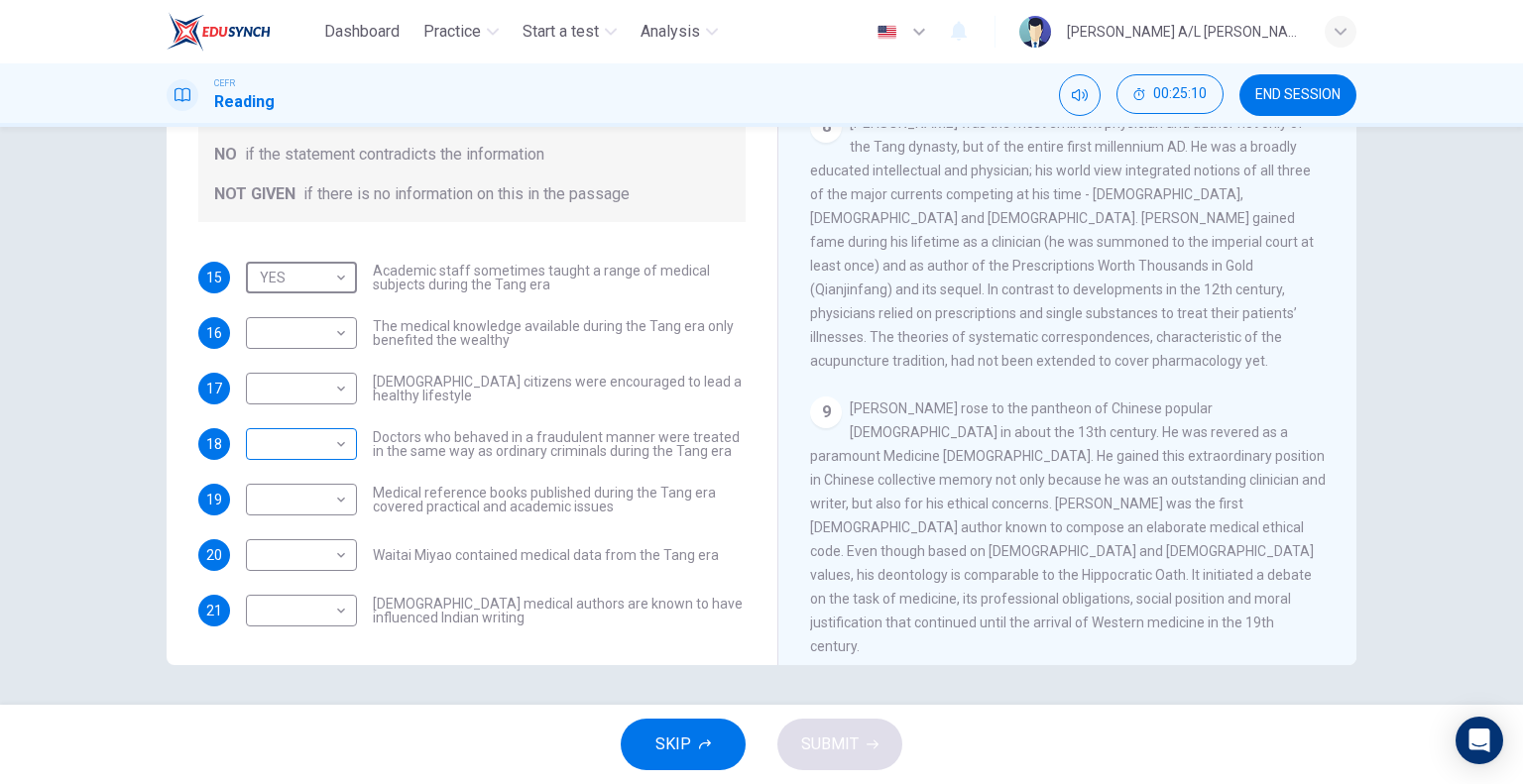 click on "Dashboard Practice Start a test Analysis English en ​ [PERSON_NAME] A/L [PERSON_NAME] CEFR Reading 00:25:10 END SESSION Questions 15 - 21 Do the following statements agree with the information given in the Reading Passage?
In the boxes below on your answer sheet write: YES if the statement agrees with the information NO if the statement contradicts the information NOT GIVEN if there is no information on this in the passage 15 YES YES ​ Academic staff sometimes taught a range of medical subjects during the Tang era 16 ​ ​ The medical knowledge available during the Tang era only benefited the wealthy 17 ​ ​ [DEMOGRAPHIC_DATA] citizens were encouraged to lead a healthy lifestyle 18 ​ ​ Doctors who behaved in a fraudulent manner were treated in the same way as ordinary criminals during the Tang era 19 ​ ​ Medical reference books published during the Tang era covered practical and academic issues 20 ​ ​ Waitai Miyao contained medical data from the Tang era 21 ​ ​ The Art of Healing CLICK TO ZOOM 1 2 3" at bounding box center [762, 392] 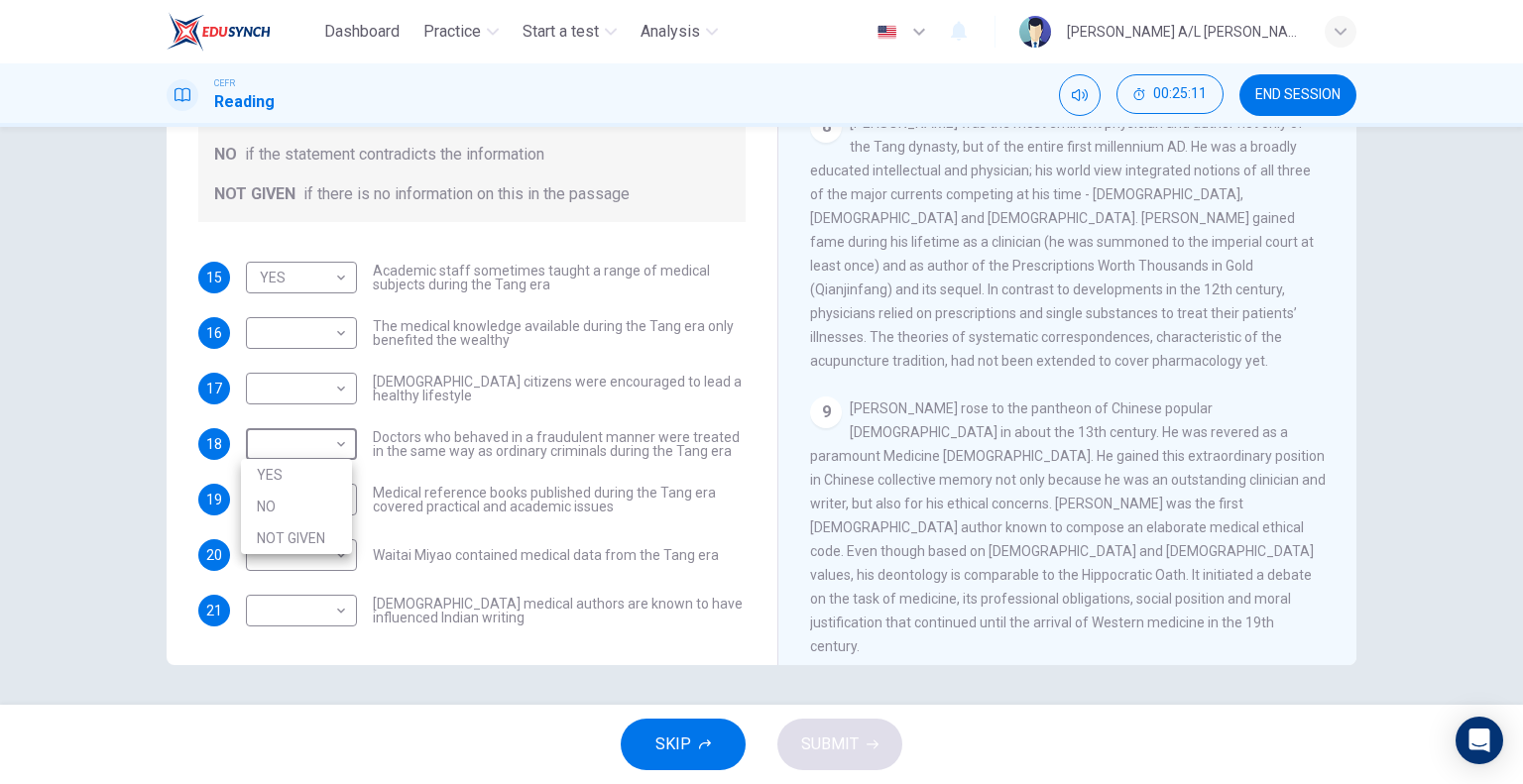 click on "NOT GIVEN" at bounding box center [296, 538] 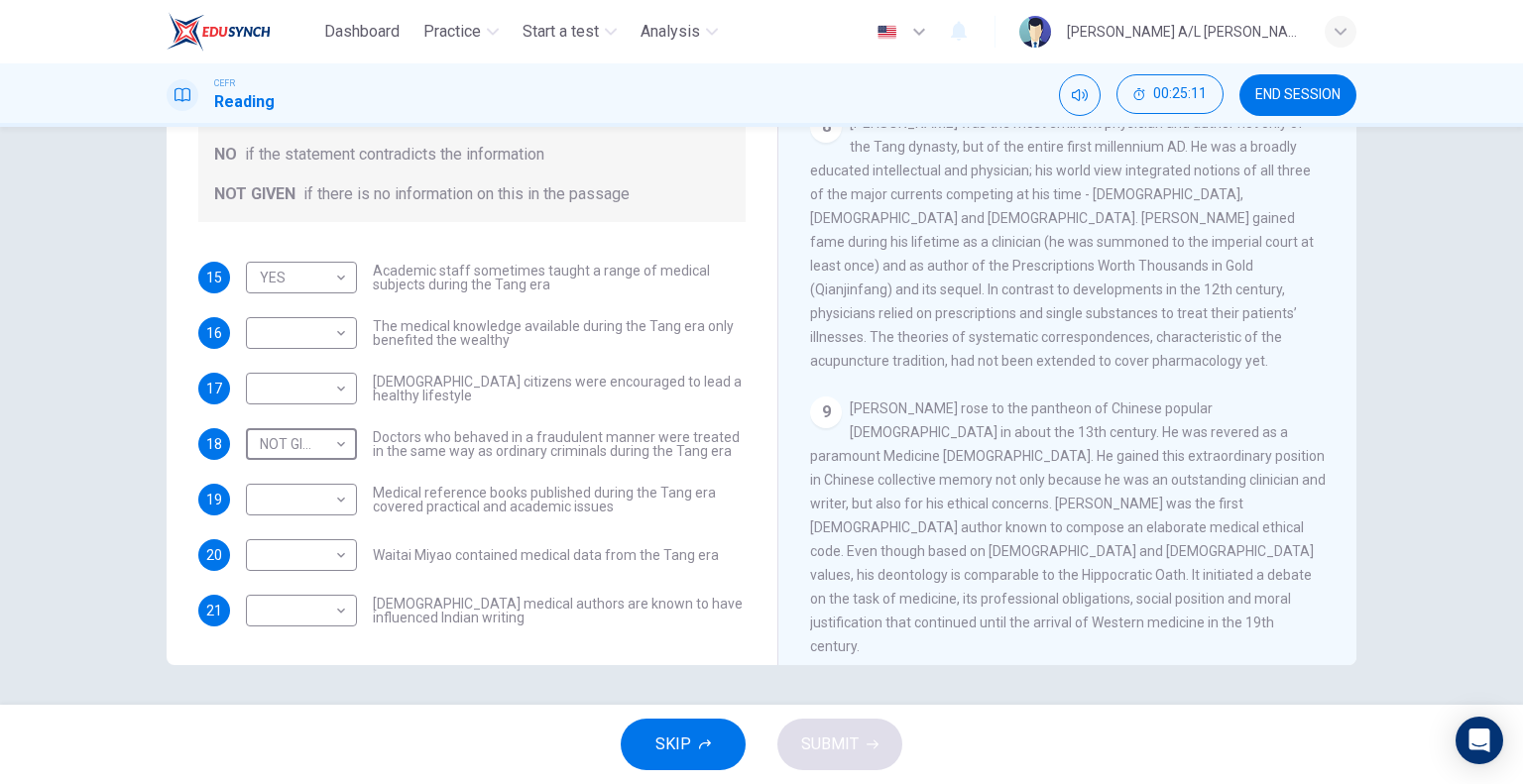 type on "NOT GIVEN" 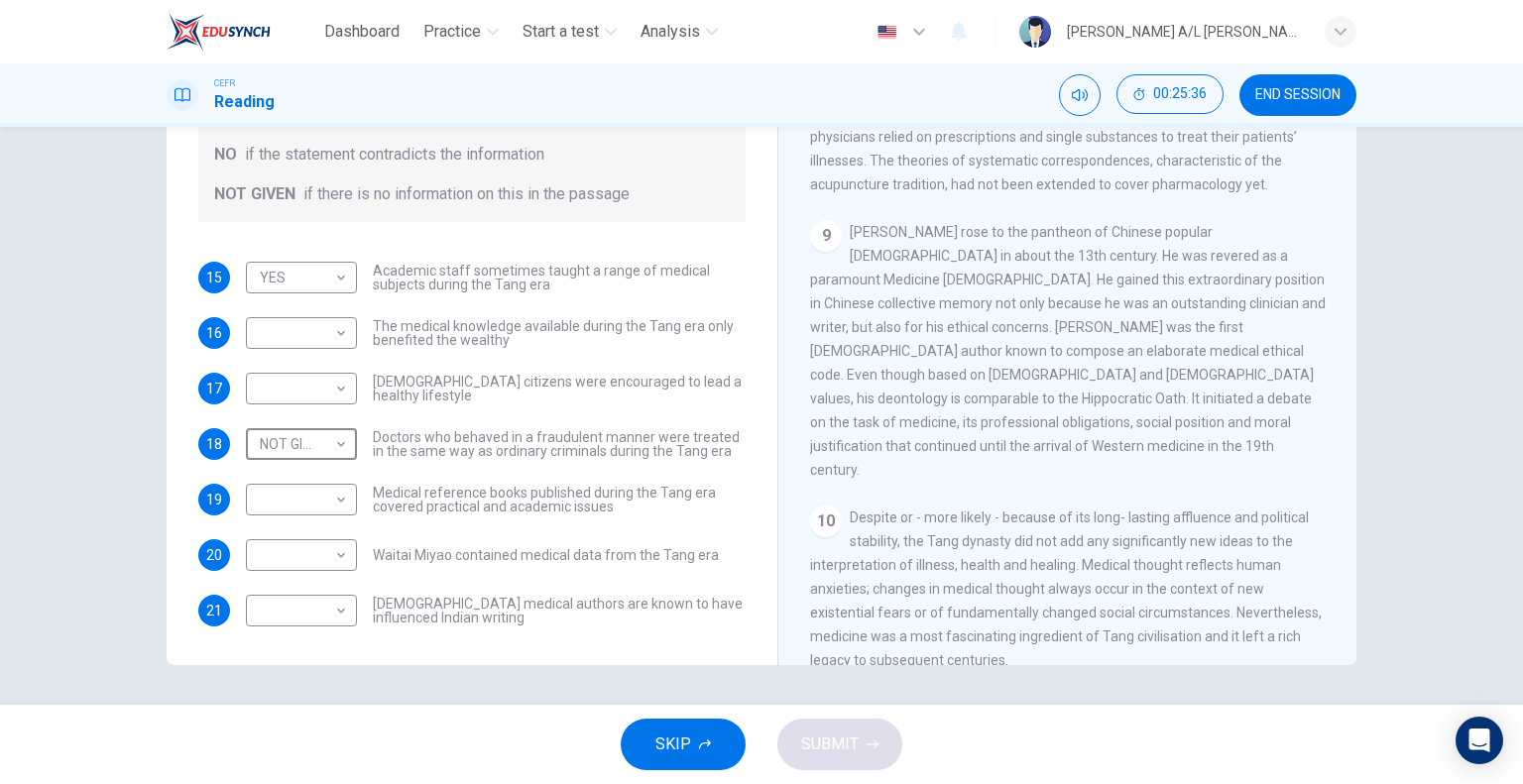 scroll, scrollTop: 2019, scrollLeft: 0, axis: vertical 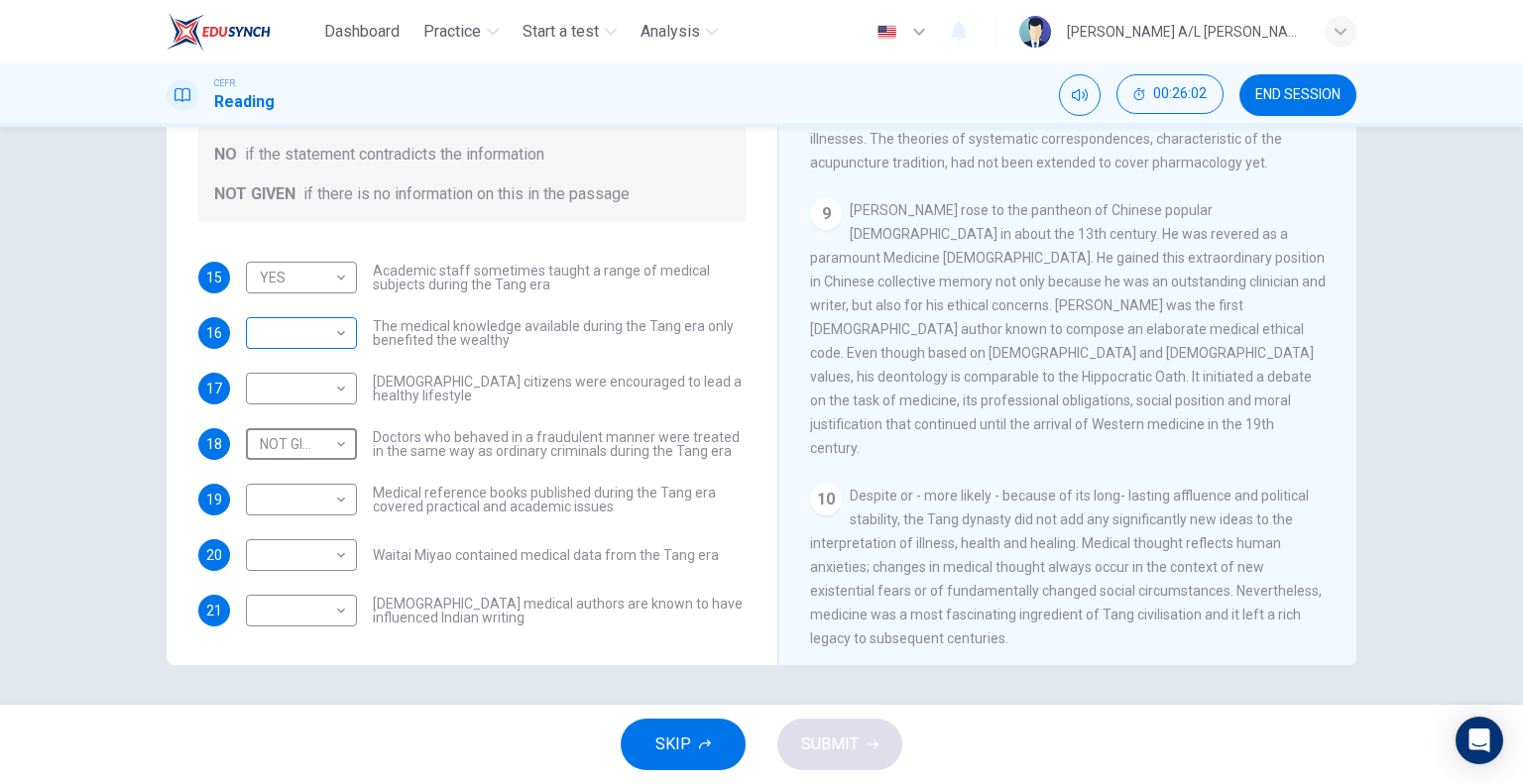 click on "Dashboard Practice Start a test Analysis English en ​ [PERSON_NAME] A/L [PERSON_NAME] CEFR Reading 00:26:02 END SESSION Questions 15 - 21 Do the following statements agree with the information given in the Reading Passage?
In the boxes below on your answer sheet write: YES if the statement agrees with the information NO if the statement contradicts the information NOT GIVEN if there is no information on this in the passage 15 YES YES ​ Academic staff sometimes taught a range of medical subjects during the Tang era 16 ​ ​ The medical knowledge available during the Tang era only benefited the wealthy 17 ​ ​ [DEMOGRAPHIC_DATA] citizens were encouraged to lead a healthy lifestyle 18 NOT GIVEN NOT GIVEN ​ Doctors who behaved in a fraudulent manner were treated in the same way as ordinary criminals during the Tang era 19 ​ ​ Medical reference books published during the Tang era covered practical and academic issues 20 ​ ​ Waitai Miyao contained medical data from the Tang era 21 ​ ​ The Art of Healing 1 2" at bounding box center (762, 392) 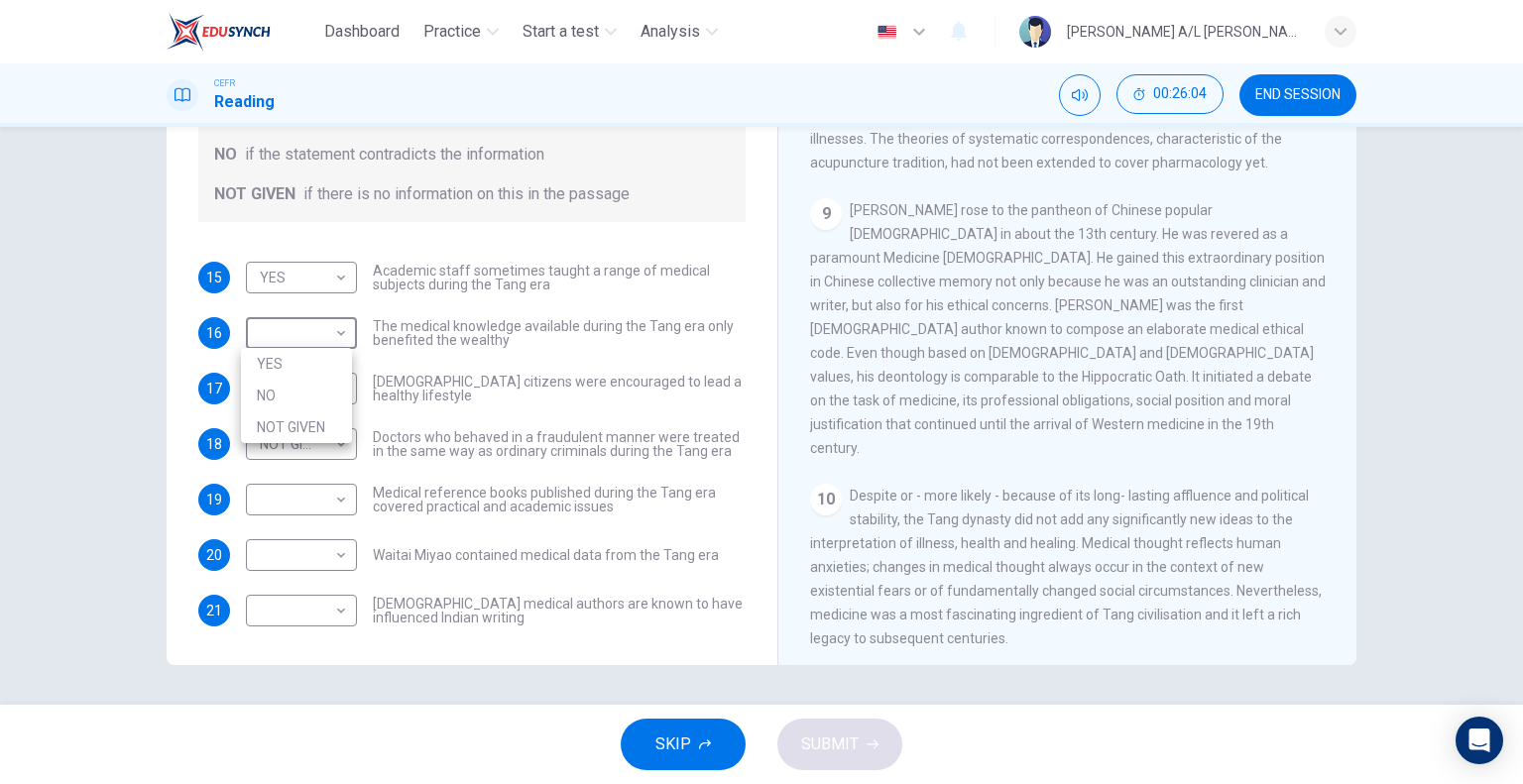 click on "NO" at bounding box center (296, 395) 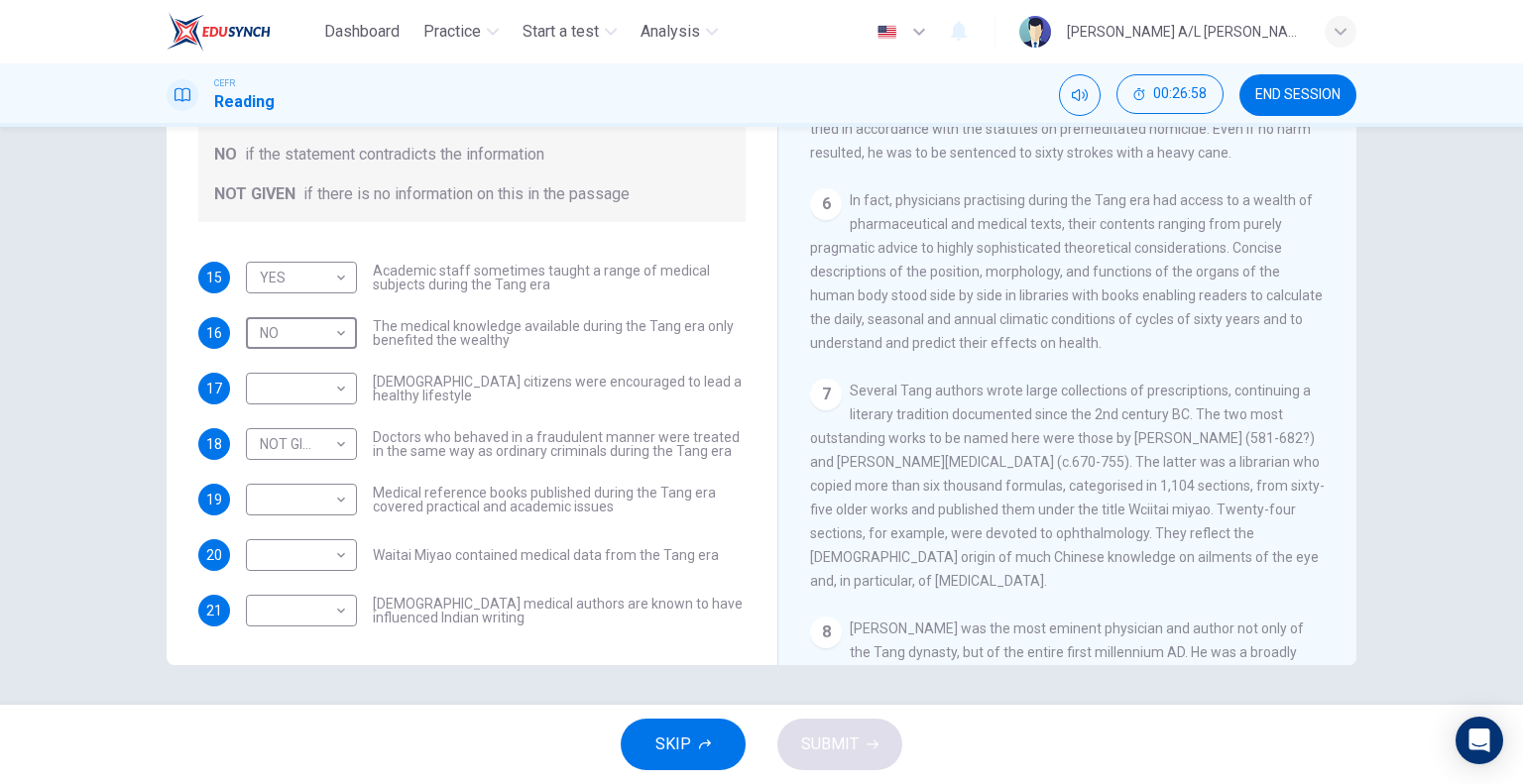 scroll, scrollTop: 1325, scrollLeft: 0, axis: vertical 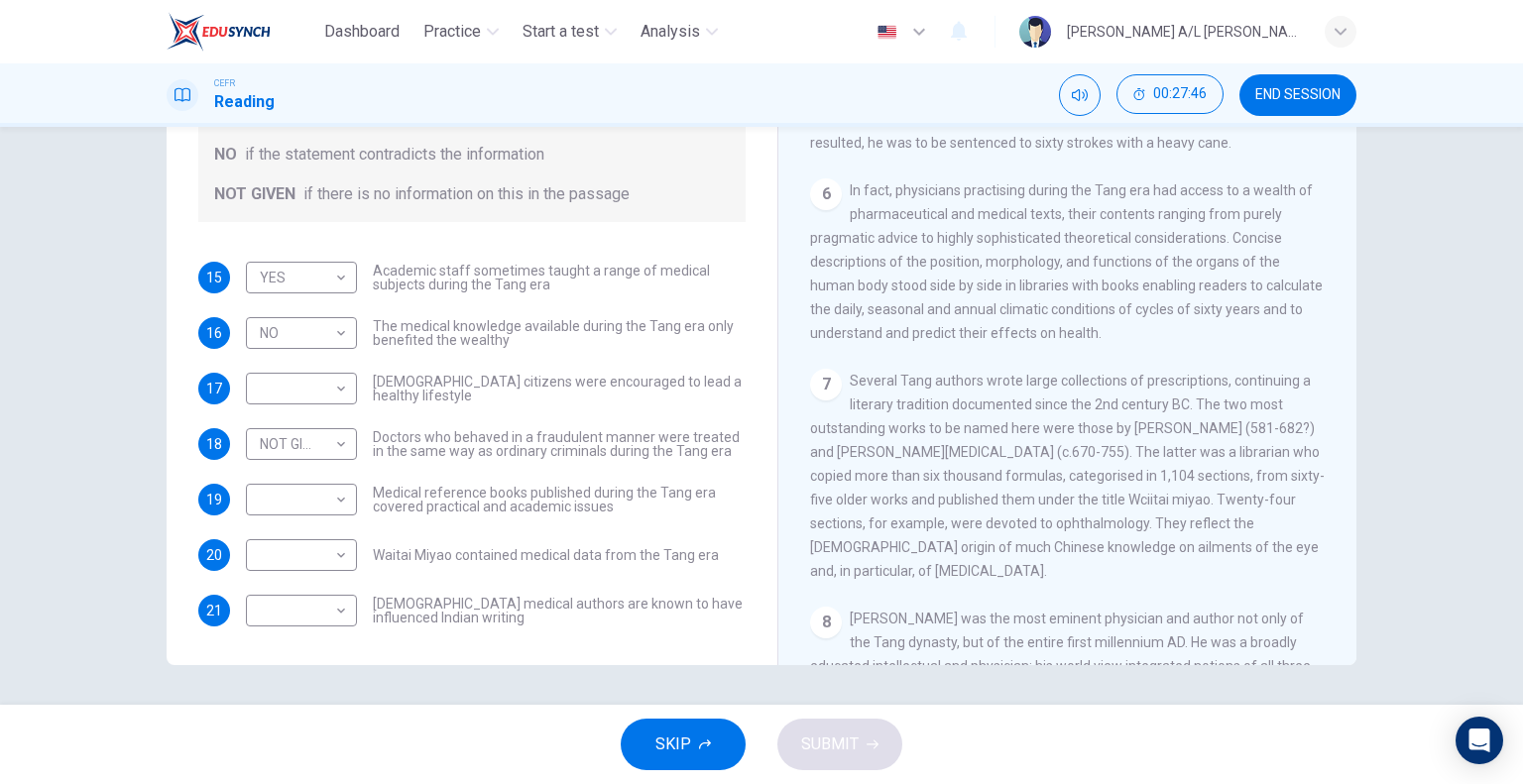 drag, startPoint x: 992, startPoint y: 538, endPoint x: 1067, endPoint y: 542, distance: 75.106591 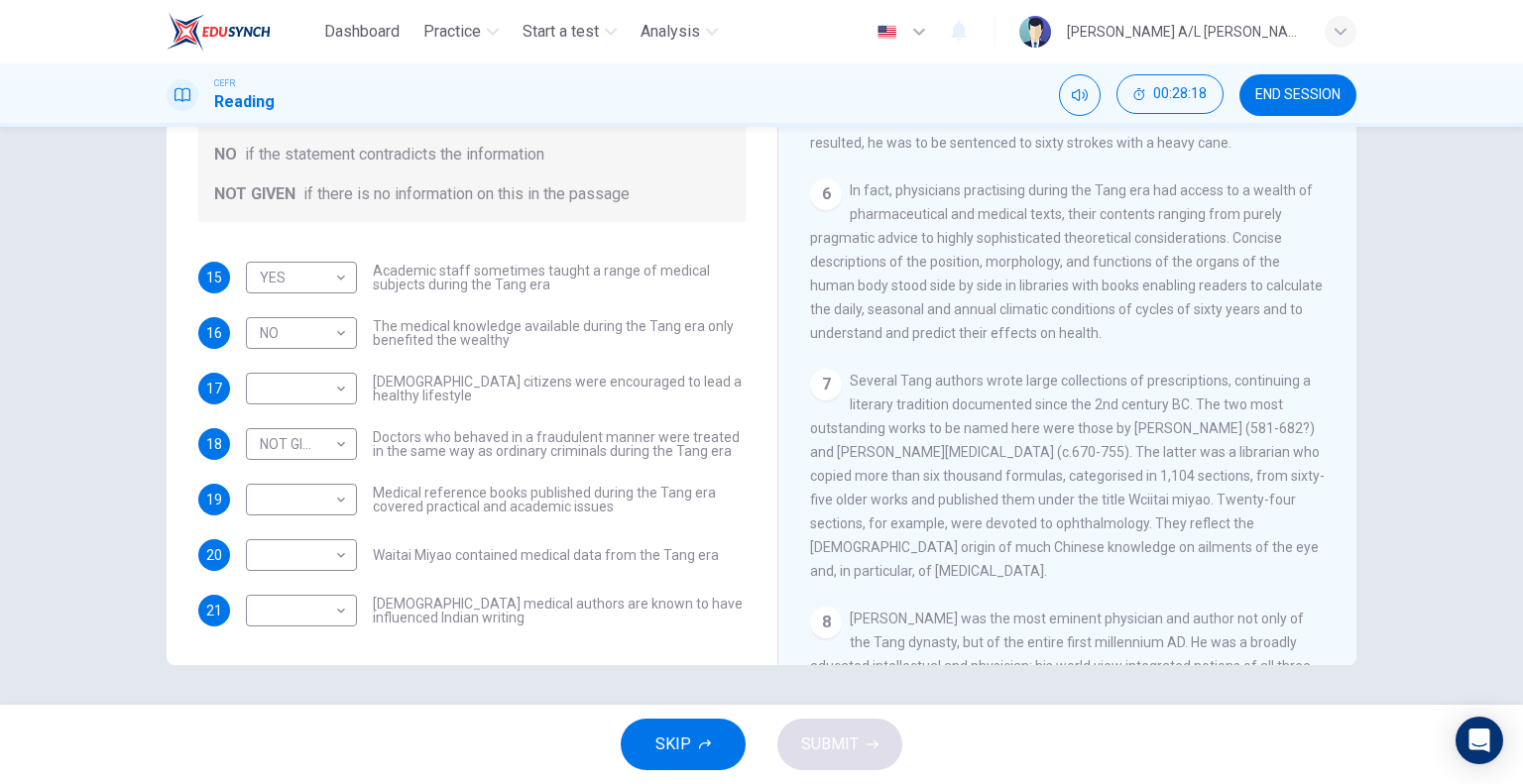 click on "​ ​ Waitai Miyao contained medical data from the Tang era" at bounding box center [482, 555] 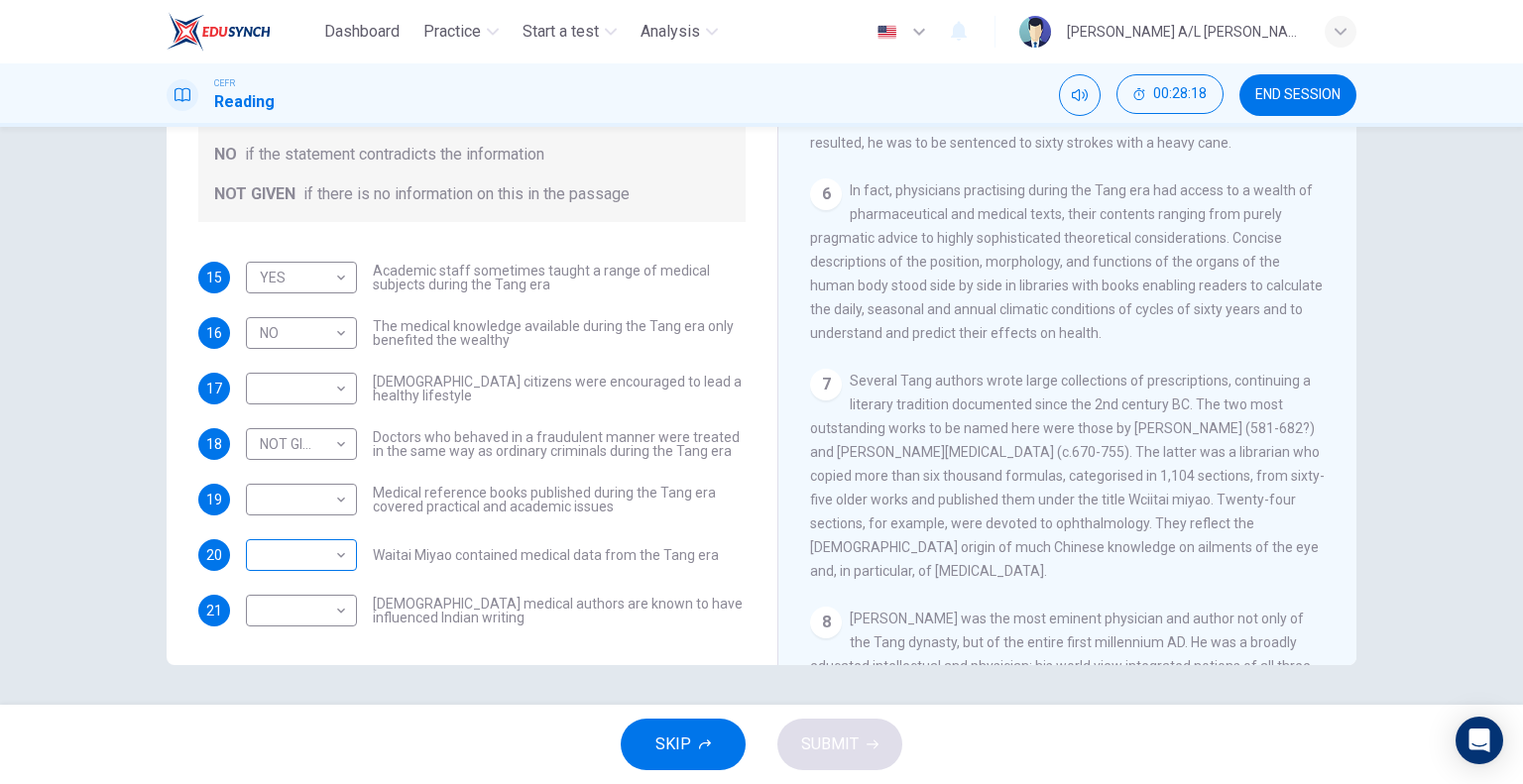 click on "Dashboard Practice Start a test Analysis English en ​ [PERSON_NAME] A/L [PERSON_NAME] CEFR Reading 00:28:18 END SESSION Questions 15 - 21 Do the following statements agree with the information given in the Reading Passage?
In the boxes below on your answer sheet write: YES if the statement agrees with the information NO if the statement contradicts the information NOT GIVEN if there is no information on this in the passage 15 YES YES ​ Academic staff sometimes taught a range of medical subjects during the Tang era 16 NO NO ​ The medical knowledge available during the Tang era only benefited the wealthy 17 ​ ​ [DEMOGRAPHIC_DATA] citizens were encouraged to lead a healthy lifestyle 18 NOT GIVEN NOT GIVEN ​ Doctors who behaved in a fraudulent manner were treated in the same way as ordinary criminals during the Tang era 19 ​ ​ Medical reference books published during the Tang era covered practical and academic issues 20 ​ ​ Waitai Miyao contained medical data from the Tang era 21 ​ ​ The Art of Healing 1" at bounding box center (762, 392) 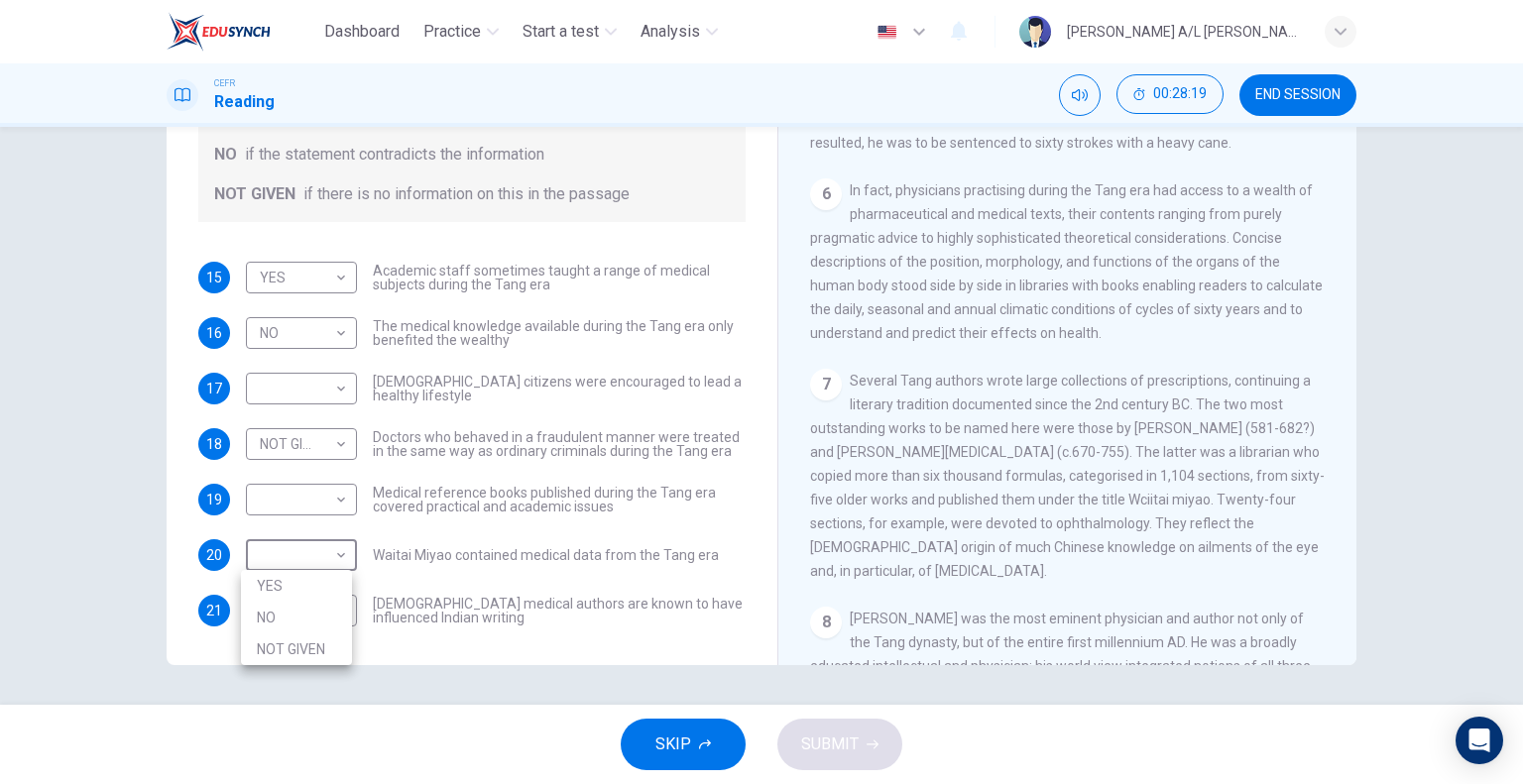 click on "YES" at bounding box center [296, 586] 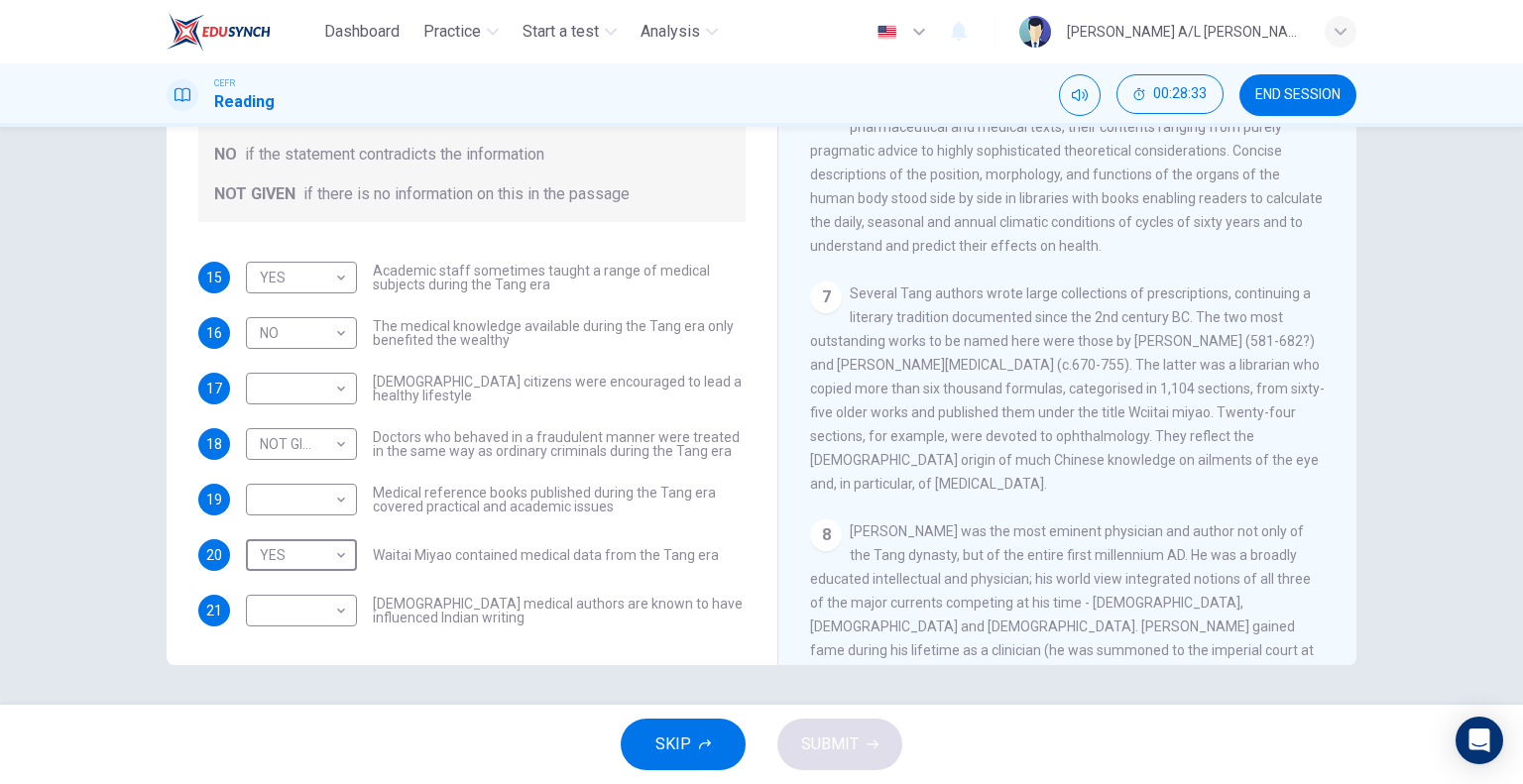 scroll, scrollTop: 1424, scrollLeft: 0, axis: vertical 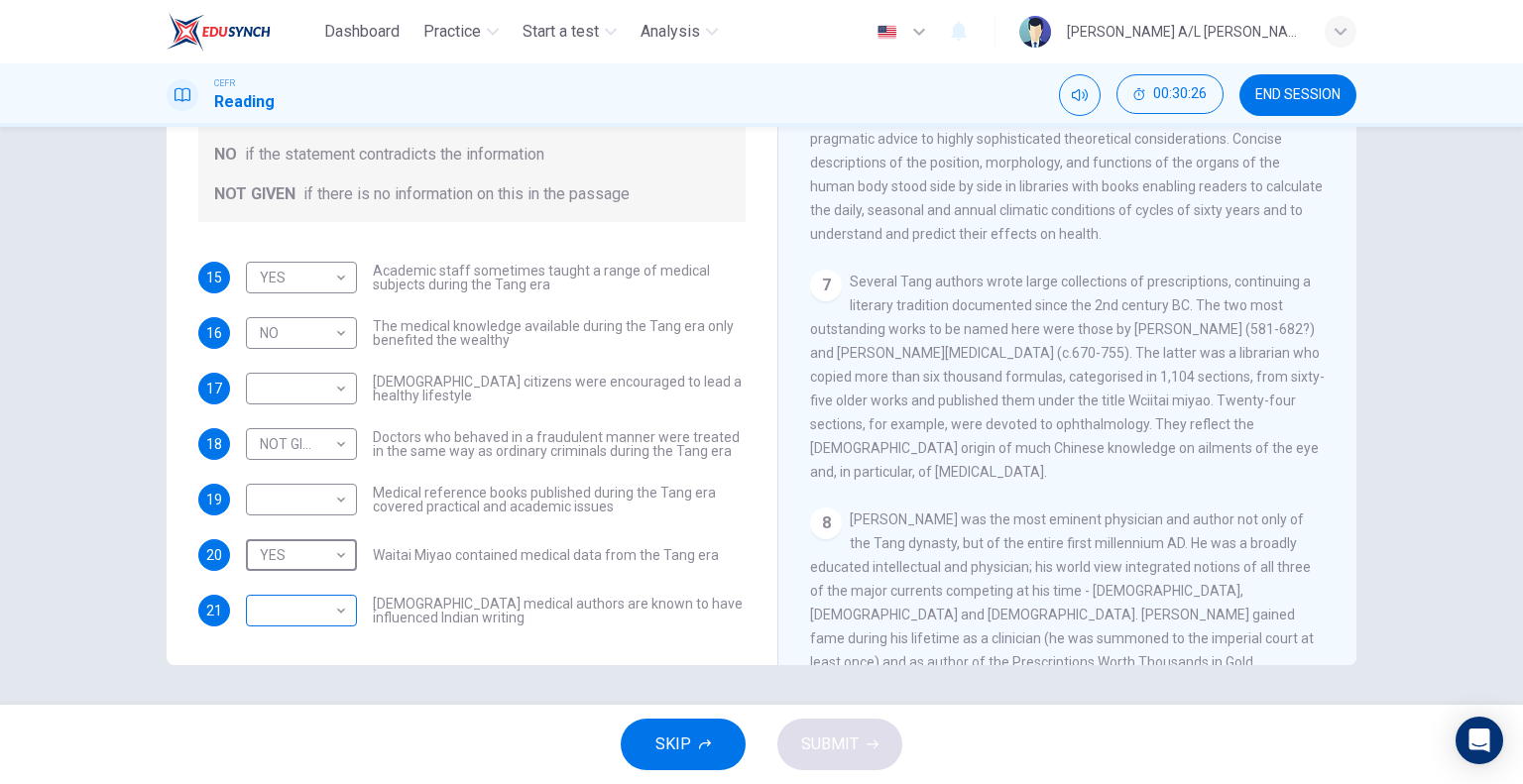 click on "Dashboard Practice Start a test Analysis English en ​ [PERSON_NAME] A/L [PERSON_NAME] CEFR Reading 00:30:26 END SESSION Questions 15 - 21 Do the following statements agree with the information given in the Reading Passage?
In the boxes below on your answer sheet write: YES if the statement agrees with the information NO if the statement contradicts the information NOT GIVEN if there is no information on this in the passage 15 YES YES ​ Academic staff sometimes taught a range of medical subjects during the Tang era 16 NO NO ​ The medical knowledge available during the Tang era only benefited the wealthy 17 ​ ​ [DEMOGRAPHIC_DATA] citizens were encouraged to lead a healthy lifestyle 18 NOT GIVEN NOT GIVEN ​ Doctors who behaved in a fraudulent manner were treated in the same way as ordinary criminals during the Tang era 19 ​ ​ Medical reference books published during the Tang era covered practical and academic issues 20 YES YES ​ Waitai Miyao contained medical data from the Tang era 21 ​ ​ CLICK TO ZOOM 1" at bounding box center [762, 392] 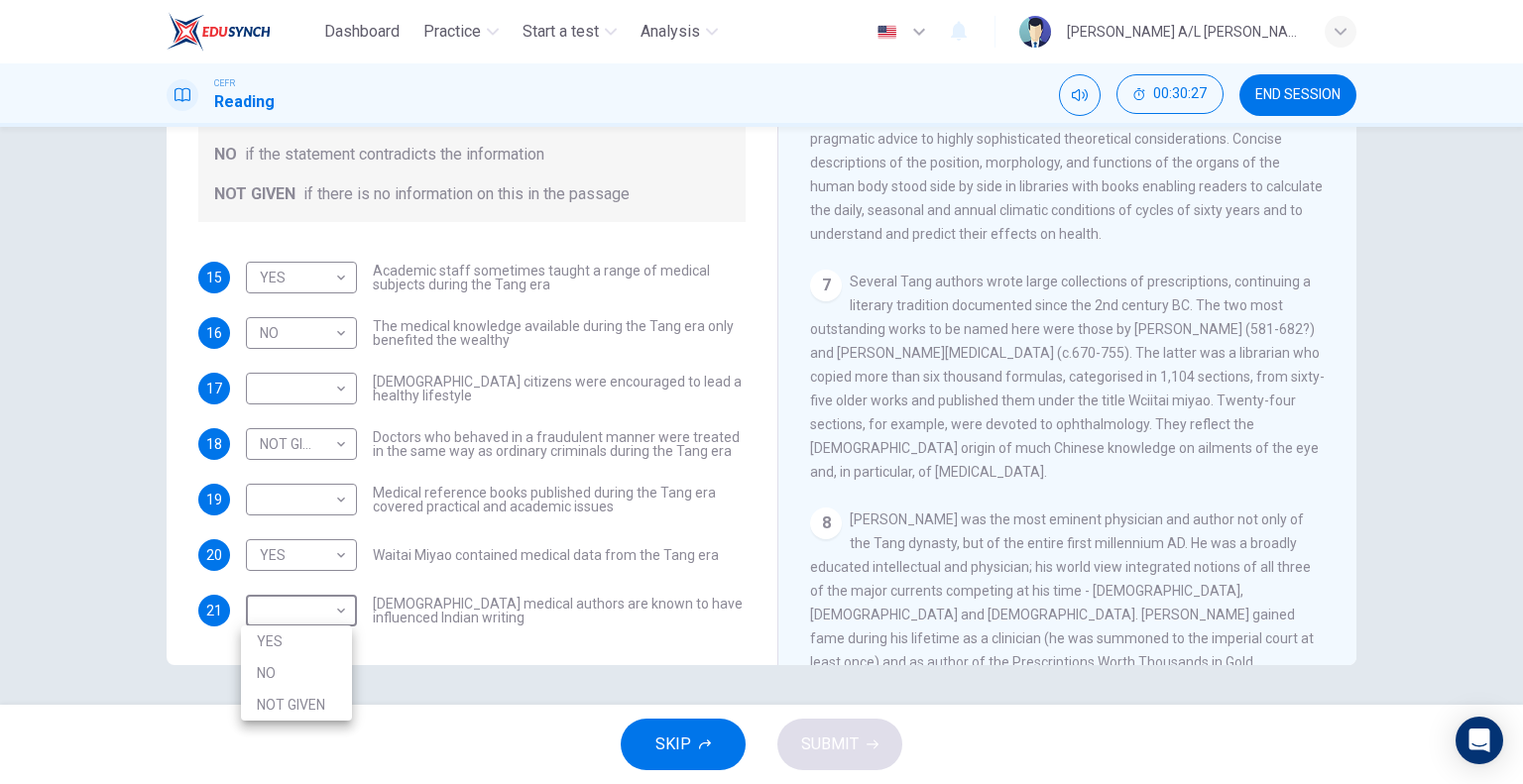 click on "NO" at bounding box center [296, 673] 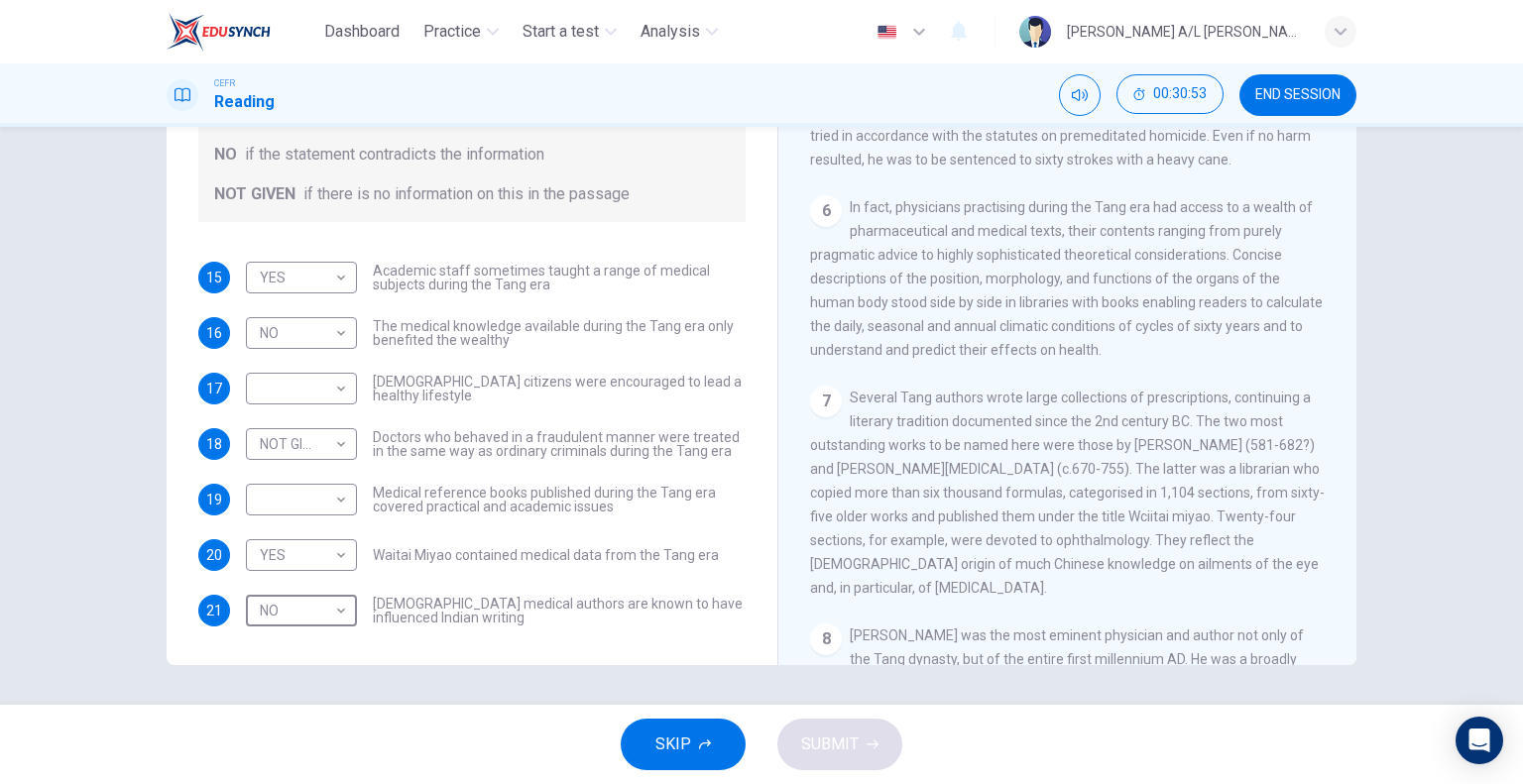 scroll, scrollTop: 1424, scrollLeft: 0, axis: vertical 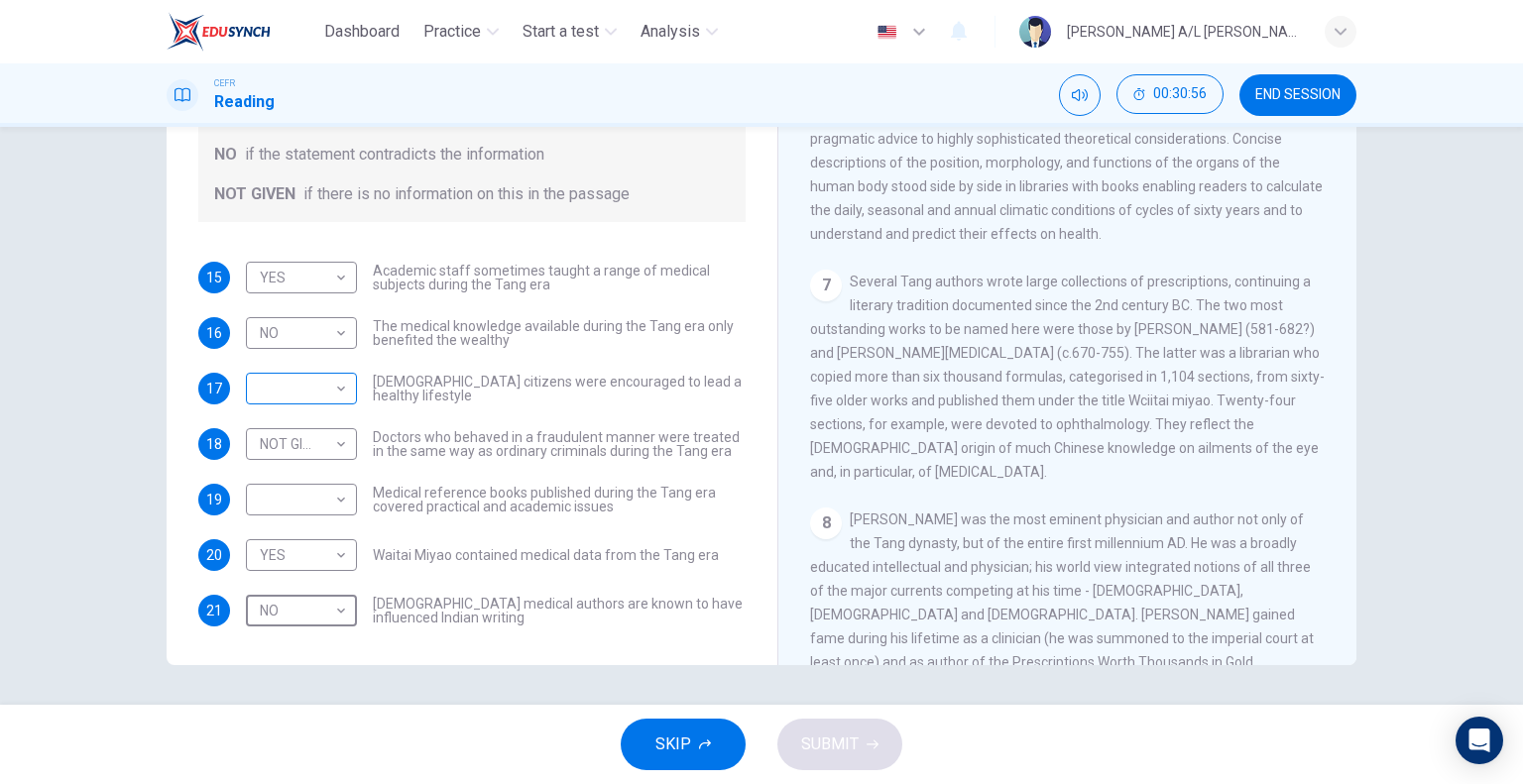click on "Dashboard Practice Start a test Analysis English en ​ [PERSON_NAME] A/L [PERSON_NAME] CEFR Reading 00:30:56 END SESSION Questions 15 - 21 Do the following statements agree with the information given in the Reading Passage?
In the boxes below on your answer sheet write: YES if the statement agrees with the information NO if the statement contradicts the information NOT GIVEN if there is no information on this in the passage 15 YES YES ​ Academic staff sometimes taught a range of medical subjects during the Tang era 16 NO NO ​ The medical knowledge available during the Tang era only benefited the wealthy 17 ​ ​ [DEMOGRAPHIC_DATA] citizens were encouraged to lead a healthy lifestyle 18 NOT GIVEN NOT GIVEN ​ Doctors who behaved in a fraudulent manner were treated in the same way as ordinary criminals during the Tang era 19 ​ ​ Medical reference books published during the Tang era covered practical and academic issues 20 YES YES ​ Waitai Miyao contained medical data from the Tang era 21 NO NO ​ CLICK TO ZOOM" at bounding box center (762, 392) 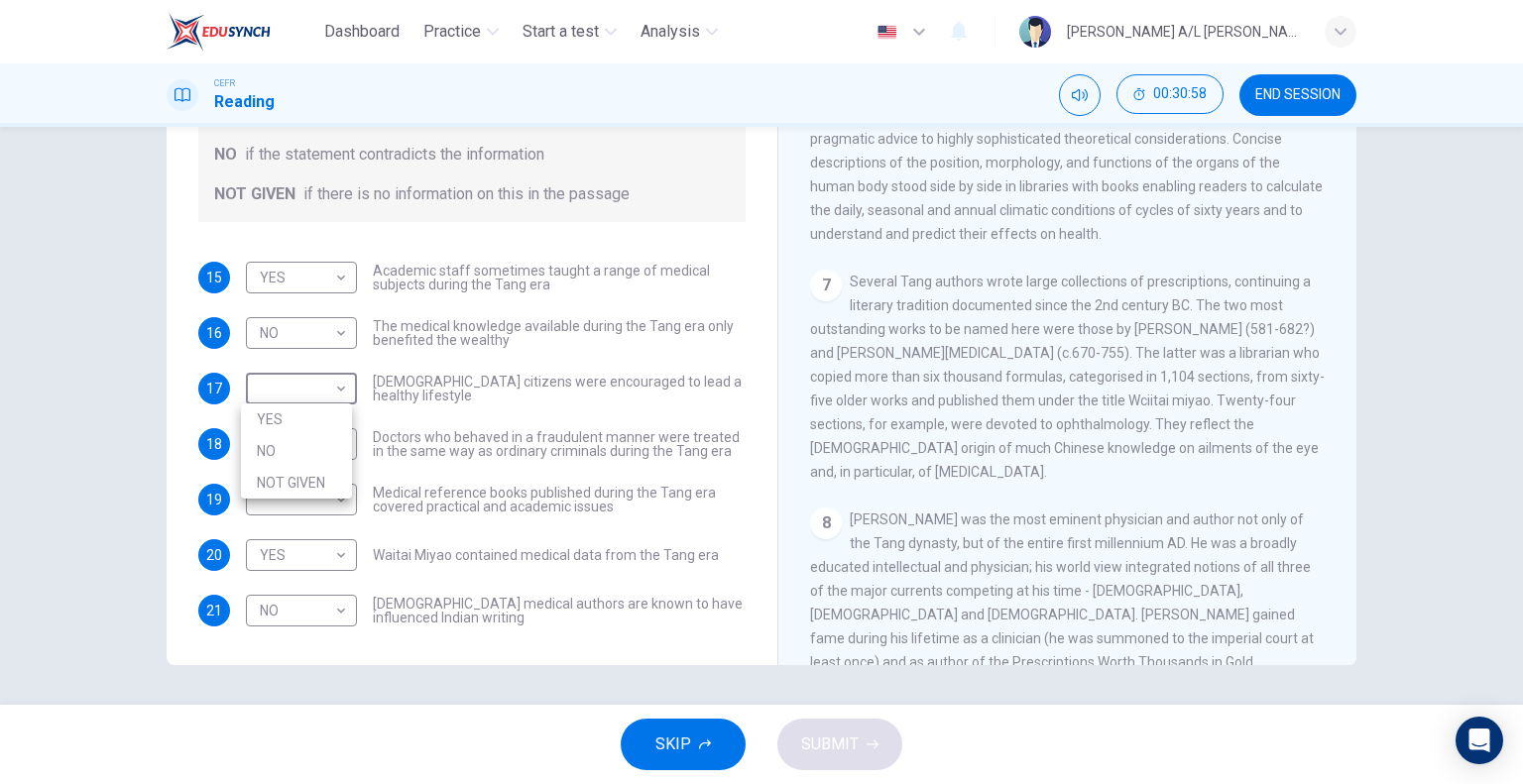 click on "NOT GIVEN" at bounding box center [296, 483] 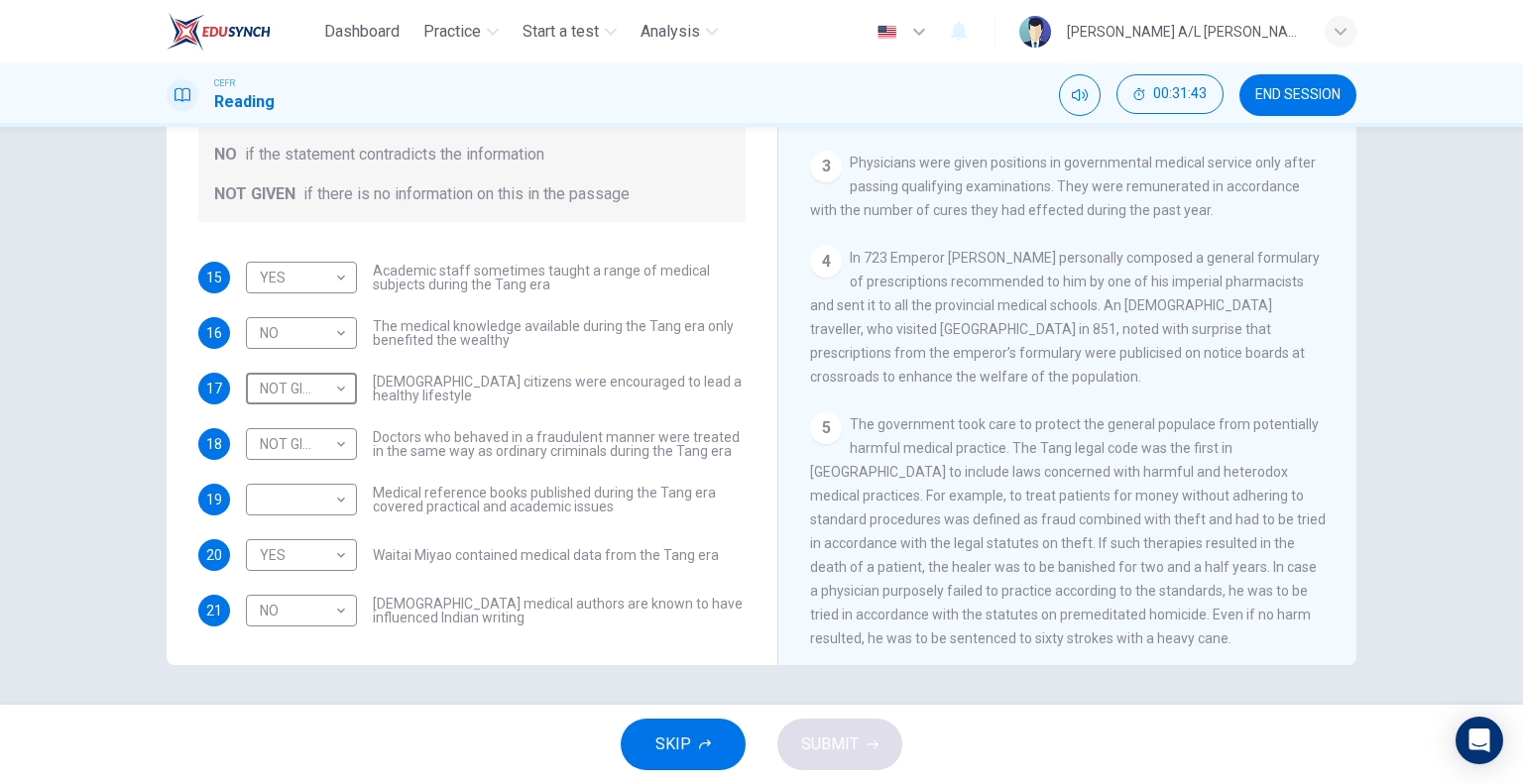 scroll, scrollTop: 929, scrollLeft: 0, axis: vertical 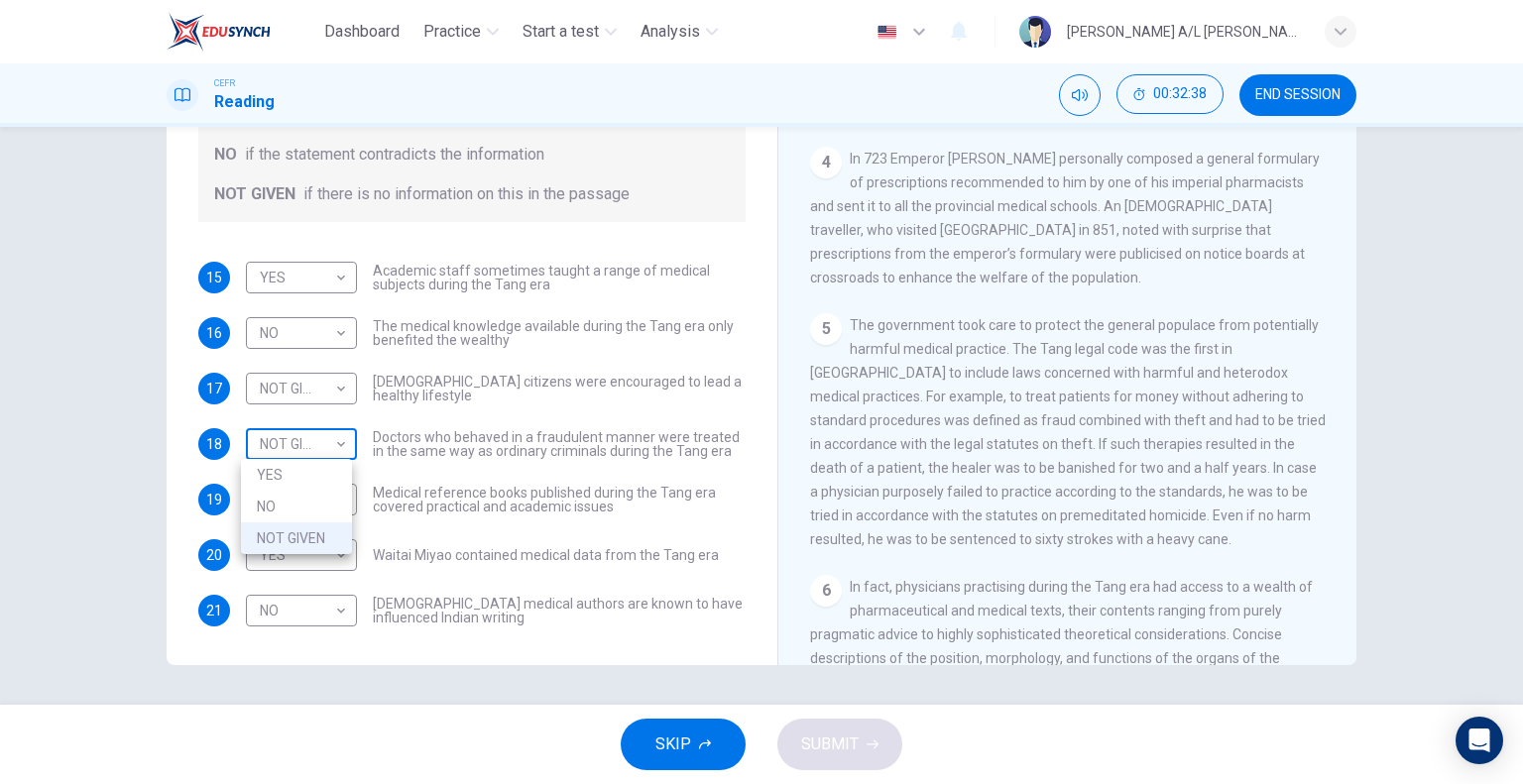 click on "Dashboard Practice Start a test Analysis English en ​ [PERSON_NAME] A/L [PERSON_NAME] CEFR Reading 00:32:38 END SESSION Questions 15 - 21 Do the following statements agree with the information given in the Reading Passage?
In the boxes below on your answer sheet write: YES if the statement agrees with the information NO if the statement contradicts the information NOT GIVEN if there is no information on this in the passage 15 YES YES ​ Academic staff sometimes taught a range of medical subjects during the Tang era 16 NO NO ​ The medical knowledge available during the Tang era only benefited the wealthy 17 NOT GIVEN NOT GIVEN ​ [DEMOGRAPHIC_DATA] citizens were encouraged to lead a healthy lifestyle 18 NOT GIVEN NOT GIVEN ​ Doctors who behaved in a fraudulent manner were treated in the same way as ordinary criminals during the Tang era 19 ​ ​ Medical reference books published during the Tang era covered practical and academic issues 20 YES YES ​ Waitai Miyao contained medical data from the Tang era 21 NO NO 1" at bounding box center [762, 392] 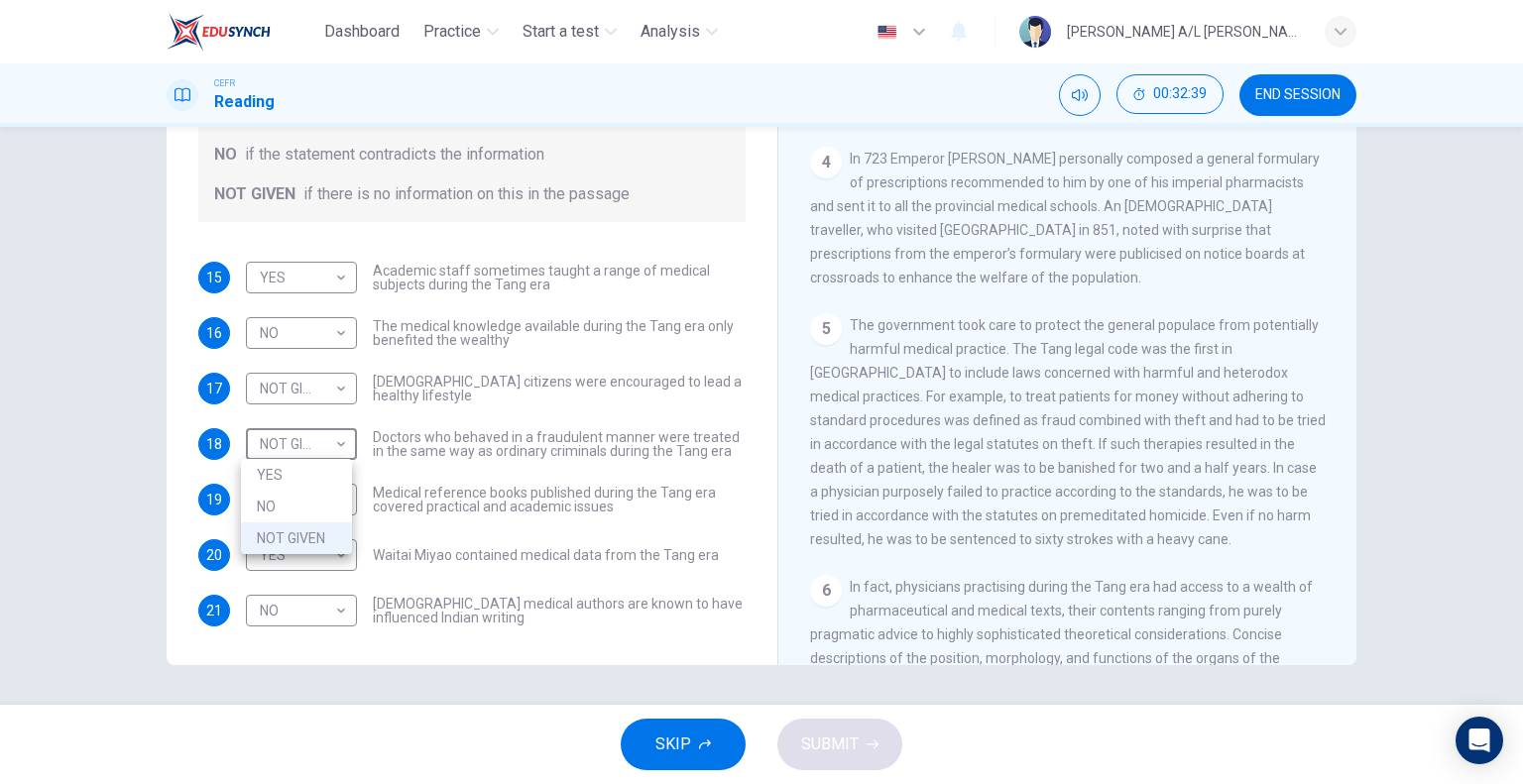 click on "YES" at bounding box center (296, 475) 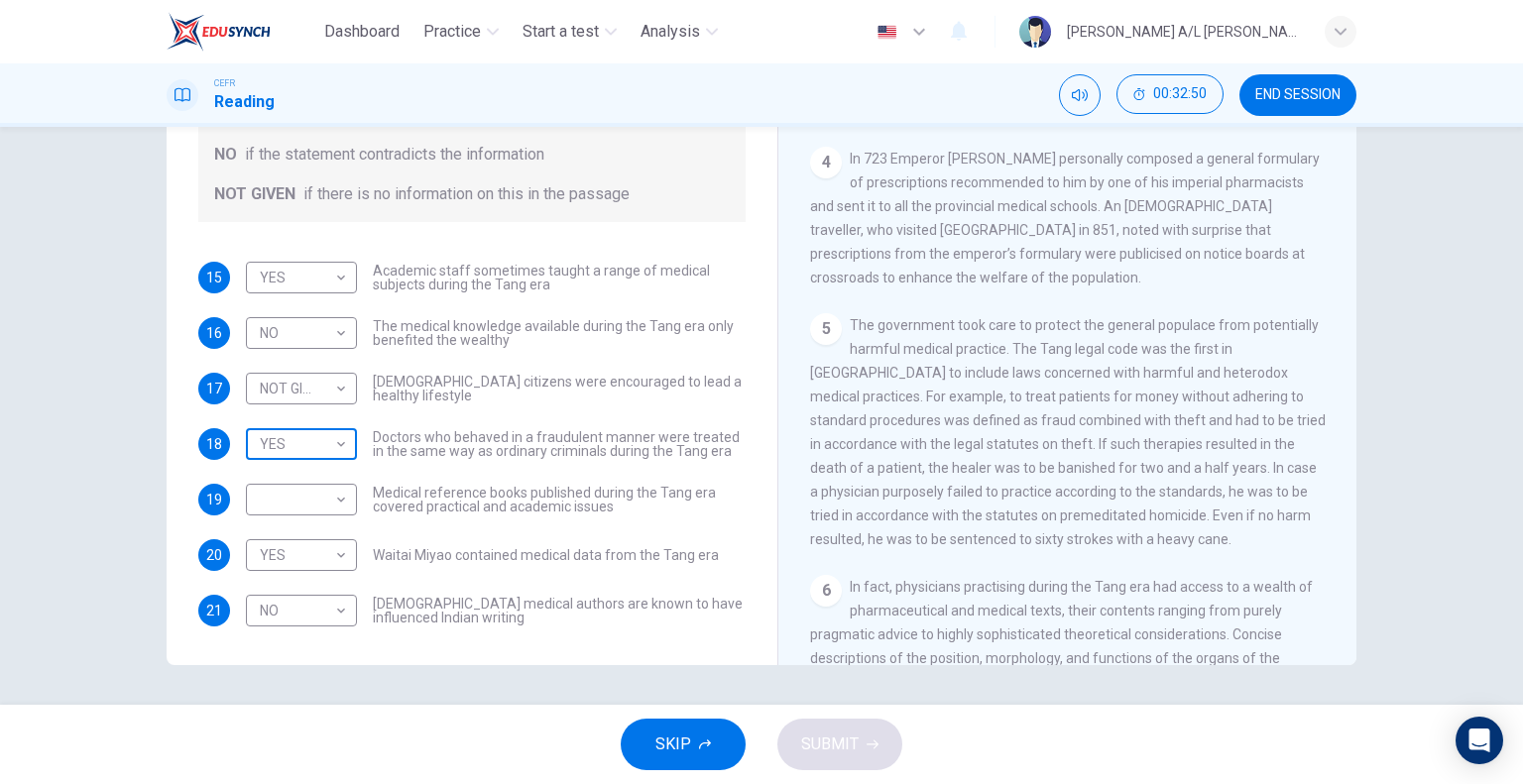 click on "Dashboard Practice Start a test Analysis English en ​ [PERSON_NAME] A/L [PERSON_NAME] CEFR Reading 00:32:50 END SESSION Questions 15 - 21 Do the following statements agree with the information given in the Reading Passage?
In the boxes below on your answer sheet write: YES if the statement agrees with the information NO if the statement contradicts the information NOT GIVEN if there is no information on this in the passage 15 YES YES ​ Academic staff sometimes taught a range of medical subjects during the Tang era 16 NO NO ​ The medical knowledge available during the Tang era only benefited the wealthy 17 NOT GIVEN NOT GIVEN ​ [DEMOGRAPHIC_DATA] citizens were encouraged to lead a healthy lifestyle 18 YES YES ​ Doctors who behaved in a fraudulent manner were treated in the same way as ordinary criminals during the Tang era 19 ​ ​ Medical reference books published during the Tang era covered practical and academic issues 20 YES YES ​ Waitai Miyao contained medical data from the Tang era 21 NO NO ​ 1 2 3 4 5" at bounding box center [762, 392] 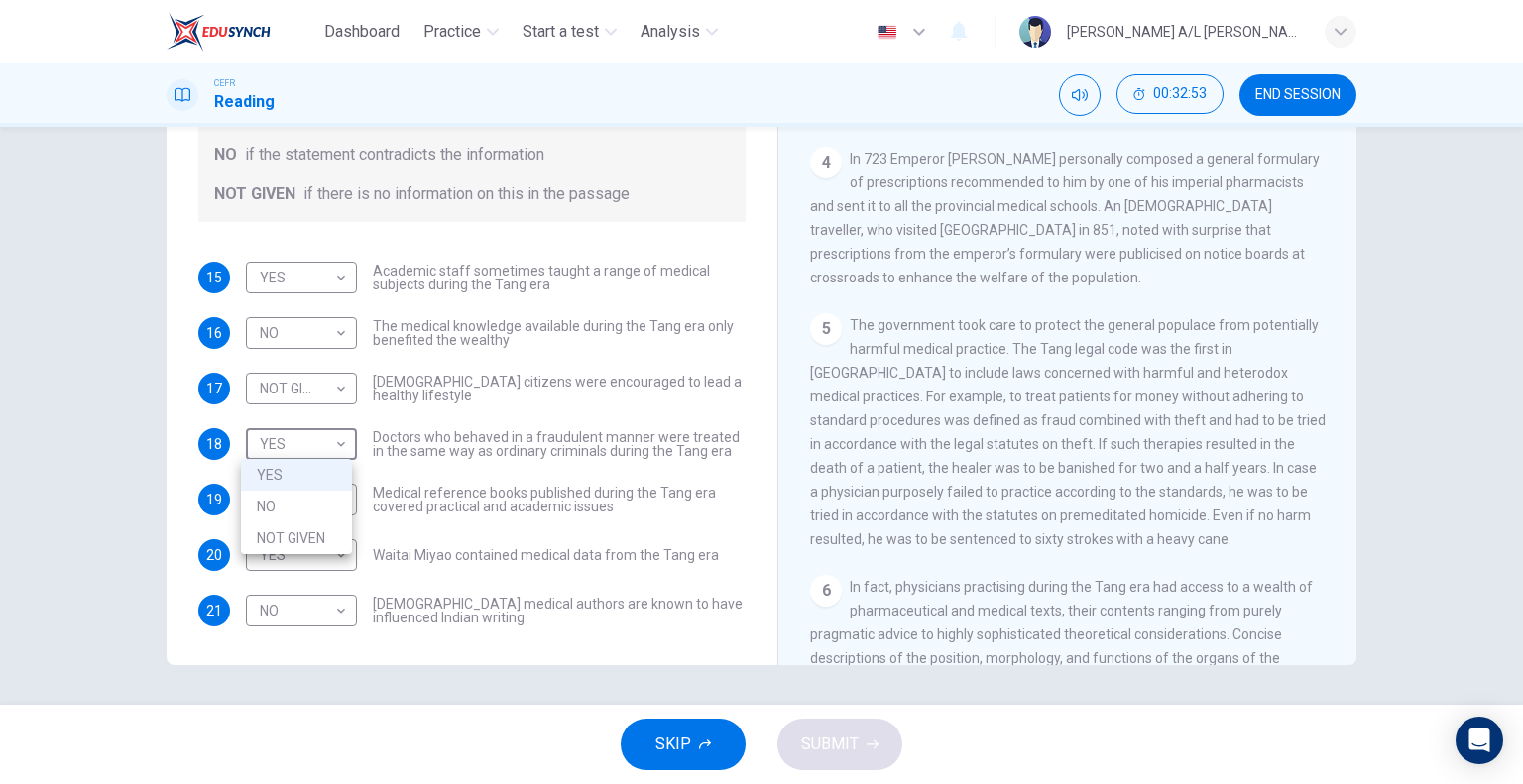click on "NO" at bounding box center [296, 506] 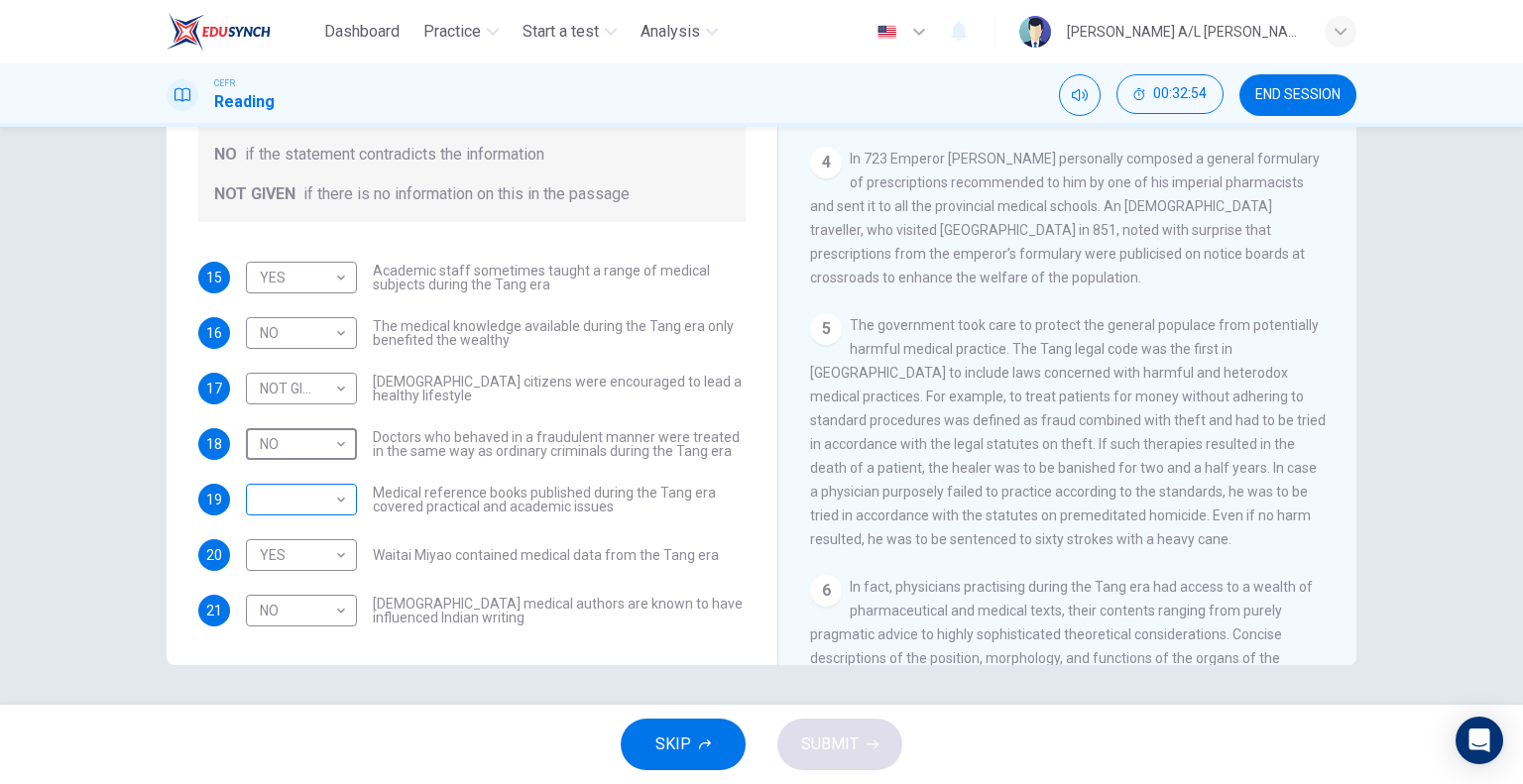 click on "Dashboard Practice Start a test Analysis English en ​ [PERSON_NAME] A/L [PERSON_NAME] CEFR Reading 00:32:54 END SESSION Questions 15 - 21 Do the following statements agree with the information given in the Reading Passage?
In the boxes below on your answer sheet write: YES if the statement agrees with the information NO if the statement contradicts the information NOT GIVEN if there is no information on this in the passage 15 YES YES ​ Academic staff sometimes taught a range of medical subjects during the Tang era 16 NO NO ​ The medical knowledge available during the Tang era only benefited the wealthy 17 NOT GIVEN NOT GIVEN ​ [DEMOGRAPHIC_DATA] citizens were encouraged to lead a healthy lifestyle 18 NO NO ​ Doctors who behaved in a fraudulent manner were treated in the same way as ordinary criminals during the Tang era 19 ​ ​ Medical reference books published during the Tang era covered practical and academic issues 20 YES YES ​ Waitai Miyao contained medical data from the Tang era 21 NO NO ​ 1 2 3 4 5 6" at bounding box center (762, 392) 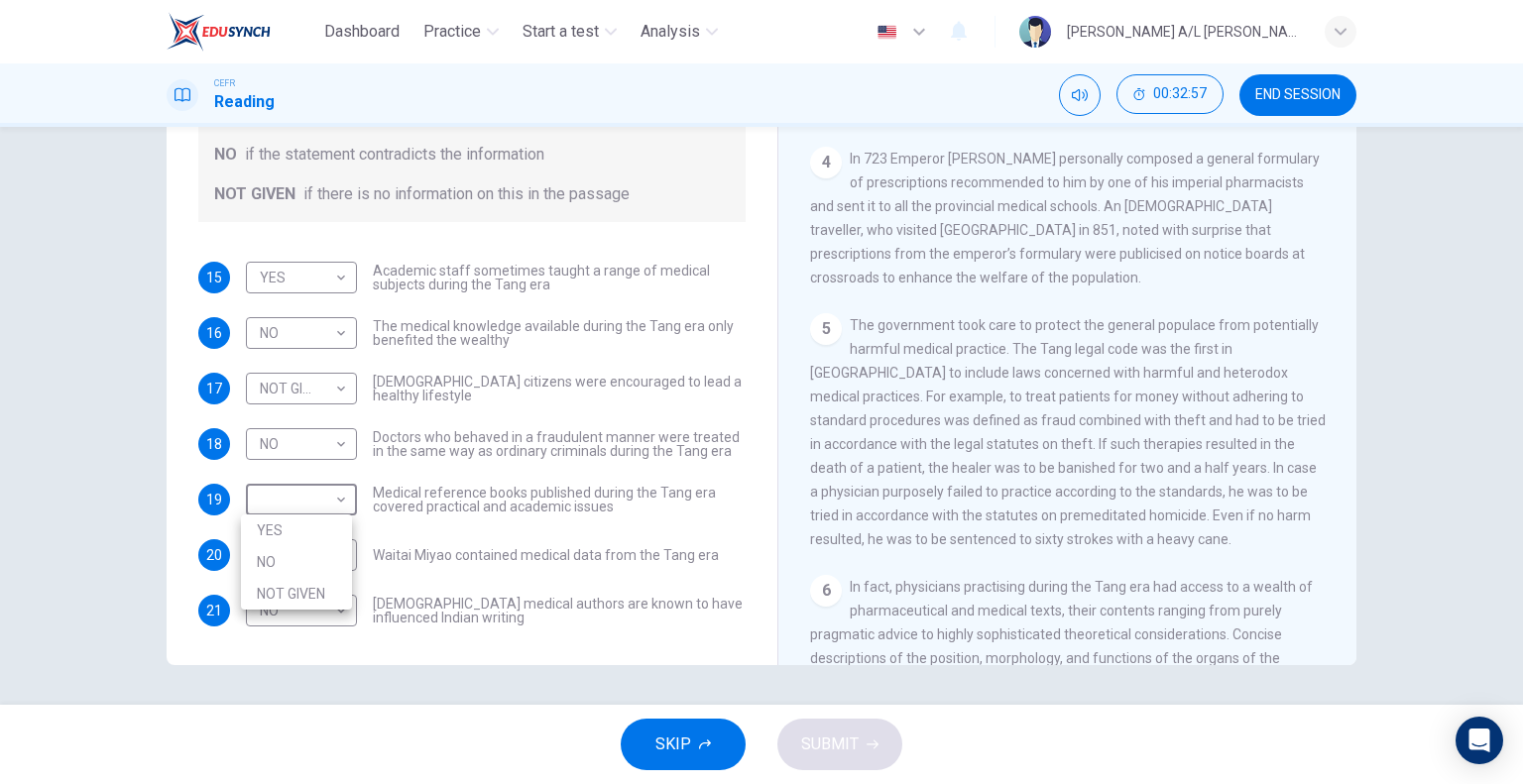 click on "NOT GIVEN" at bounding box center [296, 594] 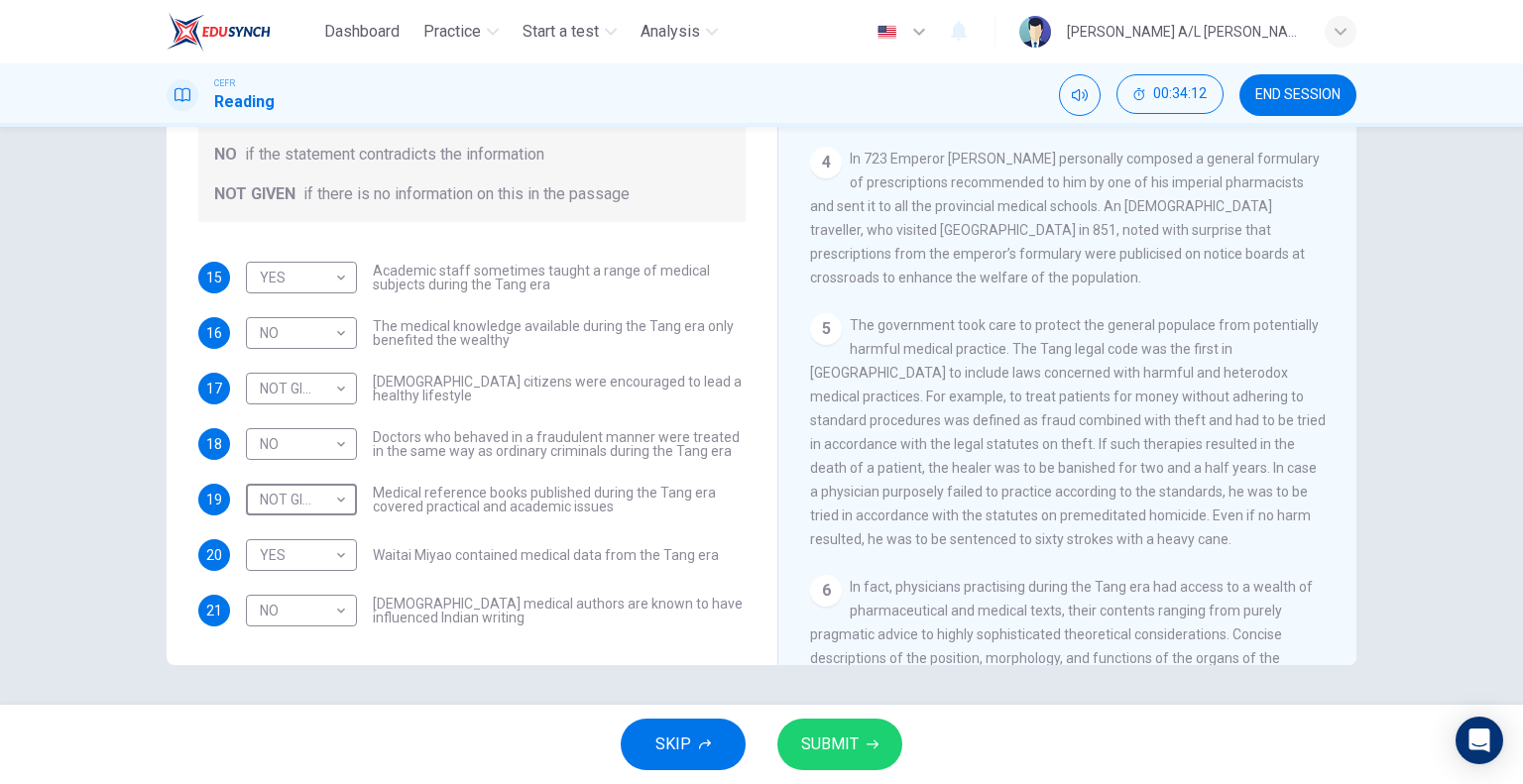 scroll, scrollTop: 1127, scrollLeft: 0, axis: vertical 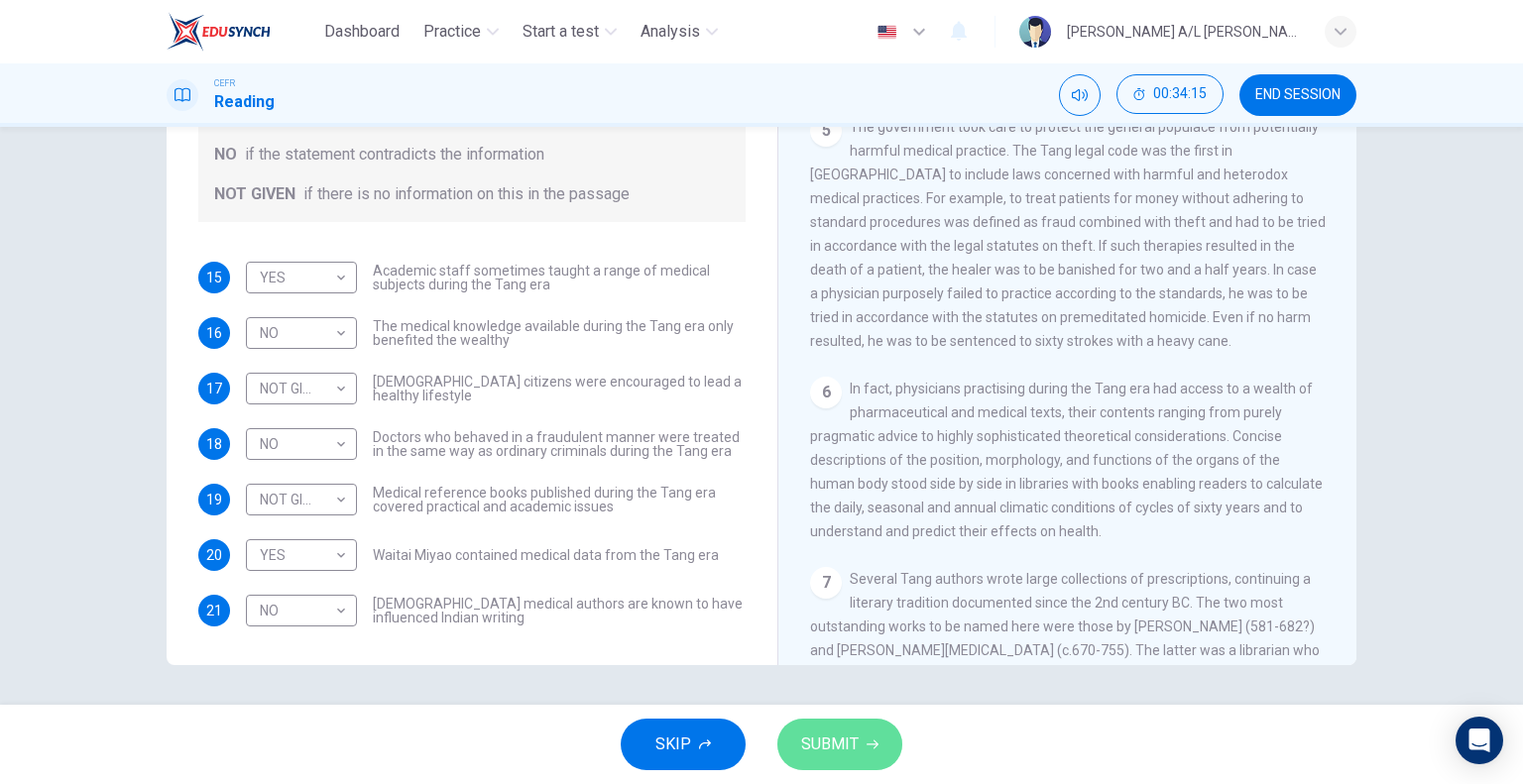 click on "SUBMIT" at bounding box center (840, 744) 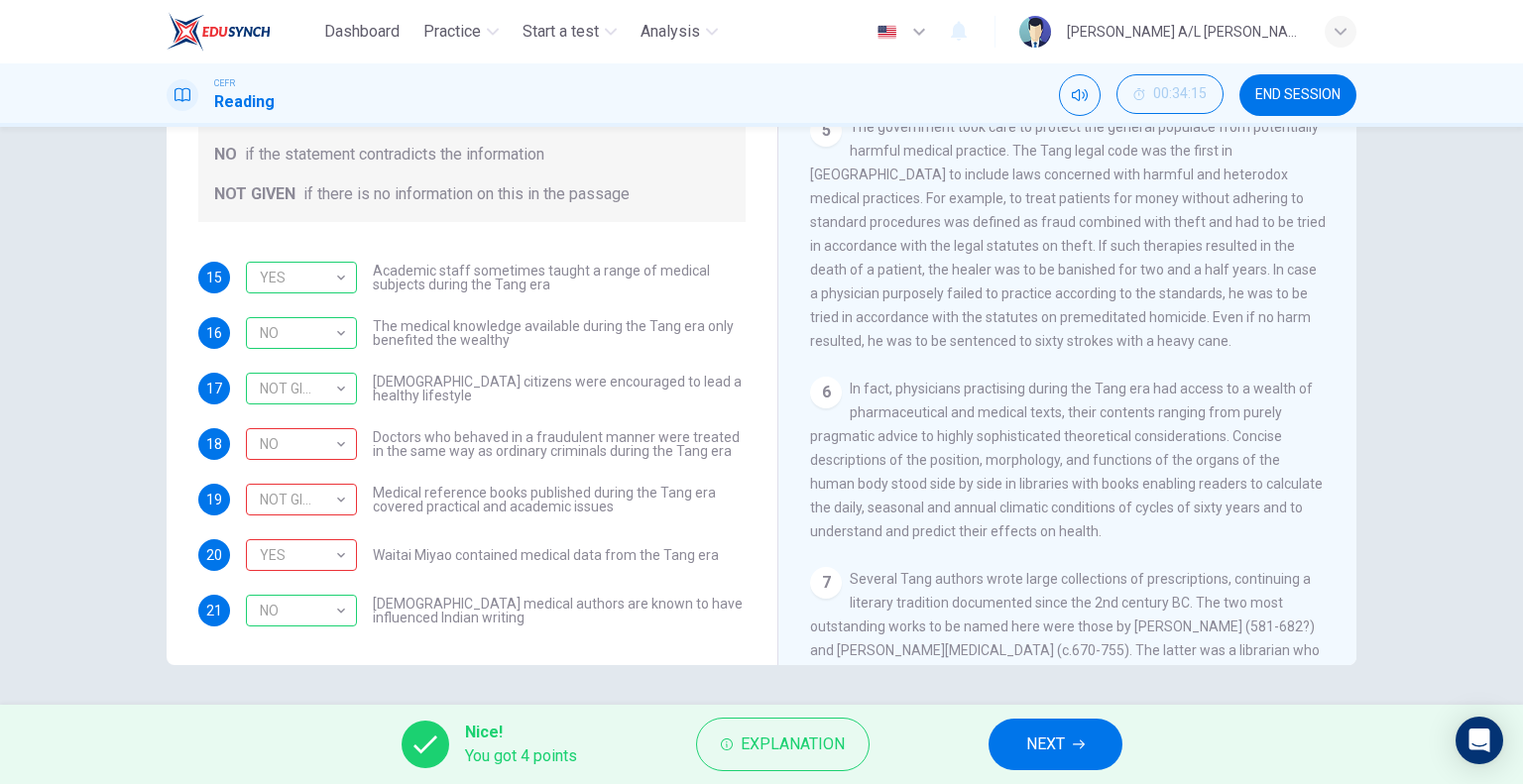 click on "END SESSION" at bounding box center (1298, 95) 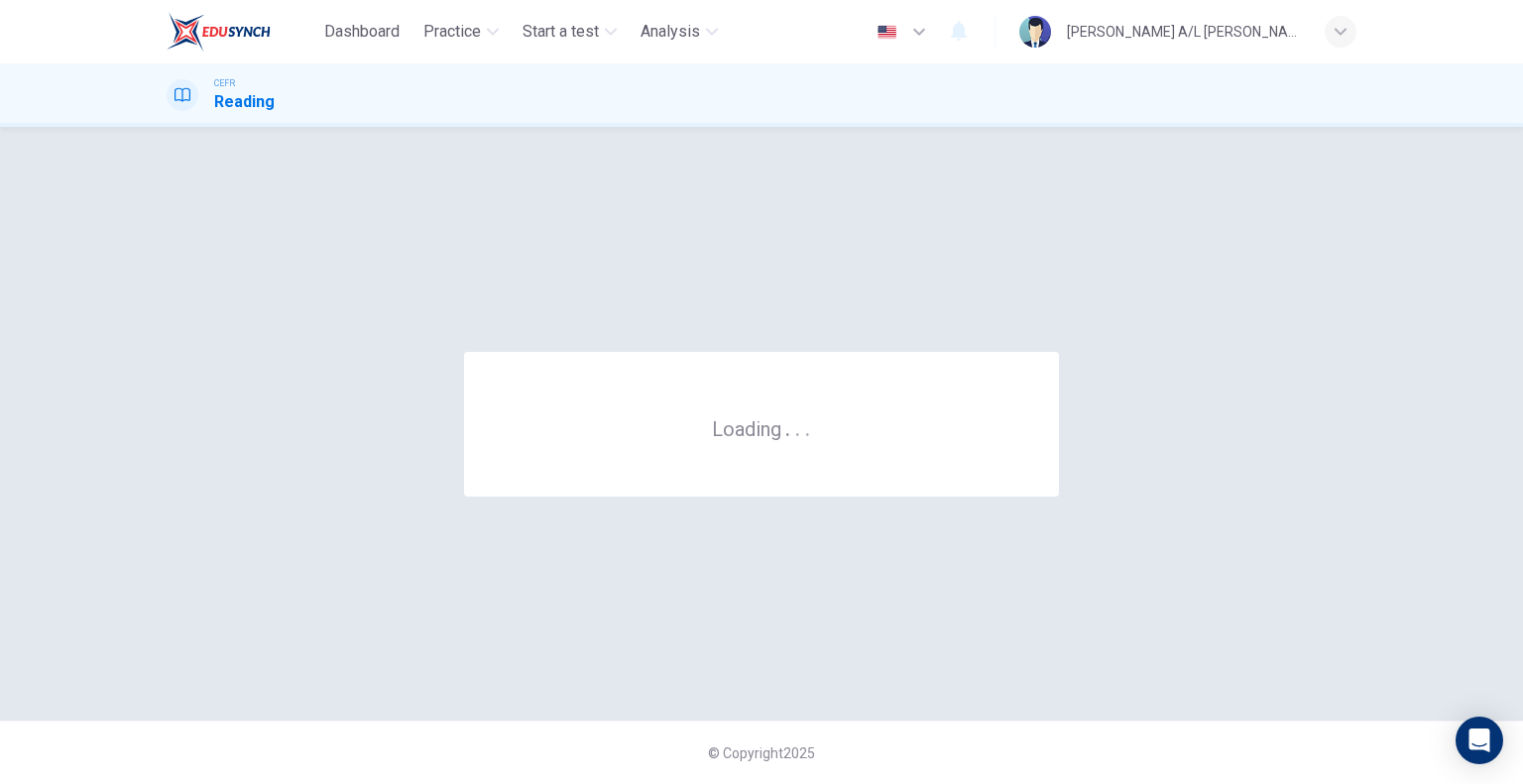 scroll, scrollTop: 0, scrollLeft: 0, axis: both 